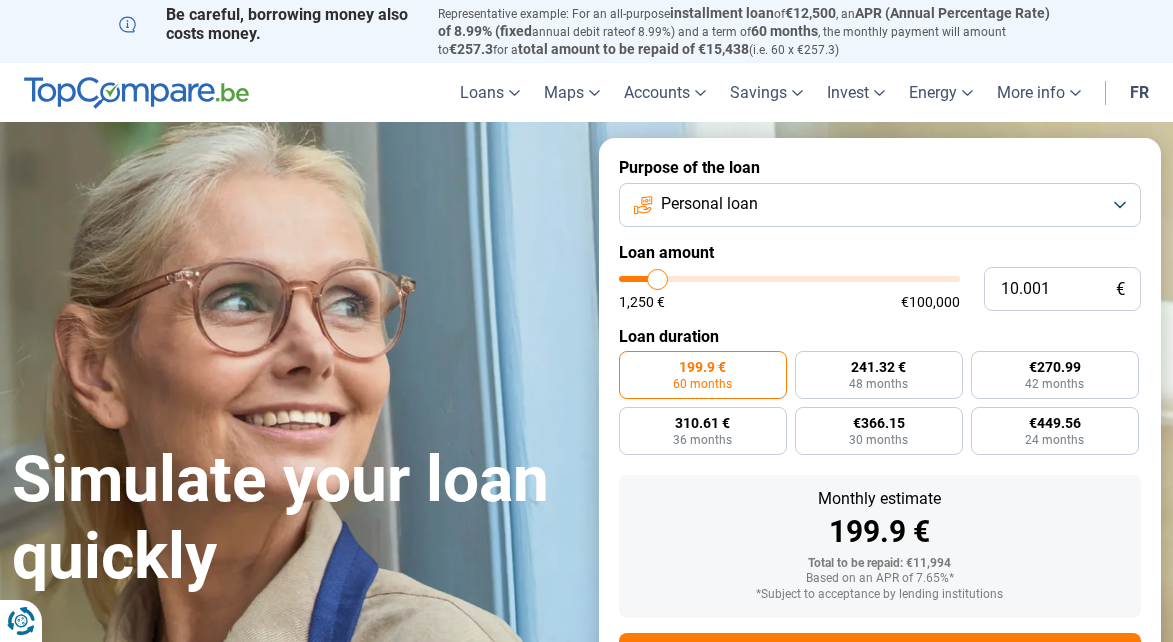 scroll, scrollTop: 0, scrollLeft: 0, axis: both 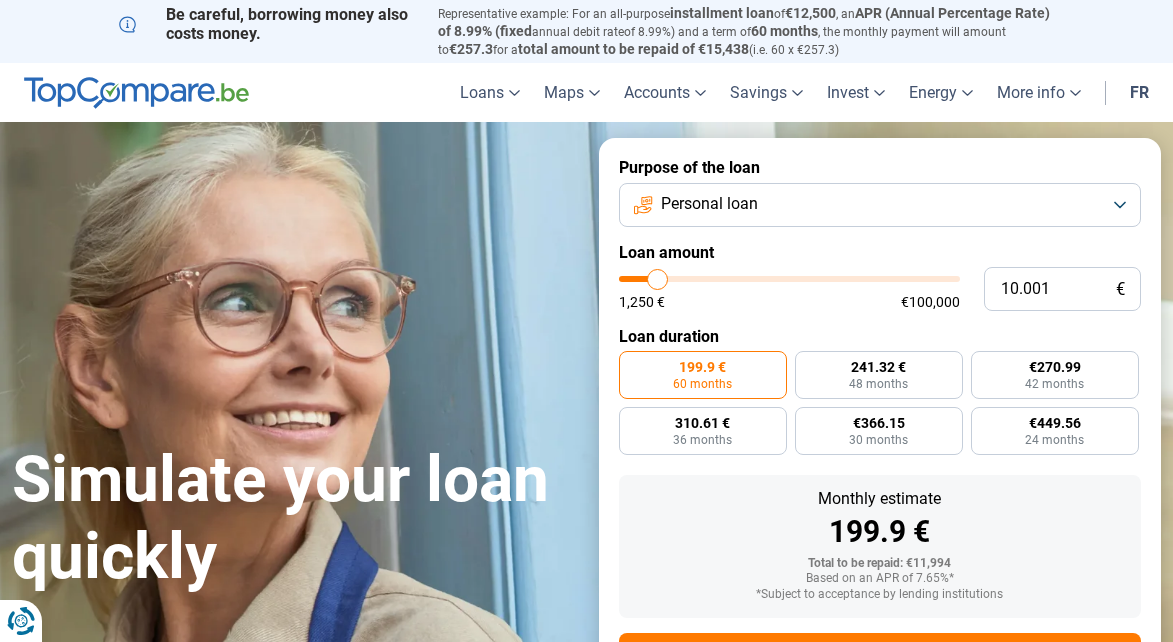 type on "11.000" 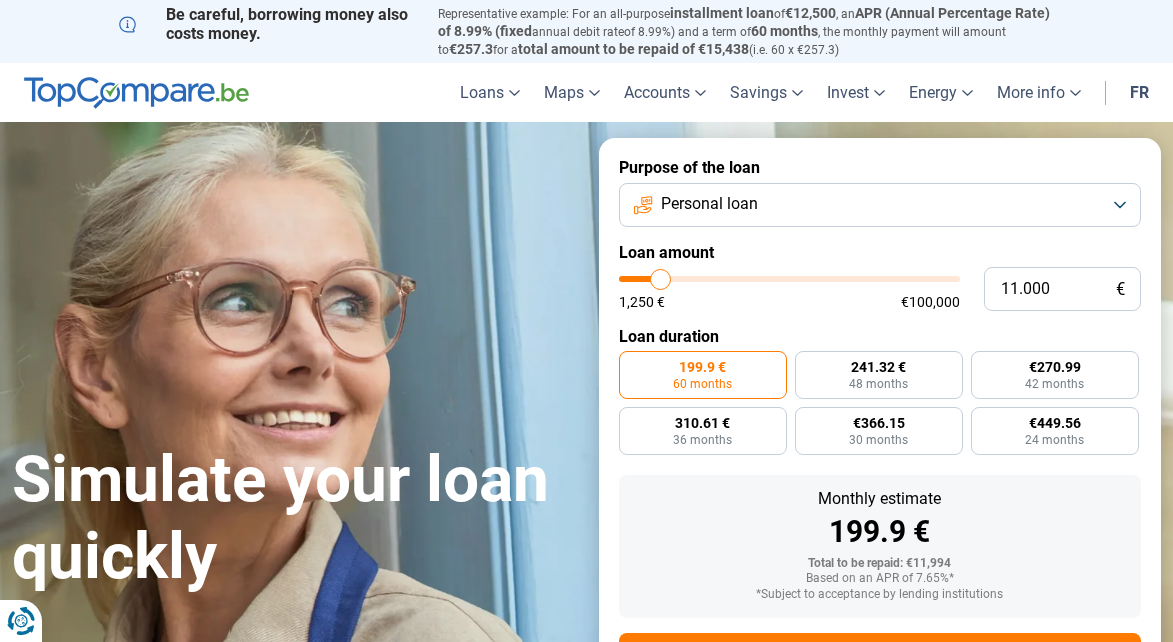 type on "11.250" 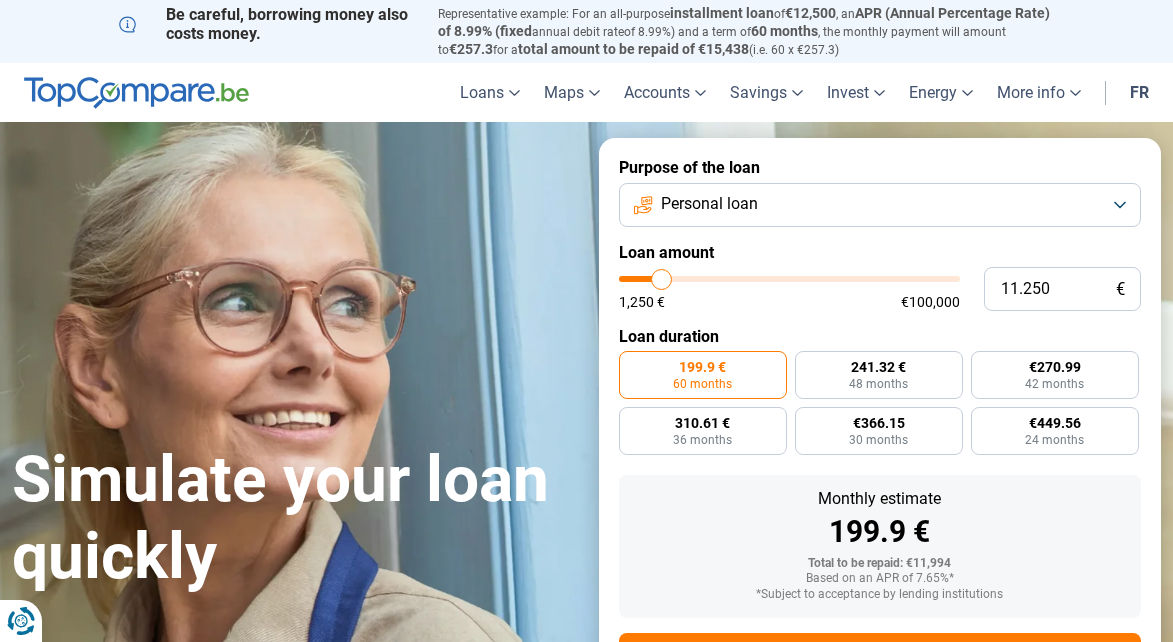 type on "11.500" 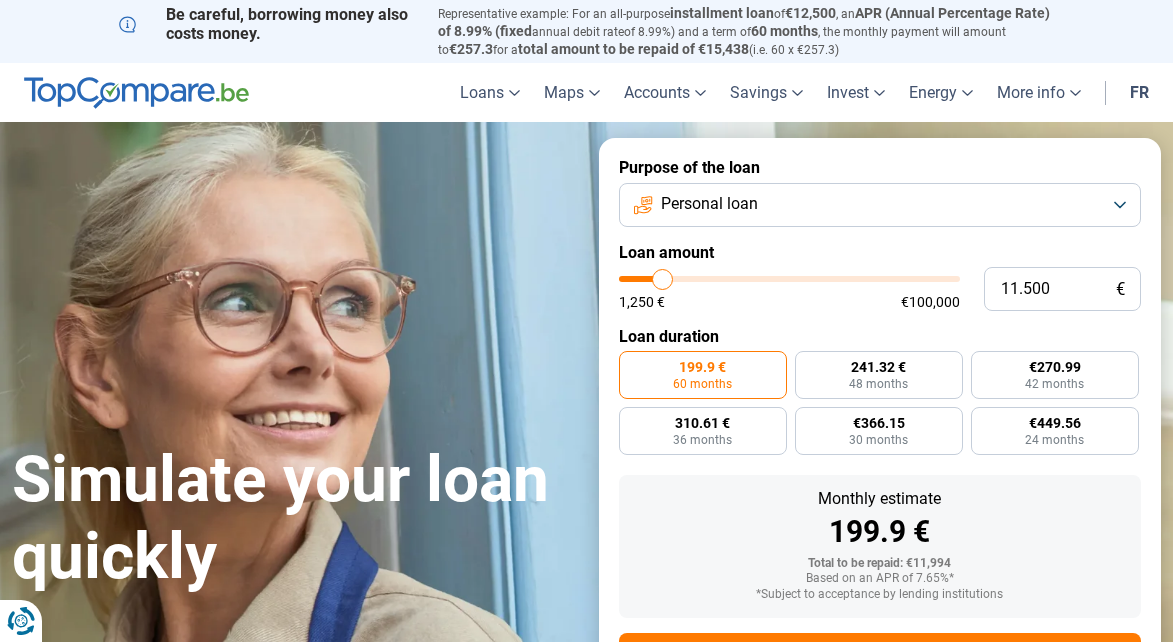 type on "11.750" 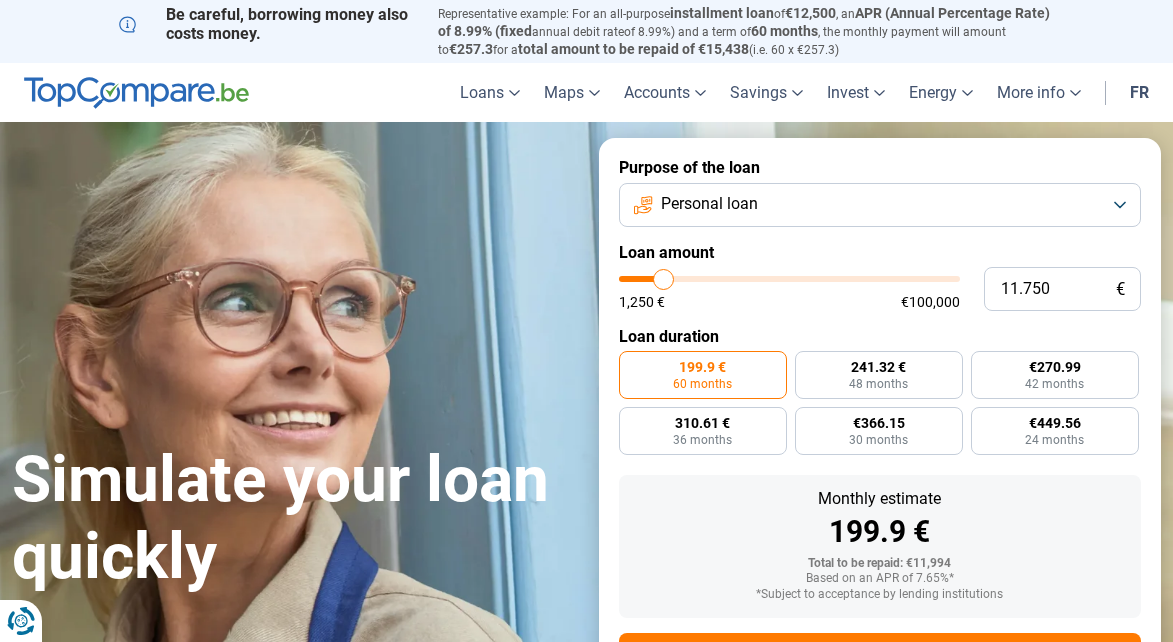 type on "12.000" 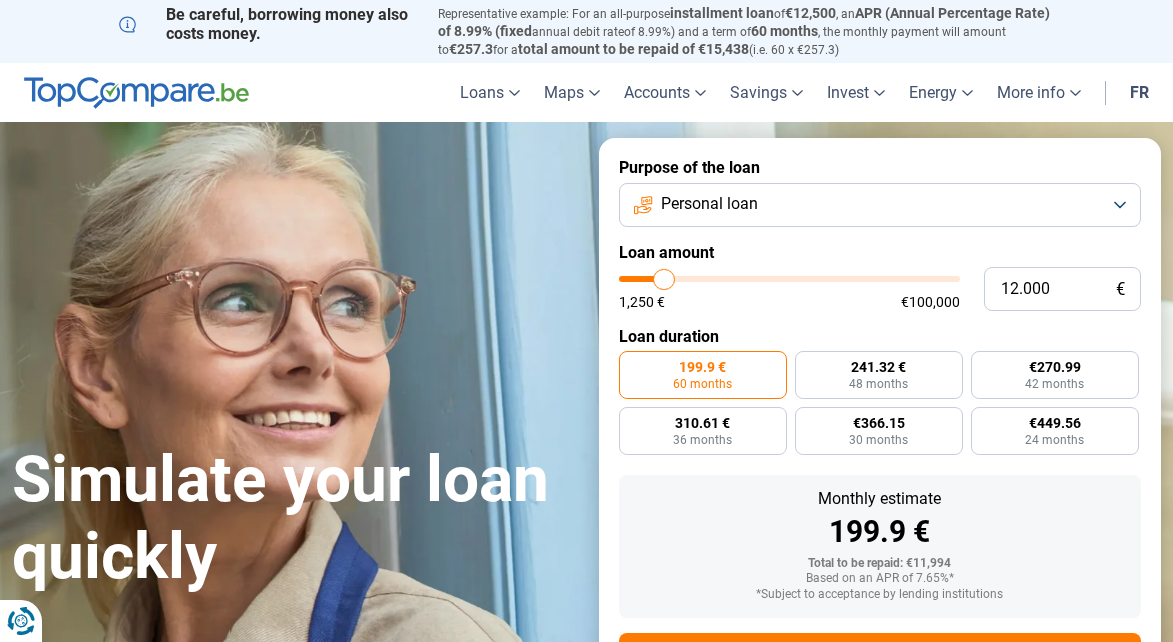 type on "12.250" 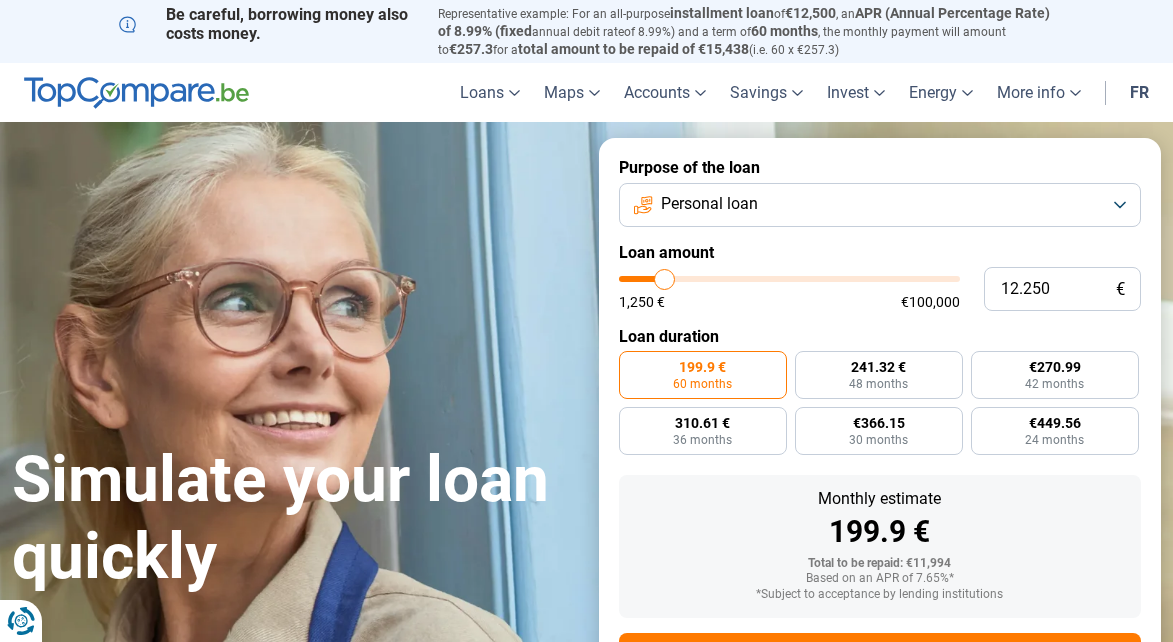 type on "12.500" 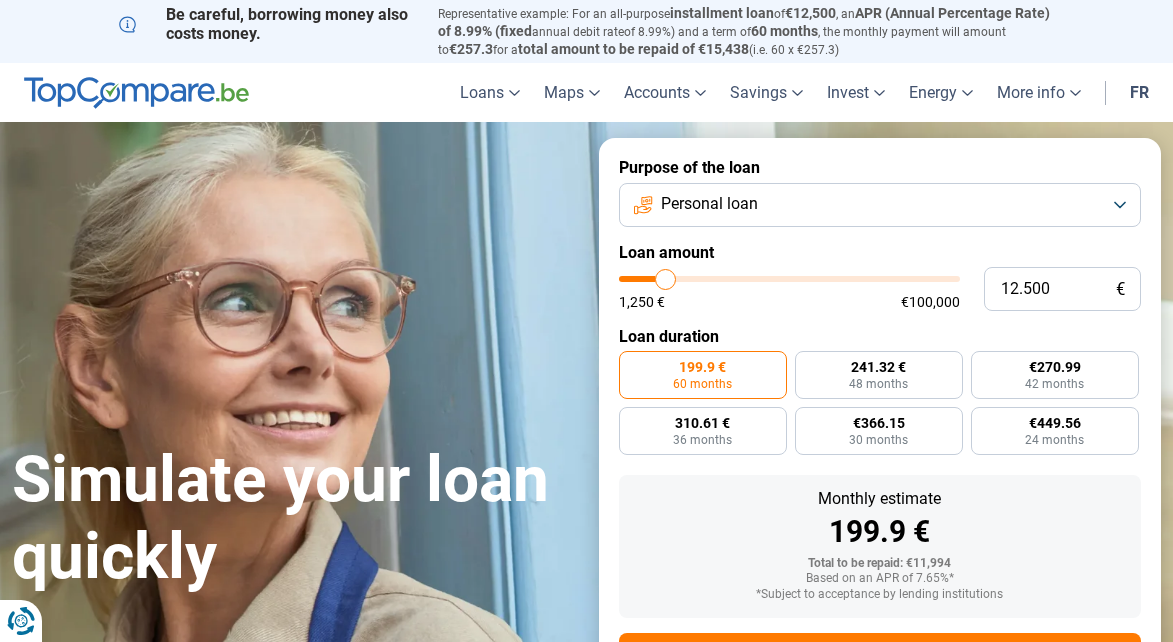 type on "12.750" 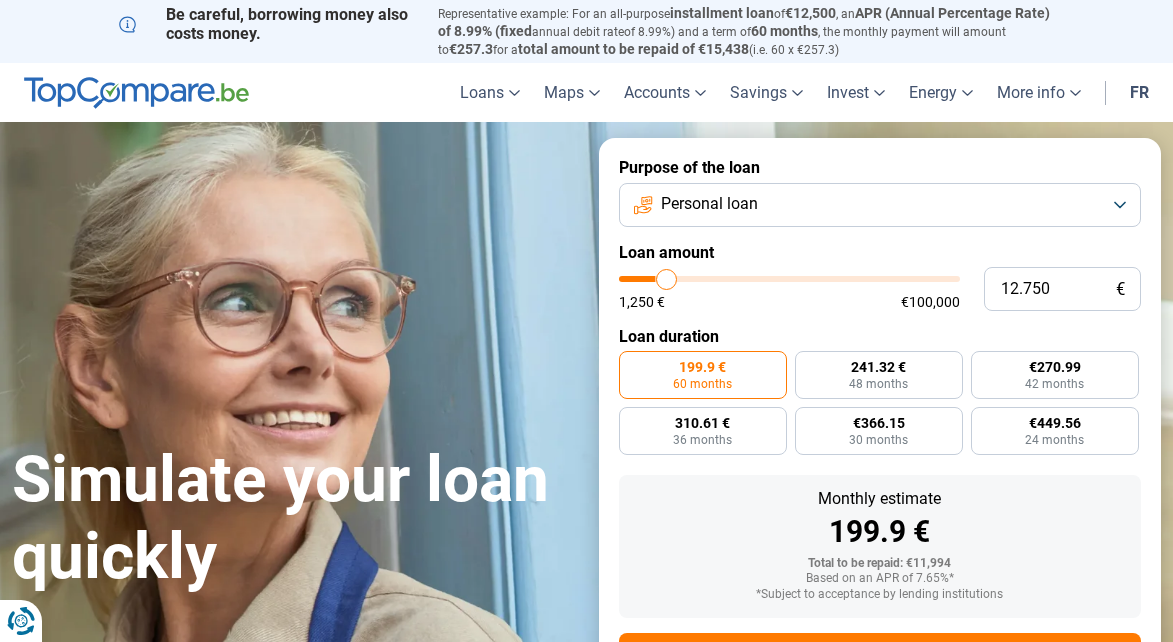 type on "13.000" 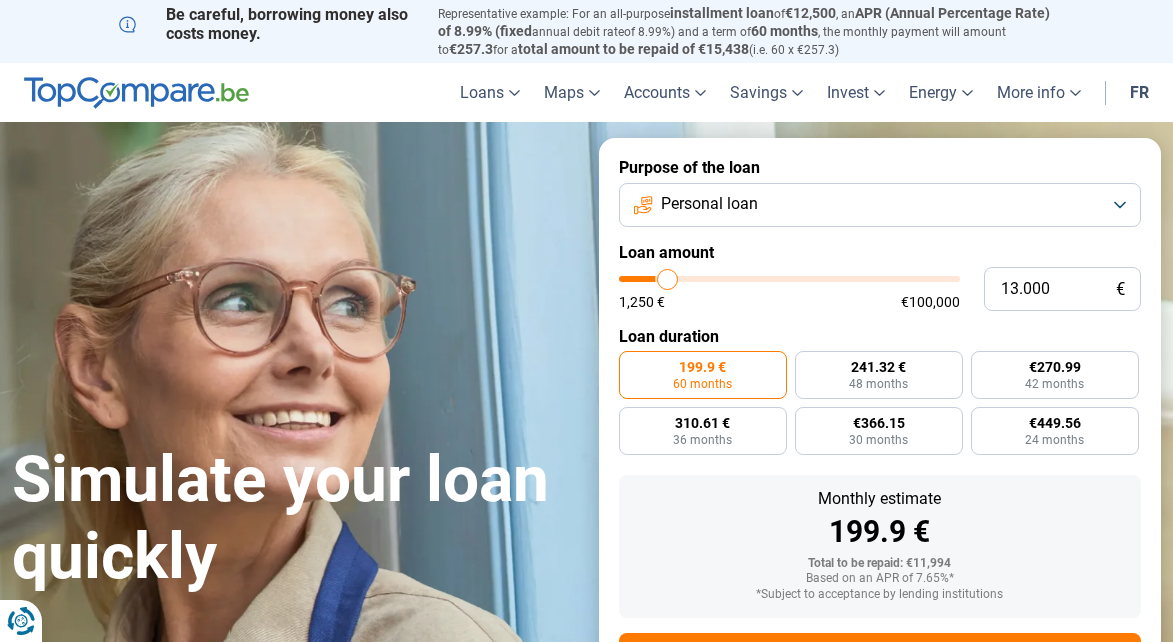 type on "13.250" 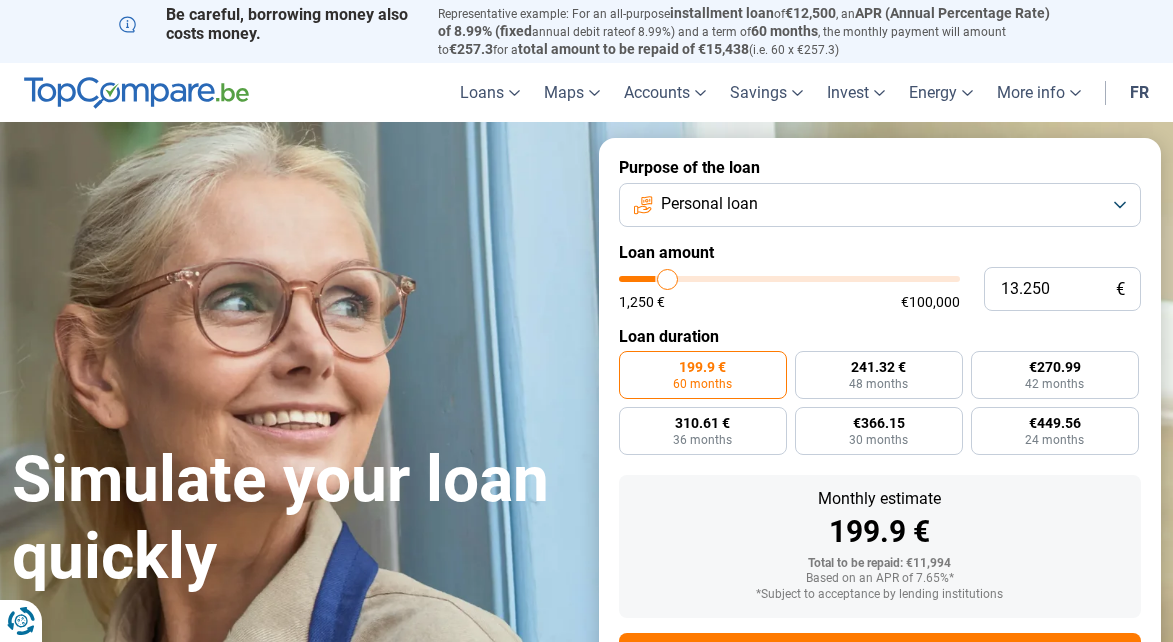 type on "13250" 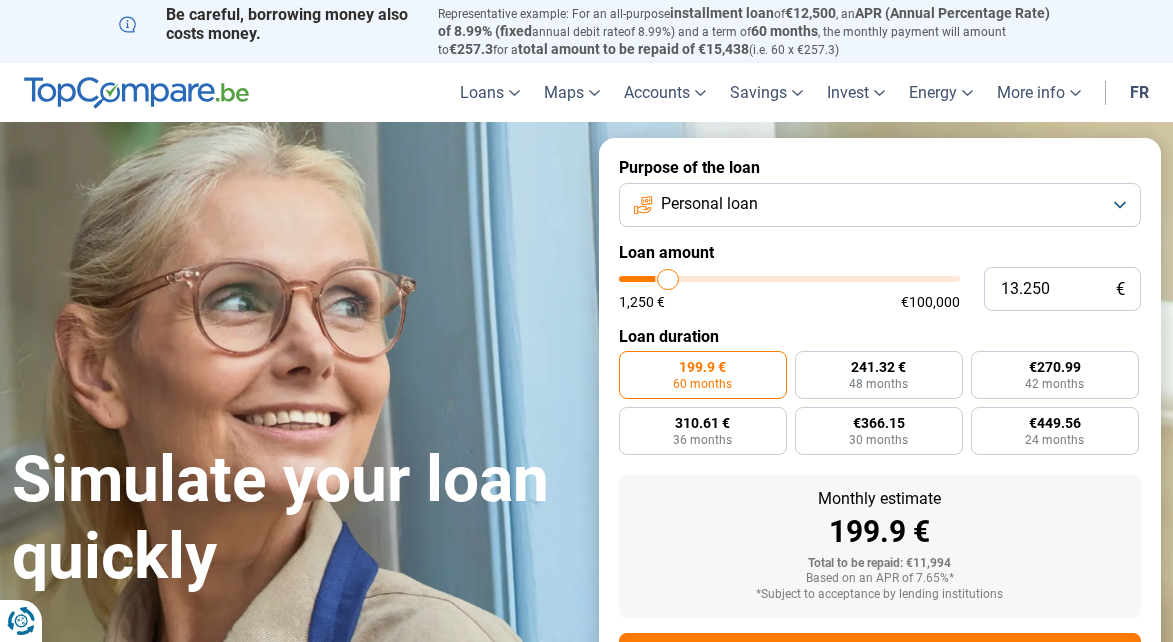 type on "13.500" 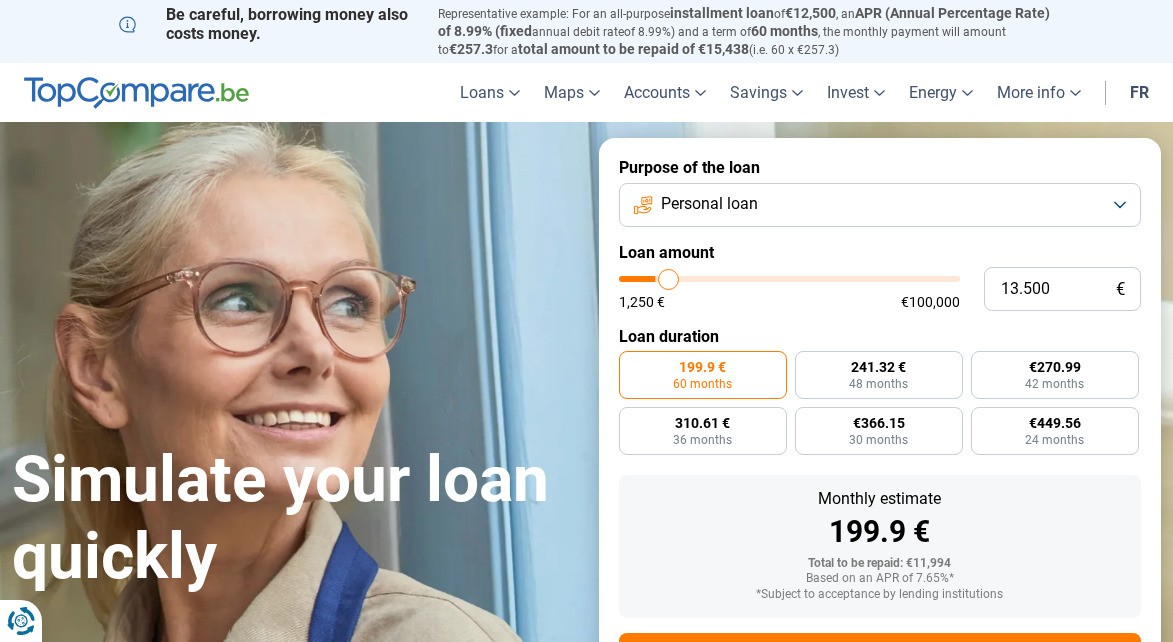 type on "13.750" 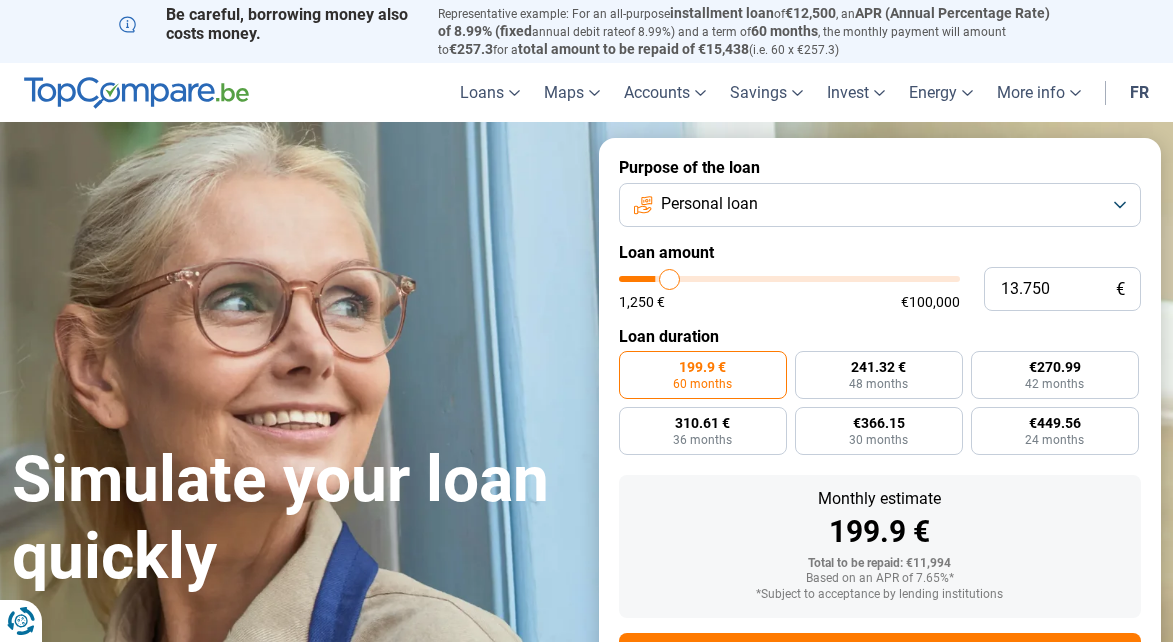 type on "14.000" 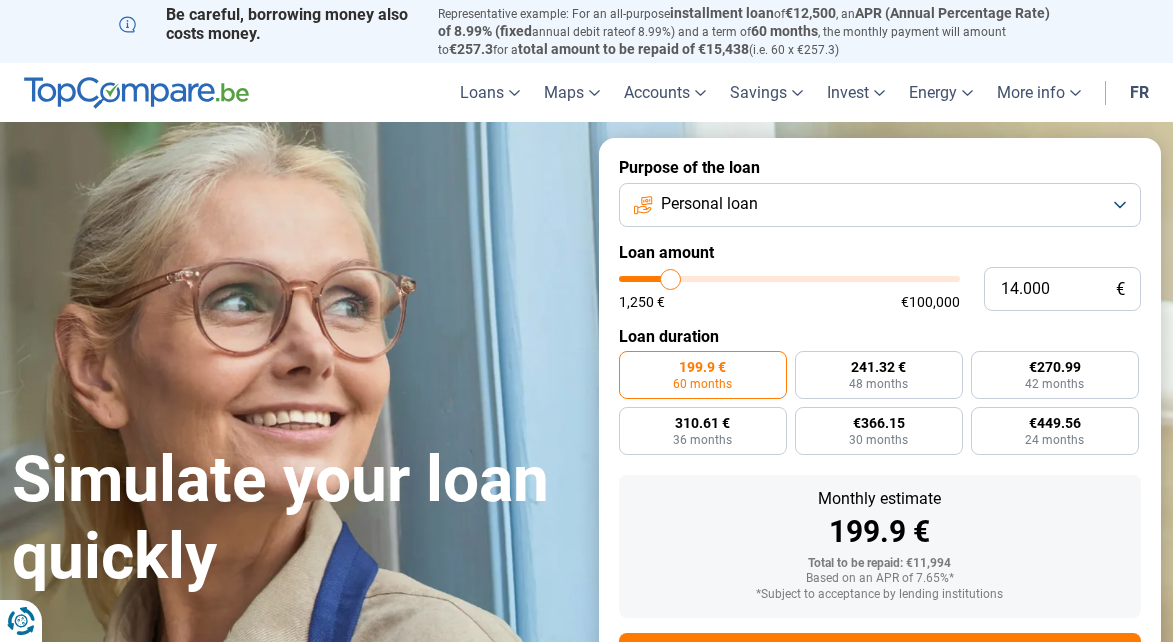 type on "14.250" 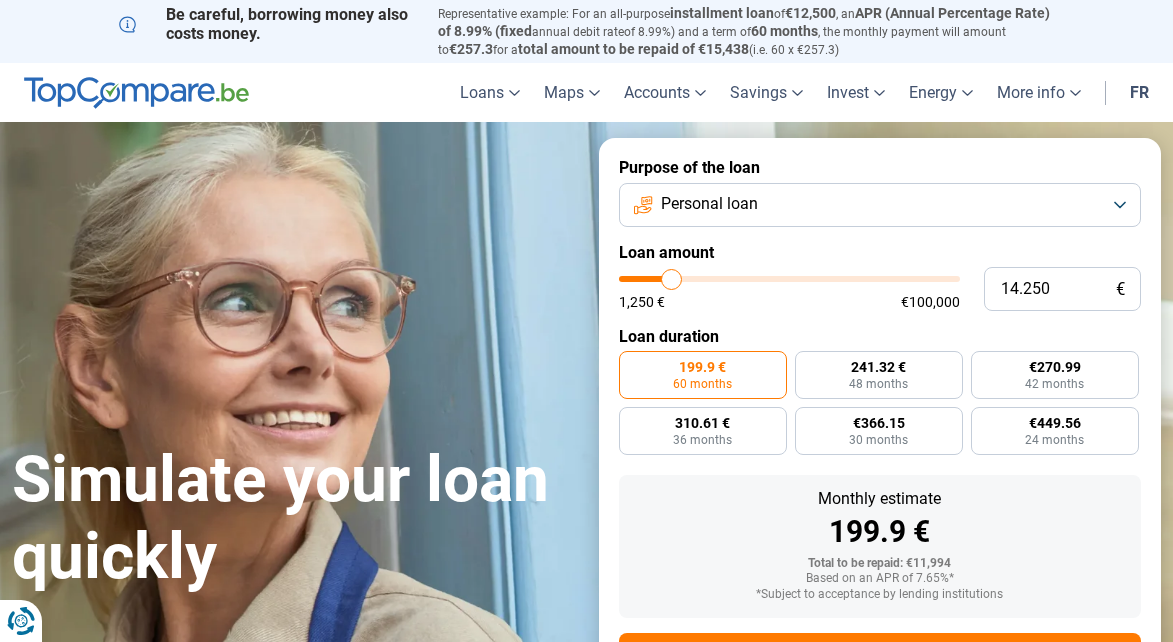 type on "14.500" 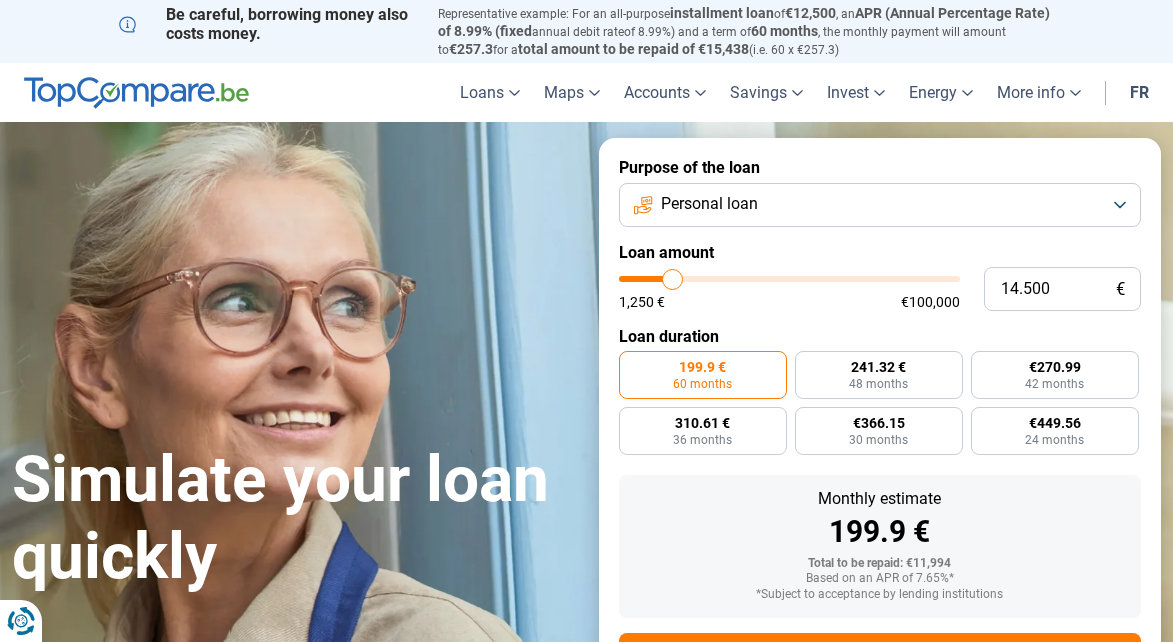 type on "14.750" 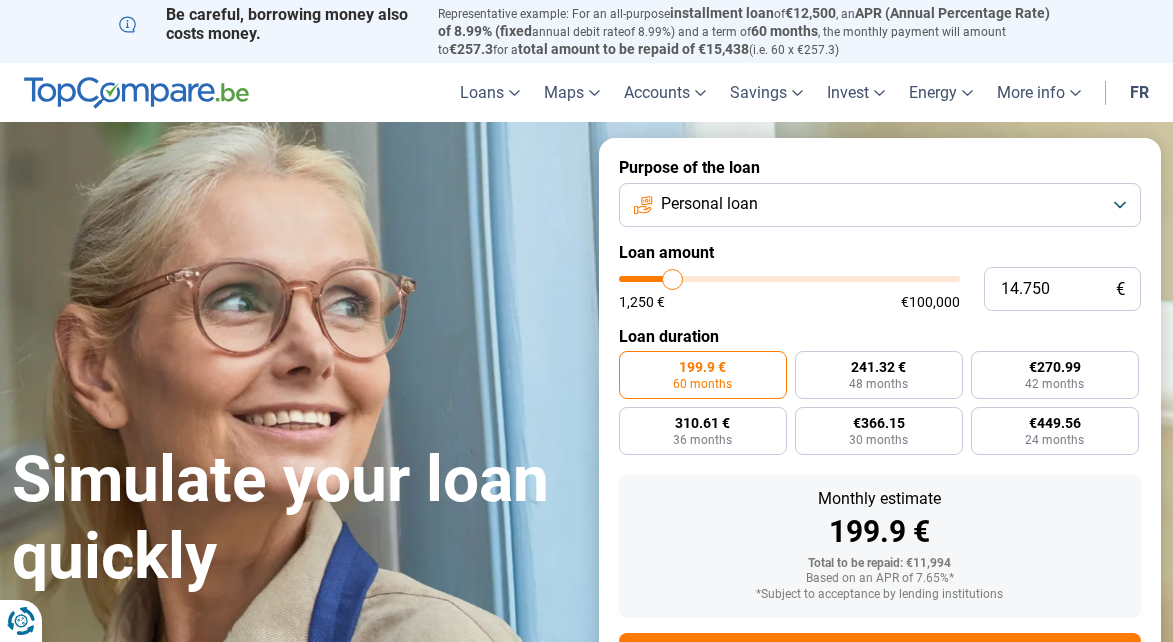 type on "14750" 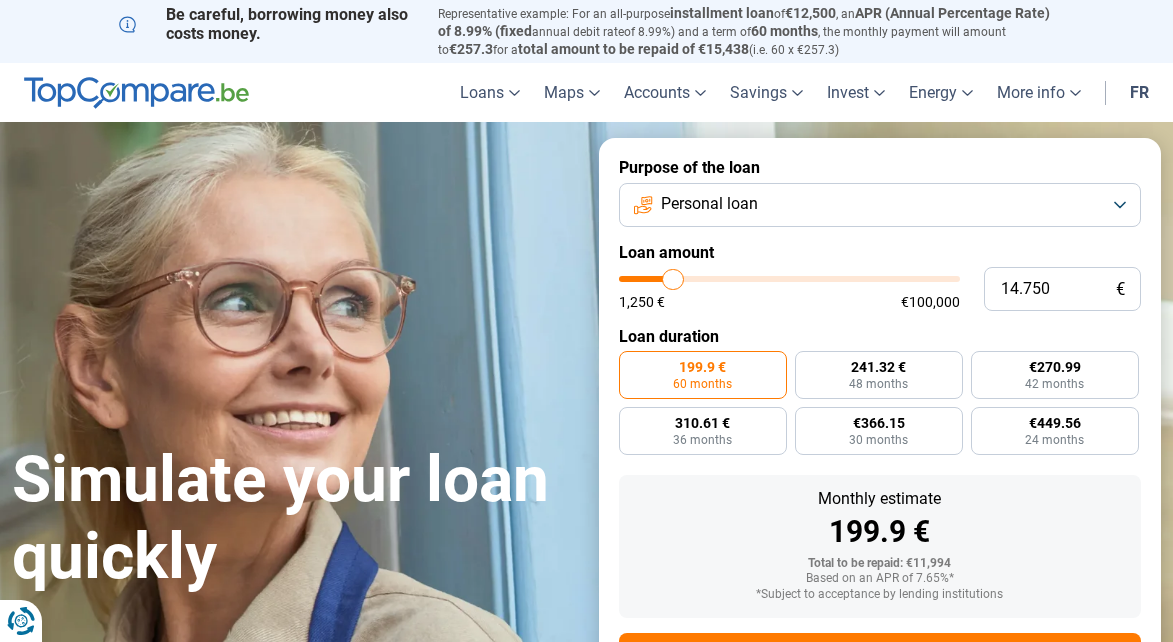 type on "15.000" 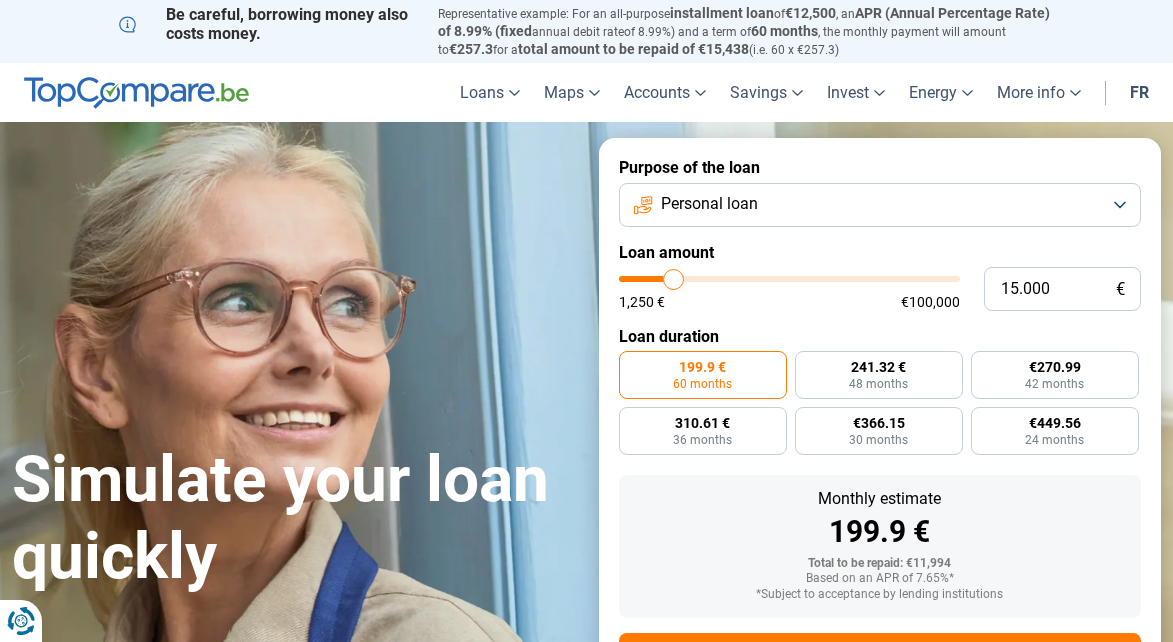 type on "15.250" 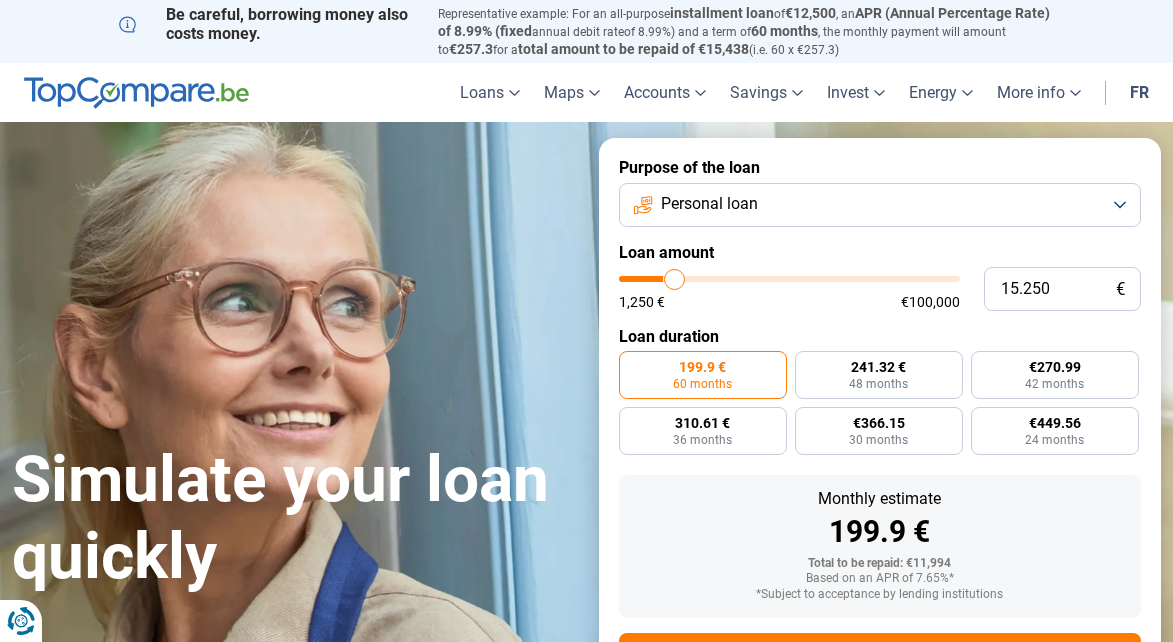 type on "15.500" 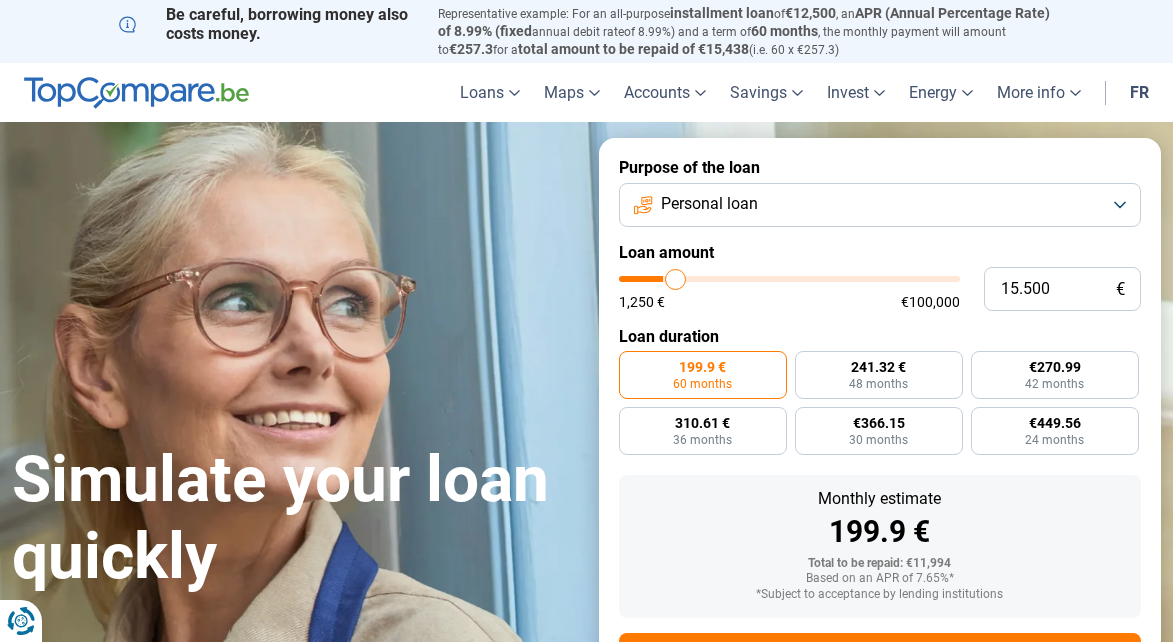 type on "15.750" 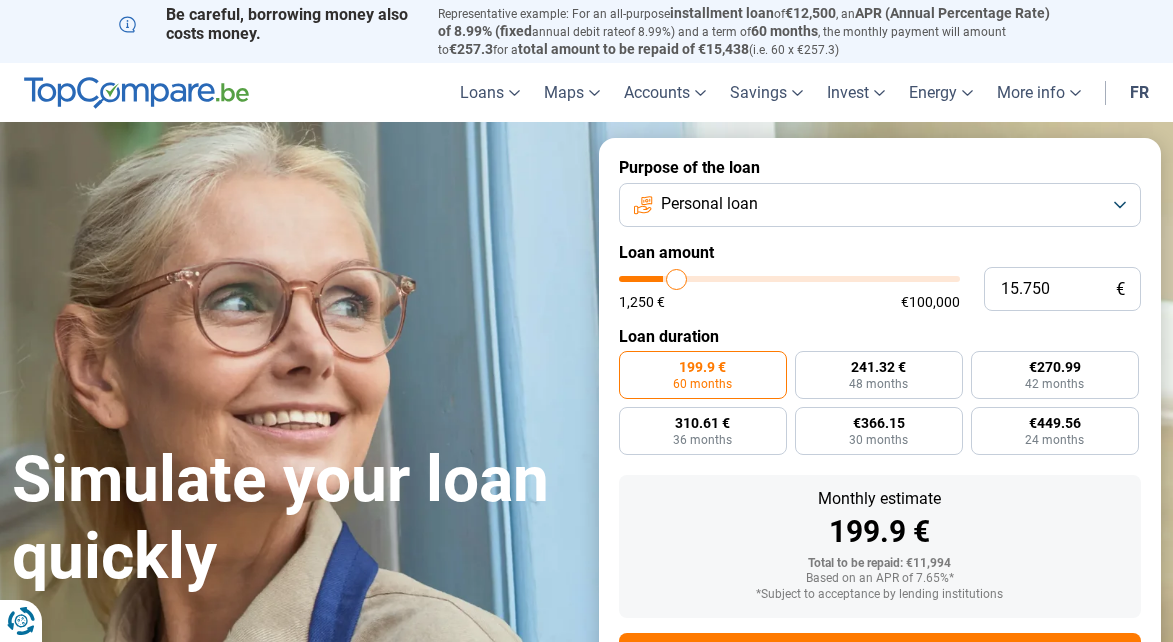 type on "16.000" 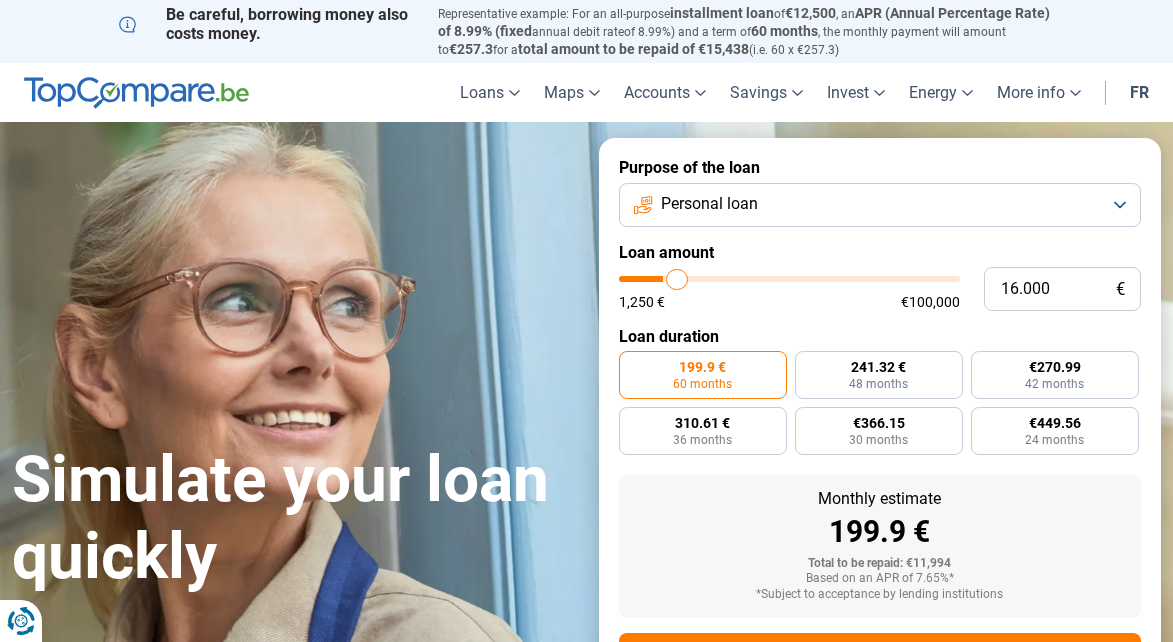type on "16.250" 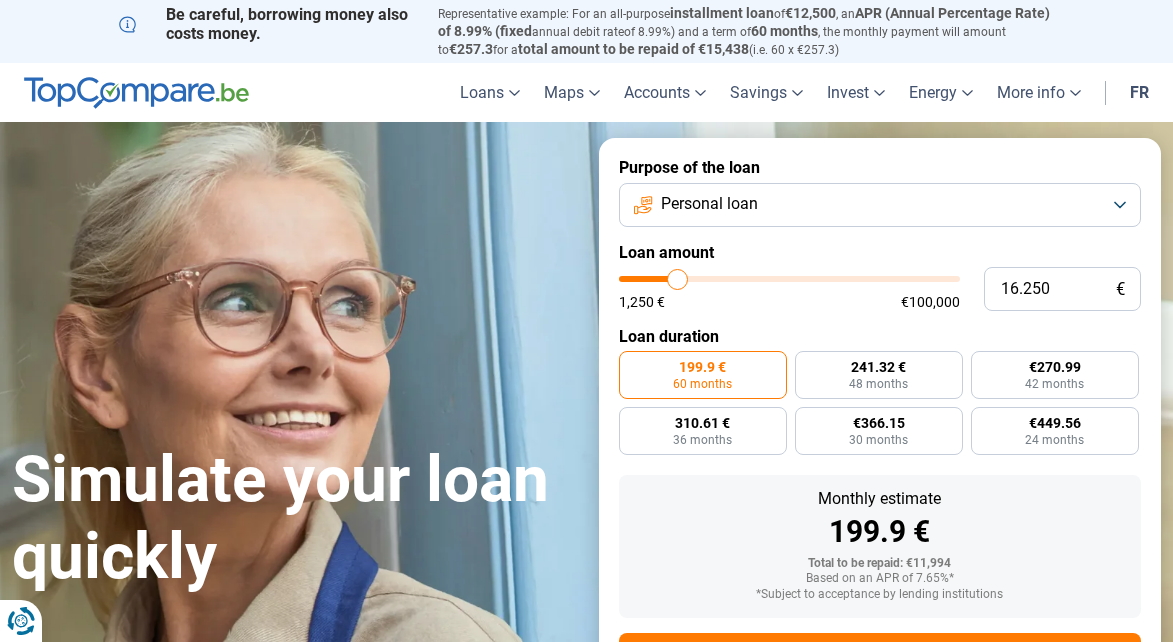 type on "16.500" 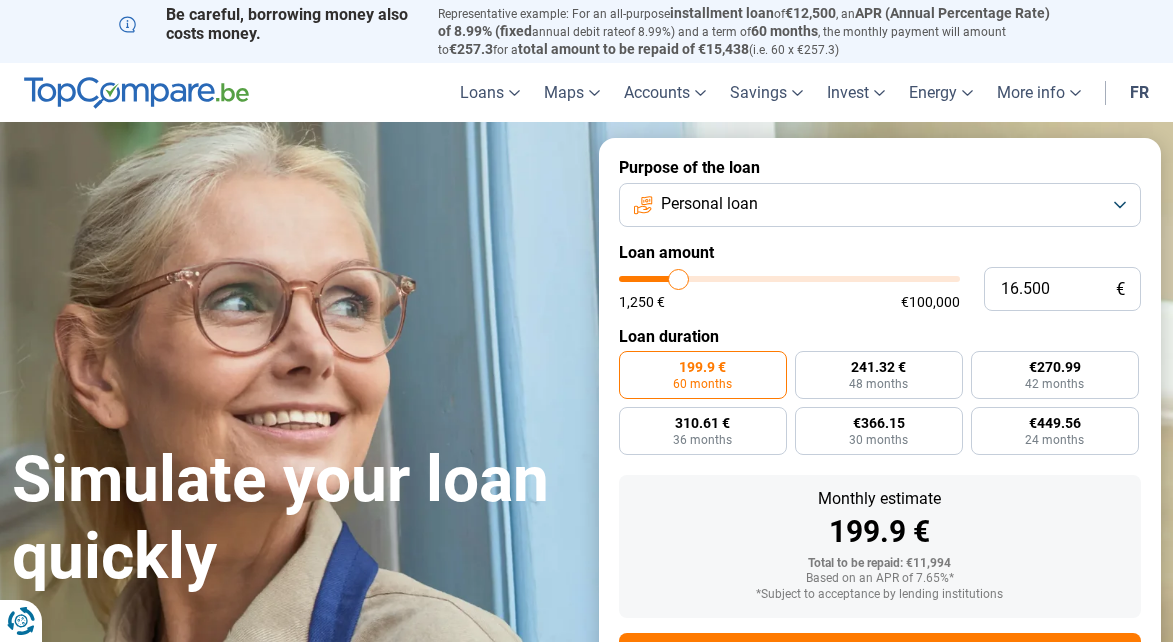 type on "16.750" 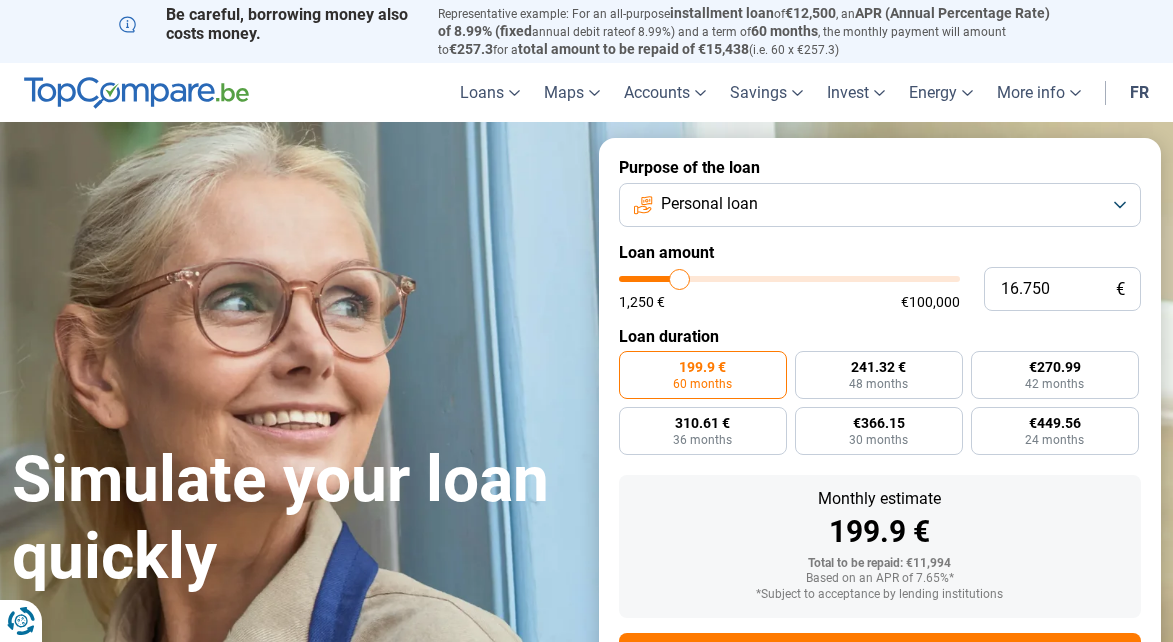 type on "17.000" 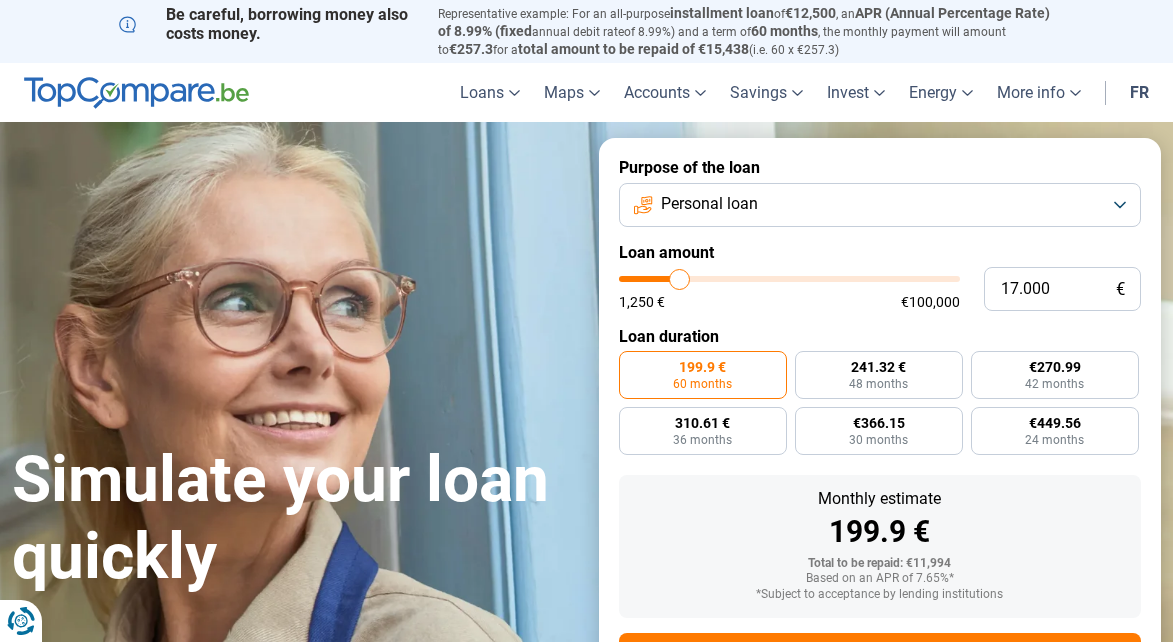type on "17000" 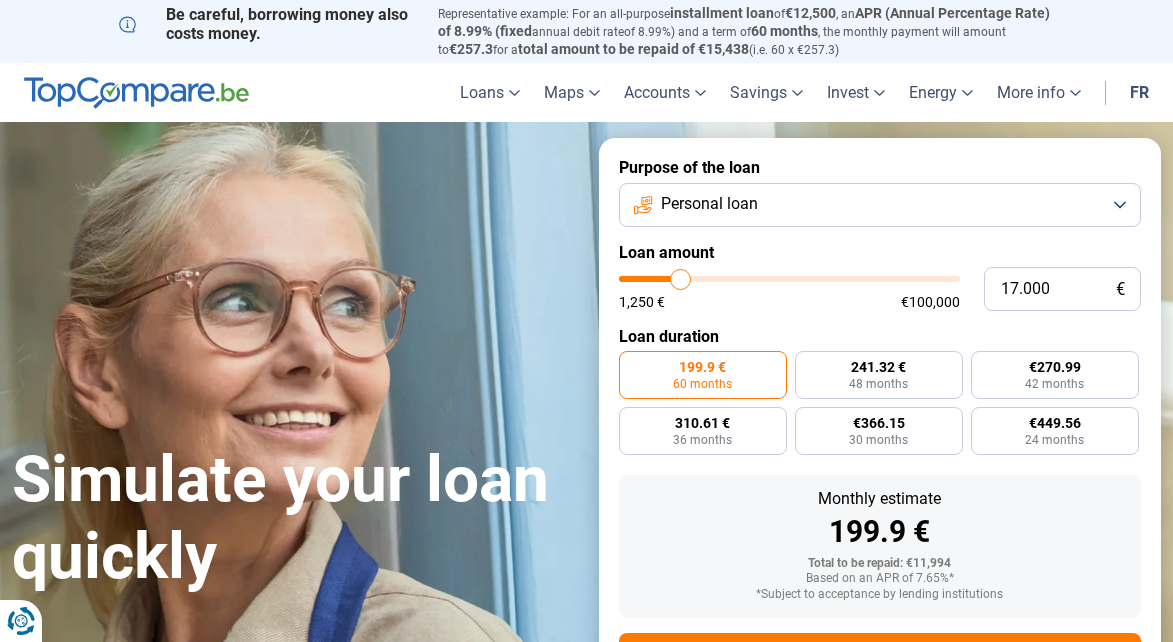 type on "17.250" 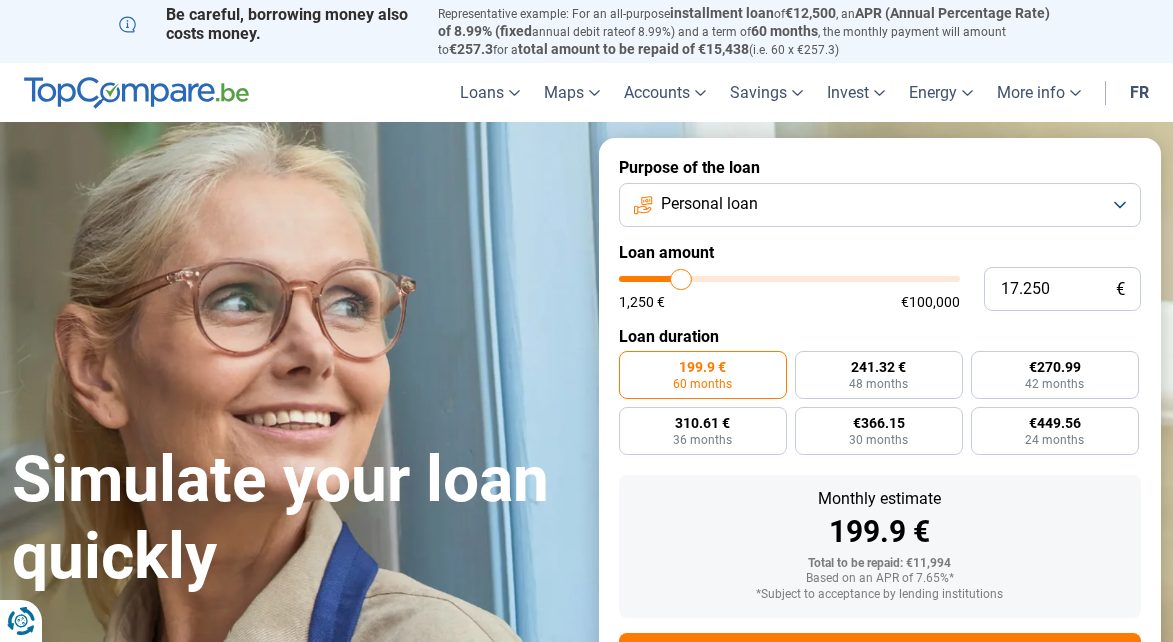 type on "17.500" 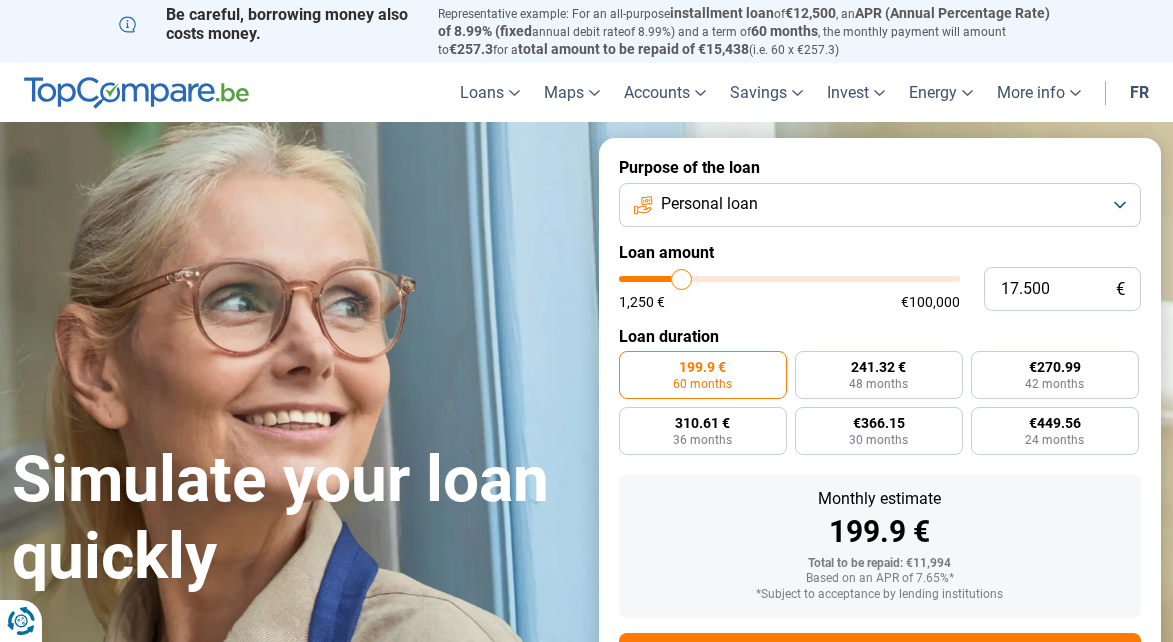 type on "17.750" 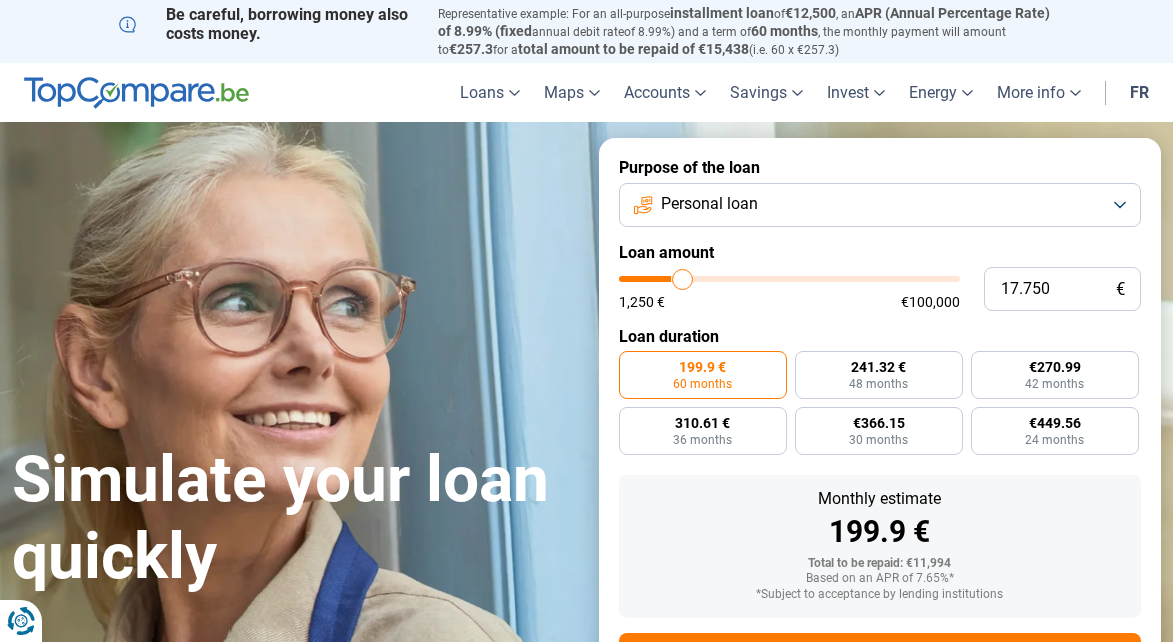 type on "18.000" 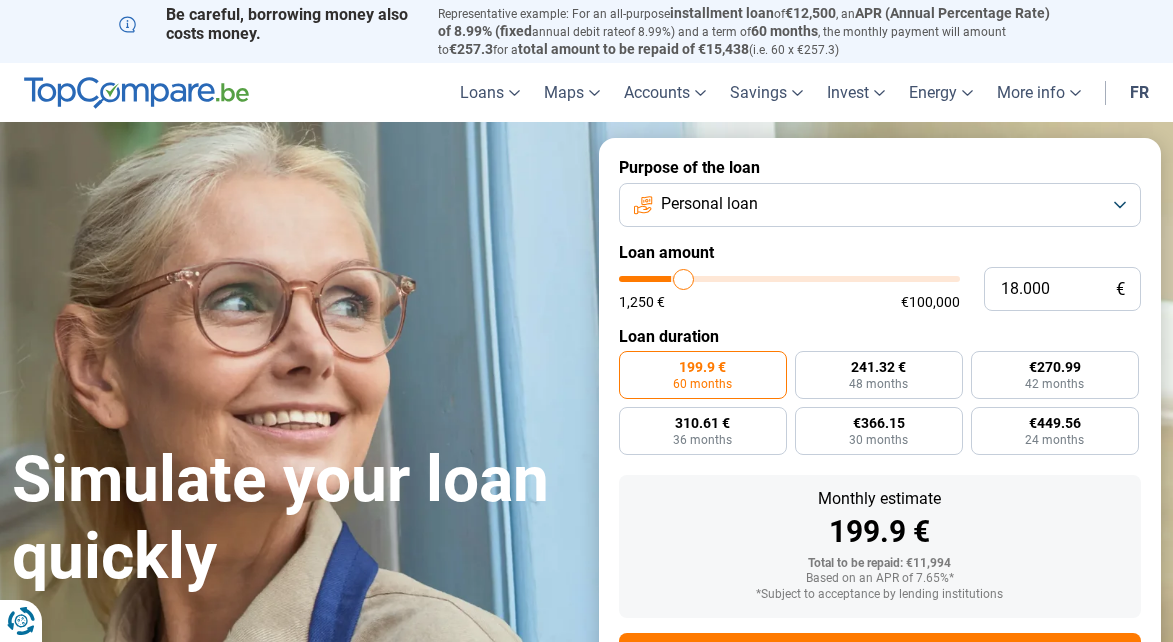 type on "18.250" 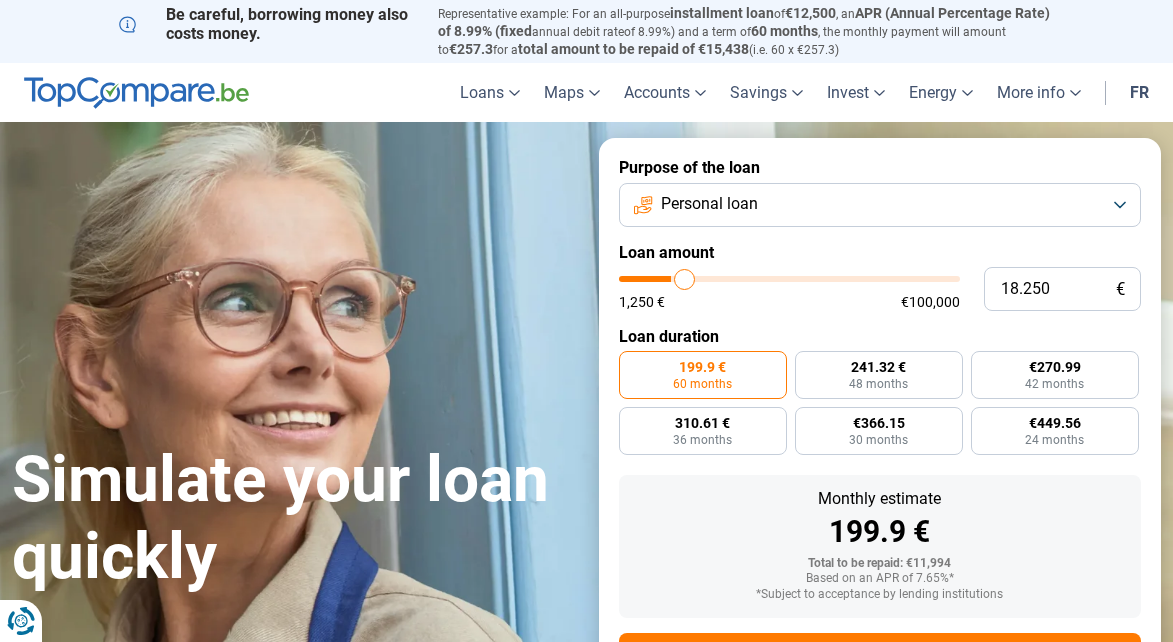 type on "18.500" 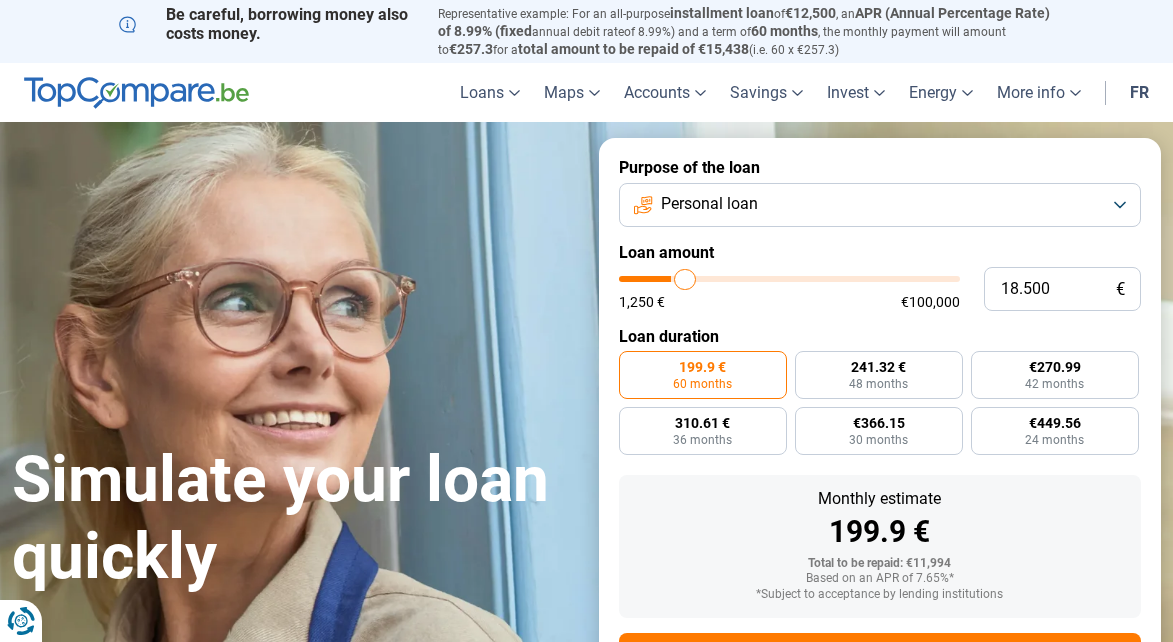 type on "18.750" 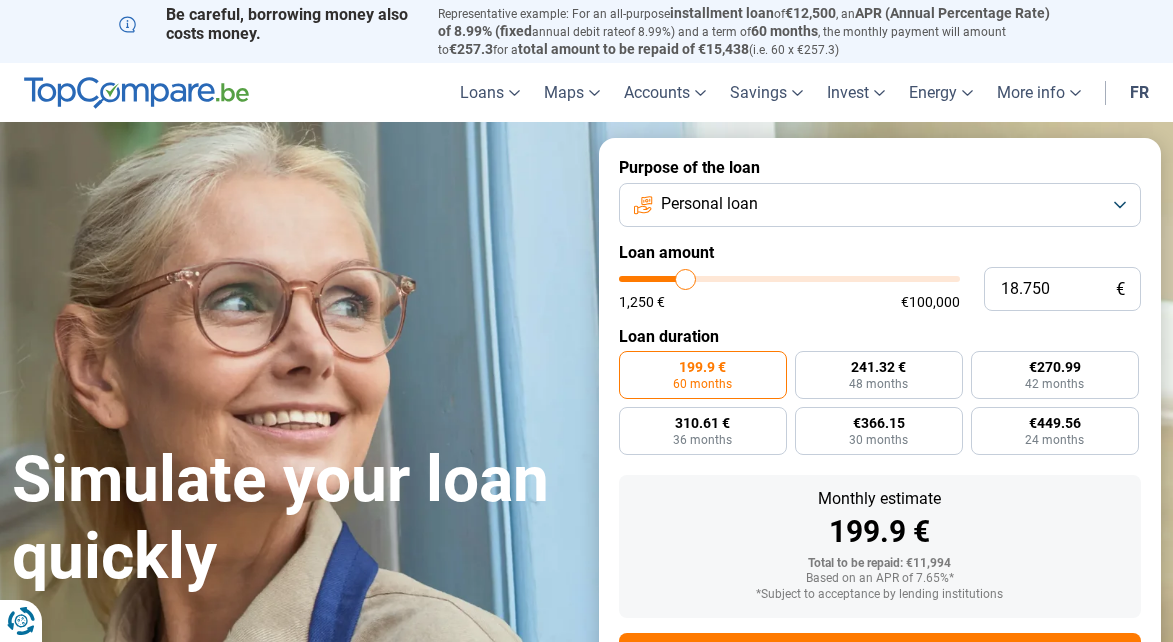 type on "19.000" 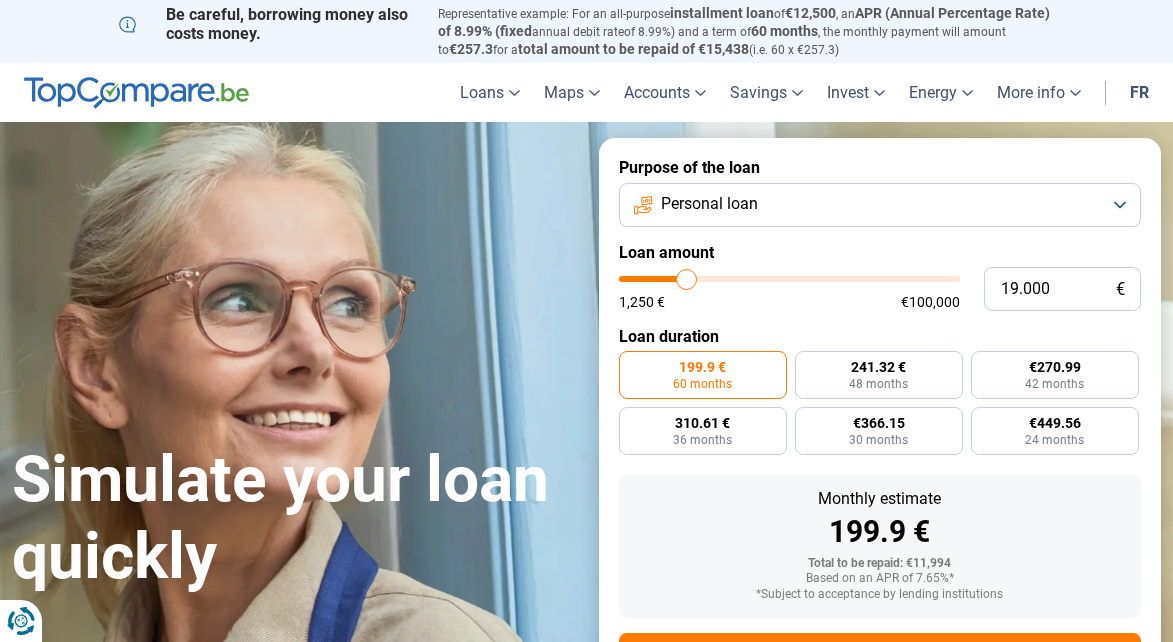 type on "19.250" 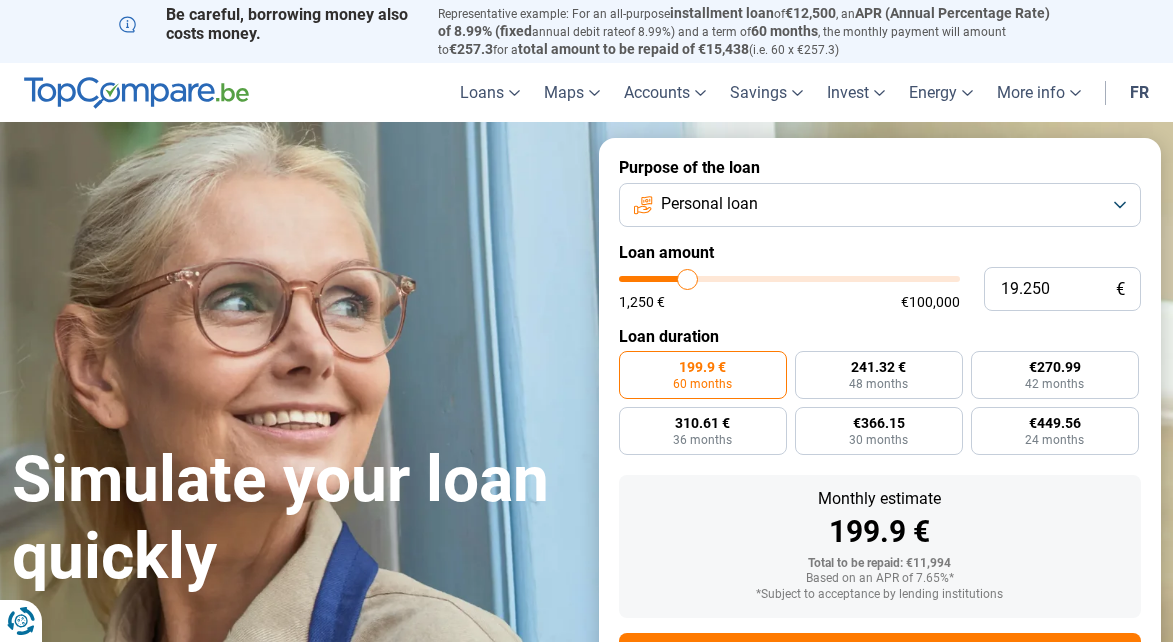 type on "19.500" 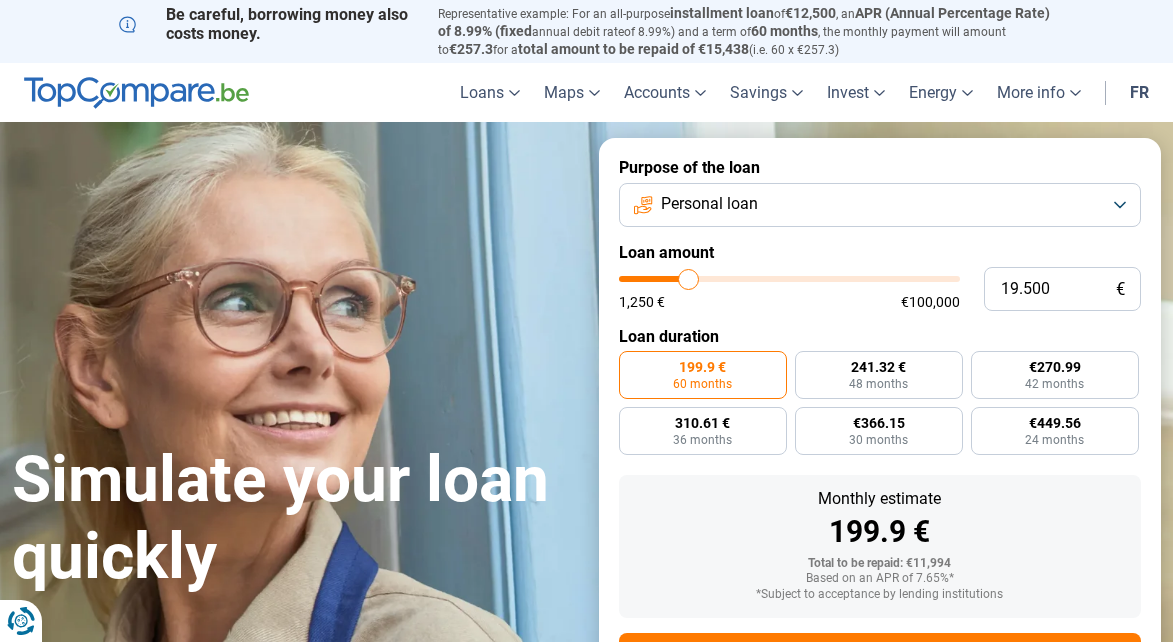 type on "19.750" 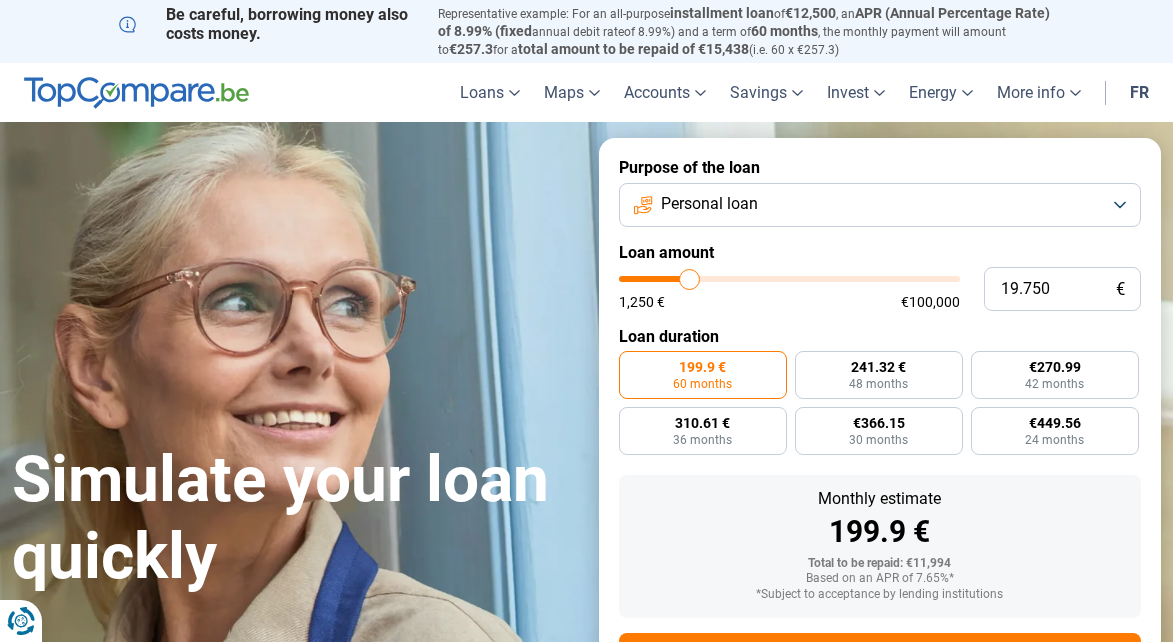drag, startPoint x: 661, startPoint y: 282, endPoint x: 689, endPoint y: 284, distance: 28.071337 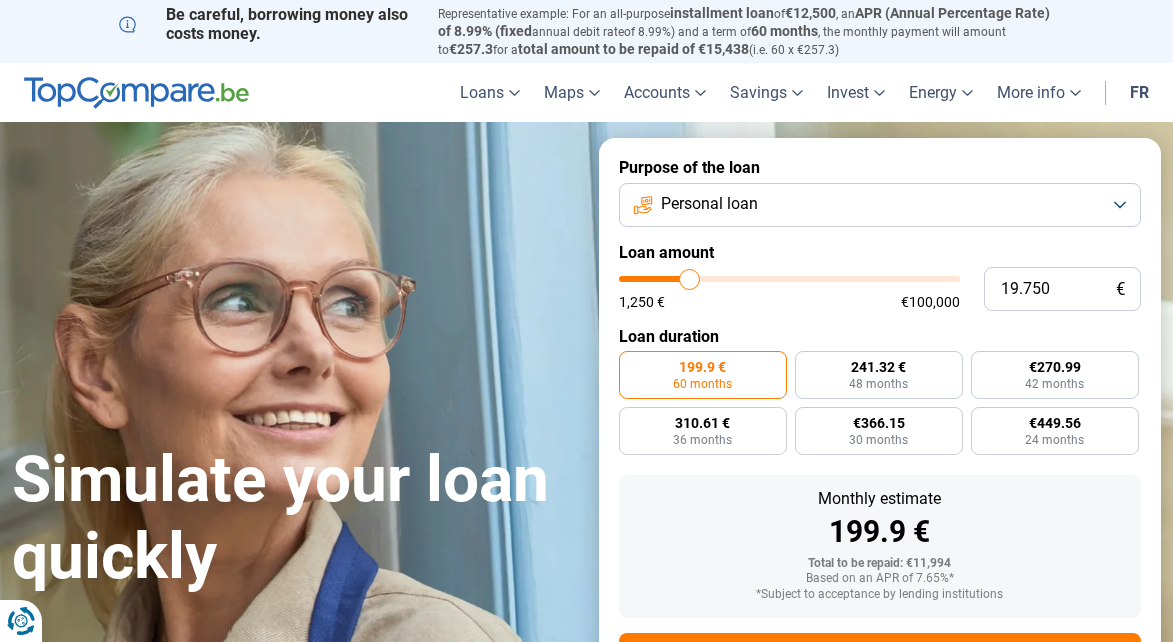 type on "19750" 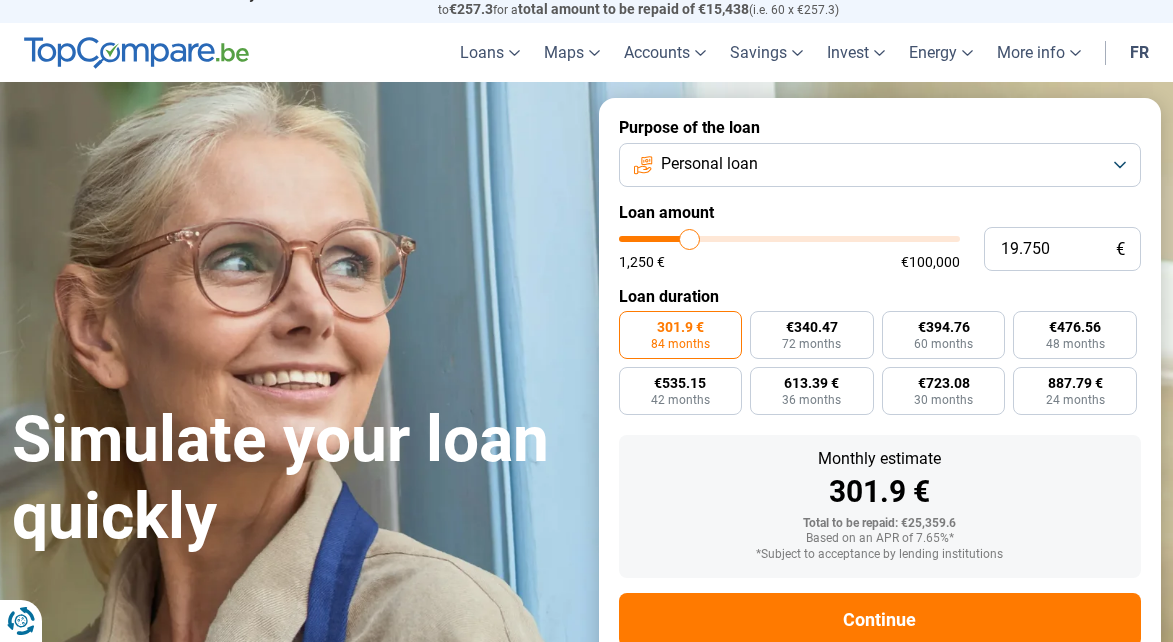 scroll, scrollTop: 16, scrollLeft: 0, axis: vertical 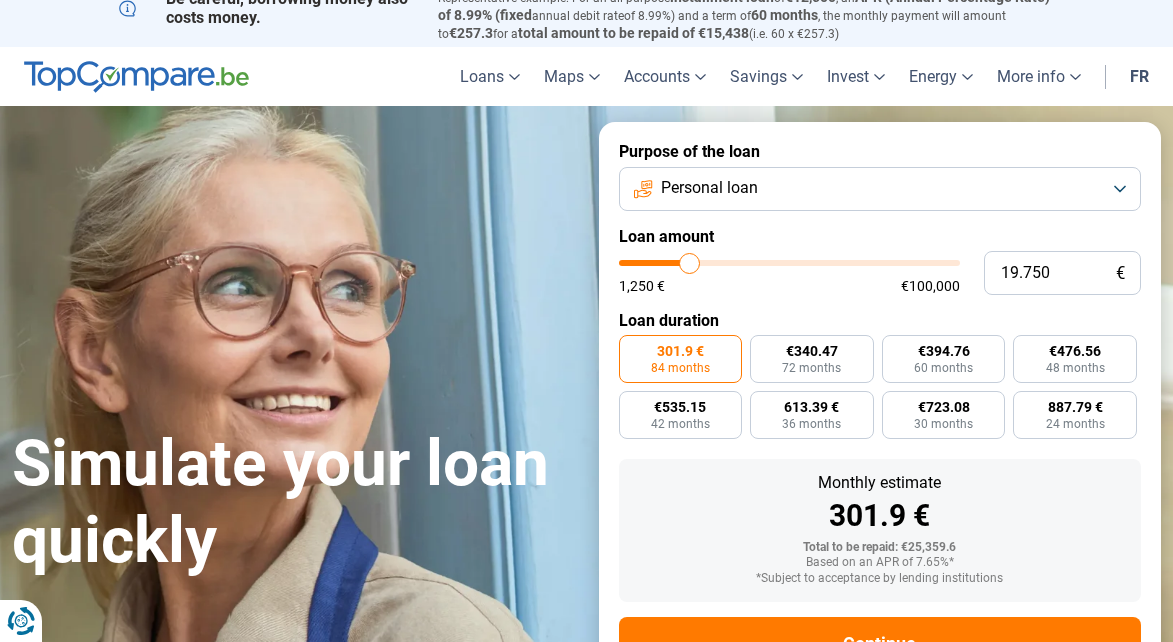 type on "20.250" 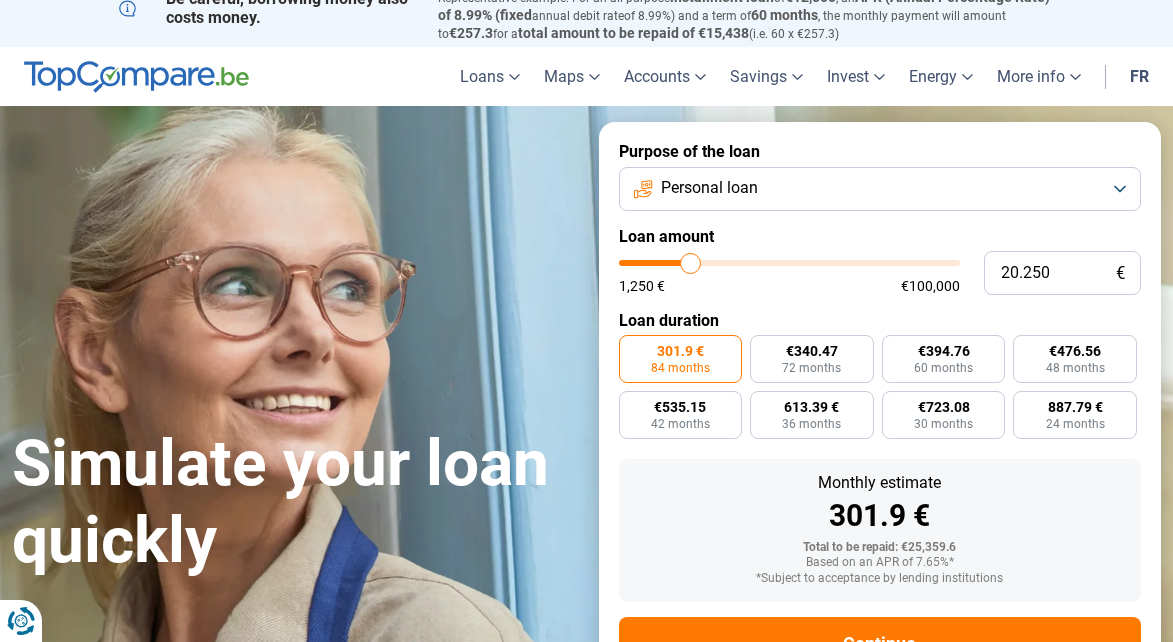 type on "21.000" 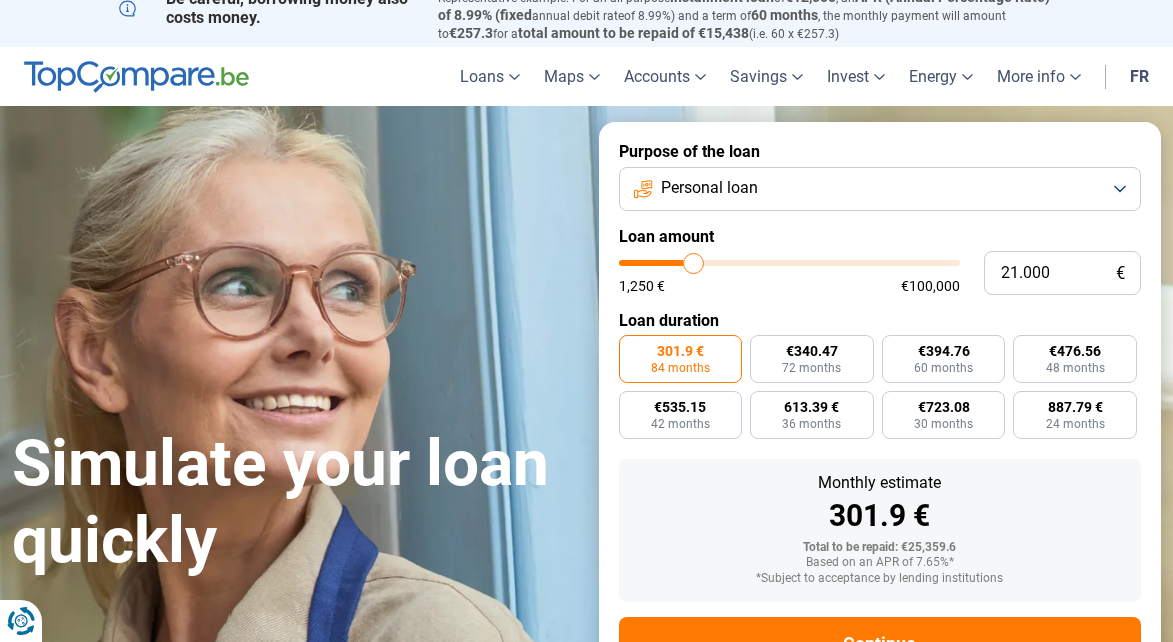 type on "21.500" 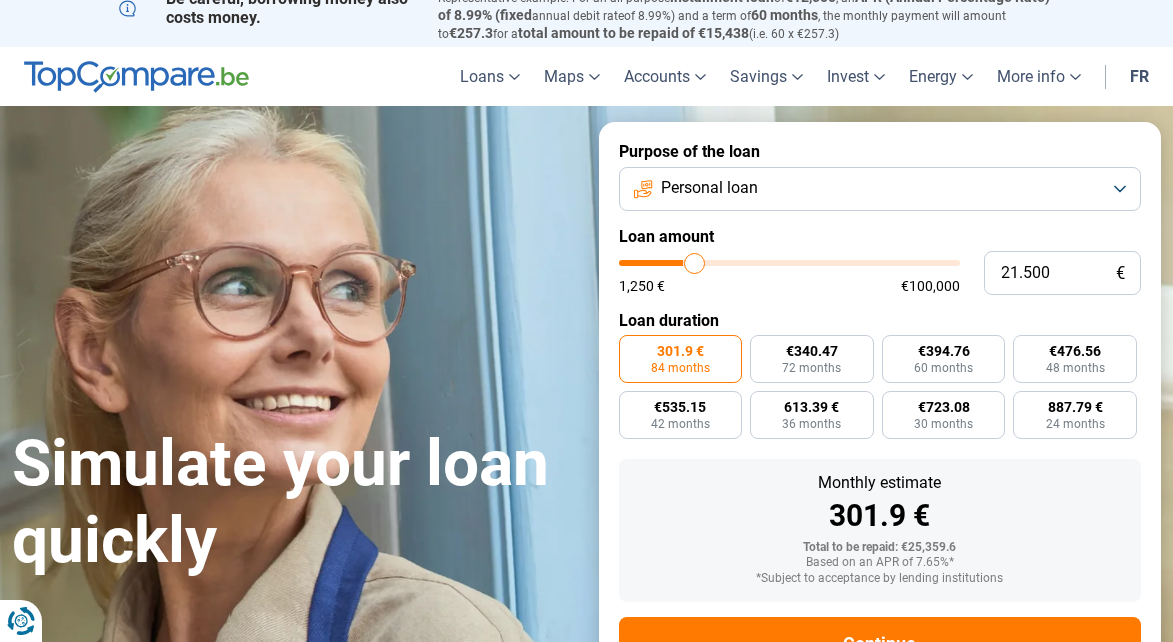 type on "21.750" 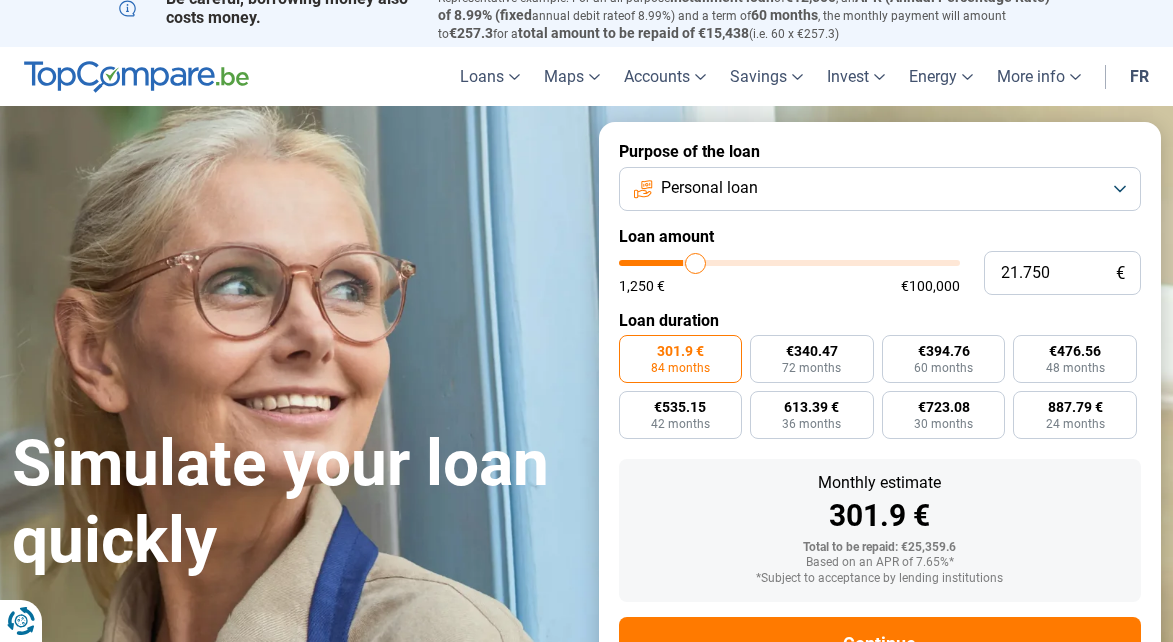 type on "22.250" 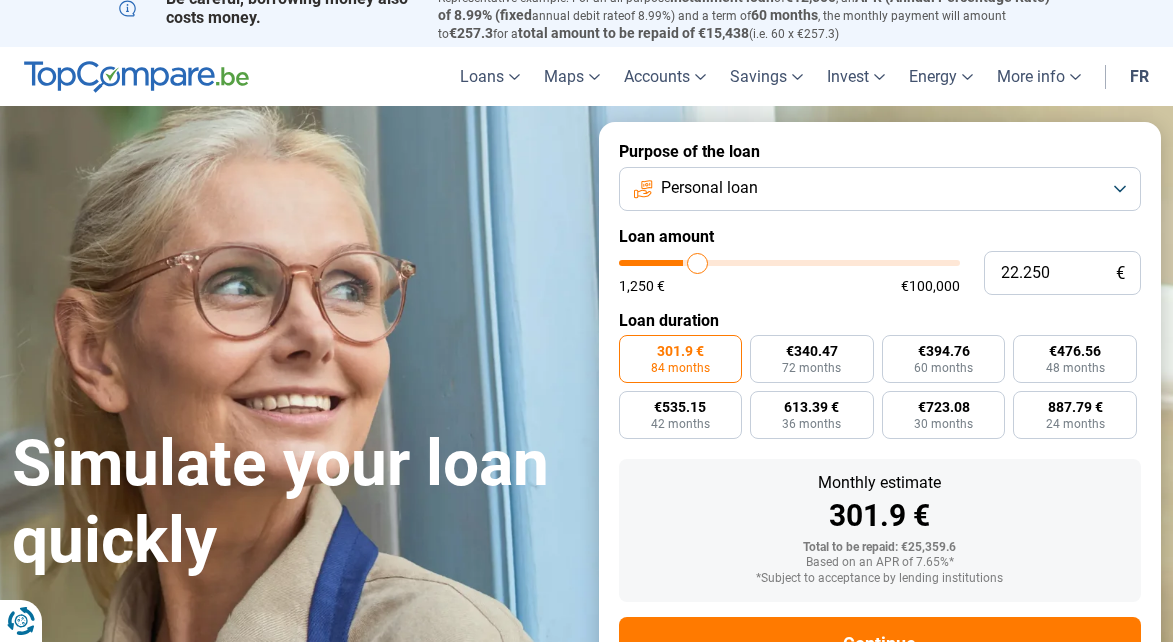 type on "22.750" 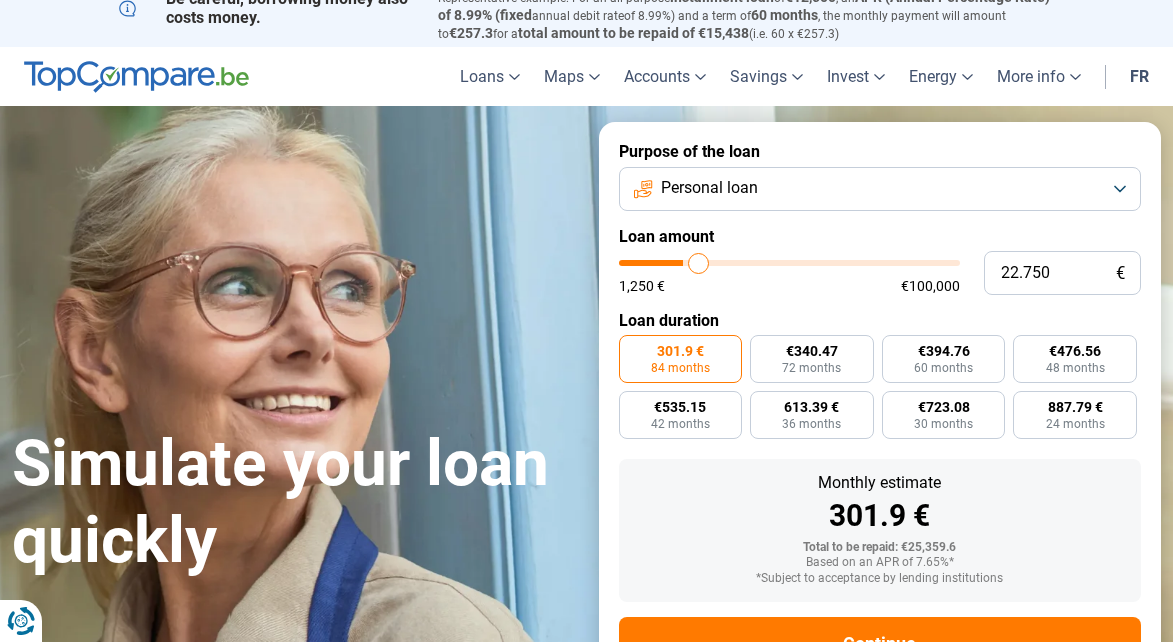 type on "23.250" 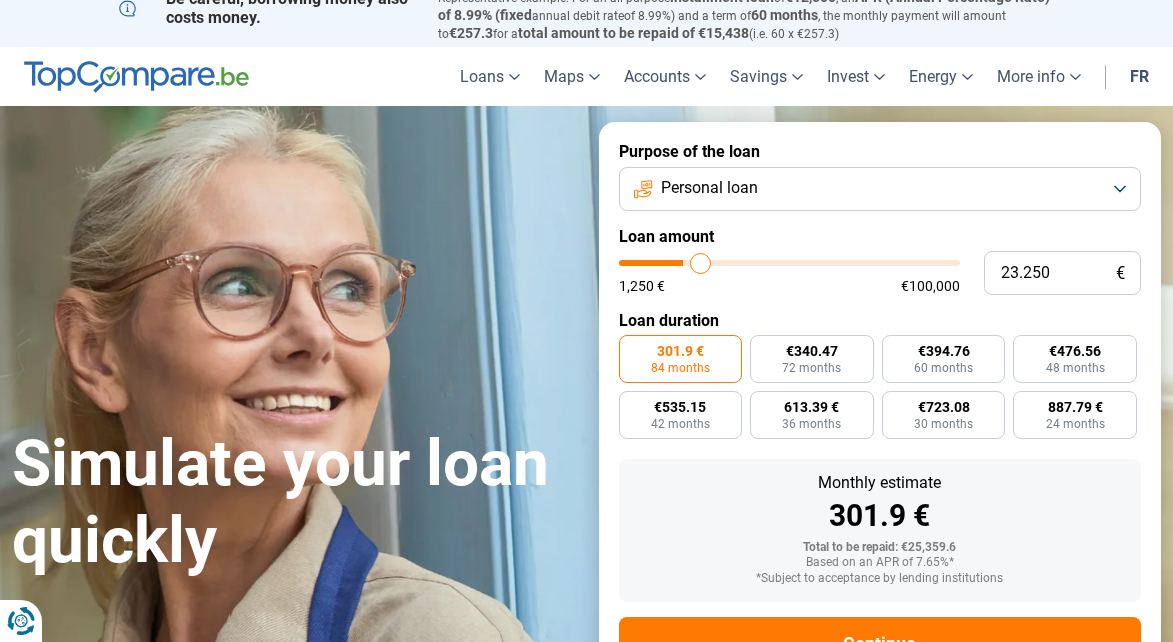 type on "23.500" 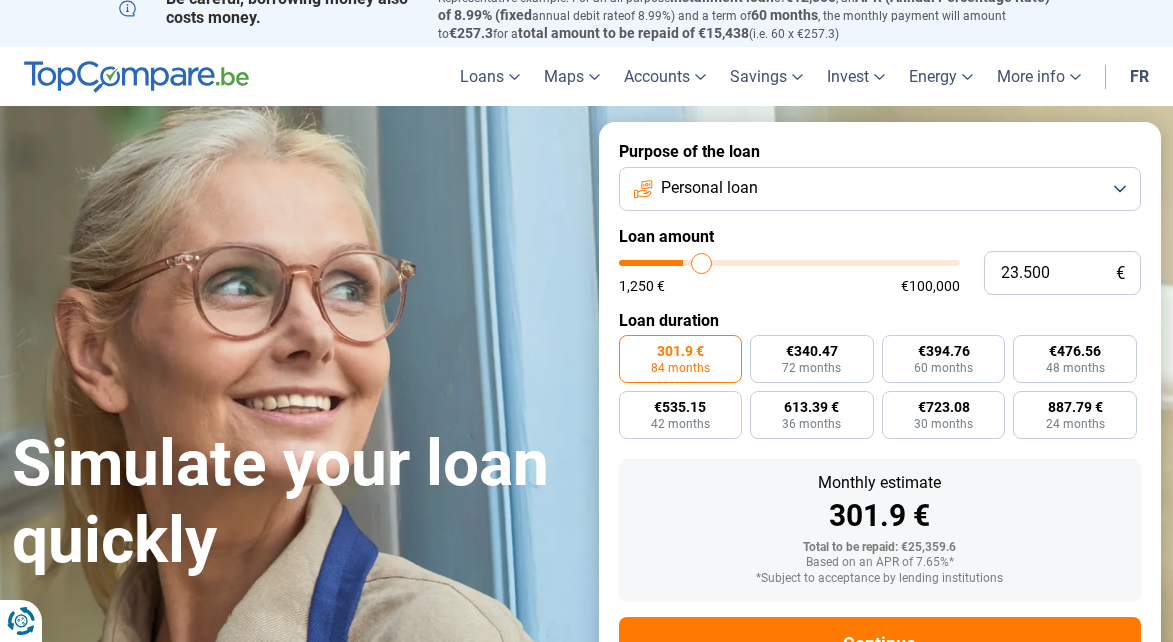 type on "24.000" 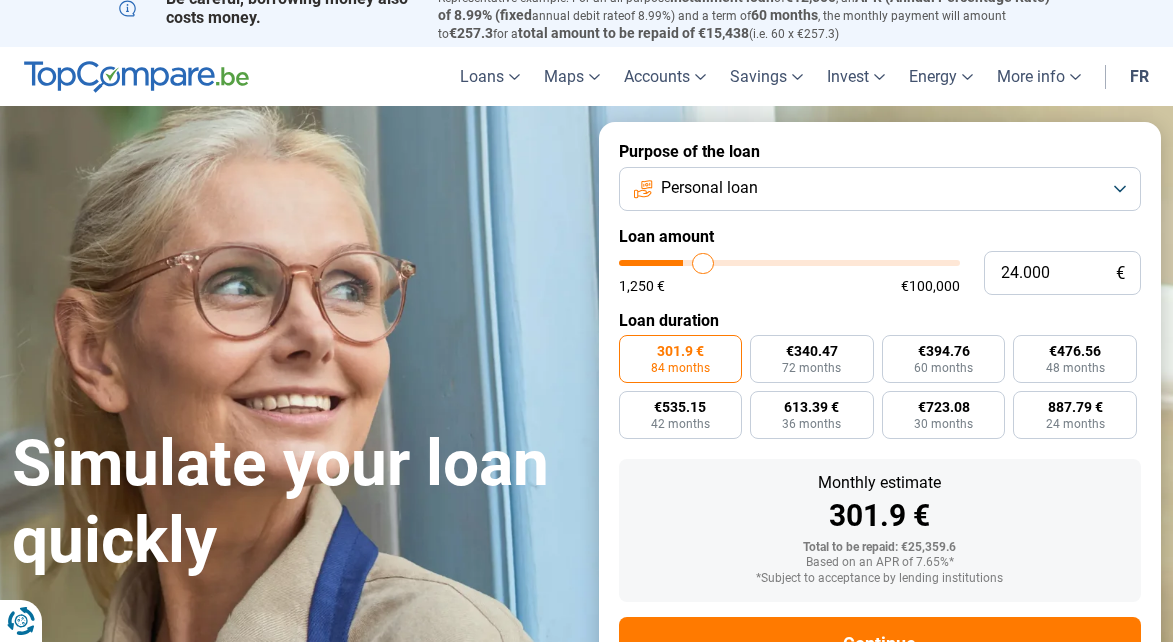 type on "24.500" 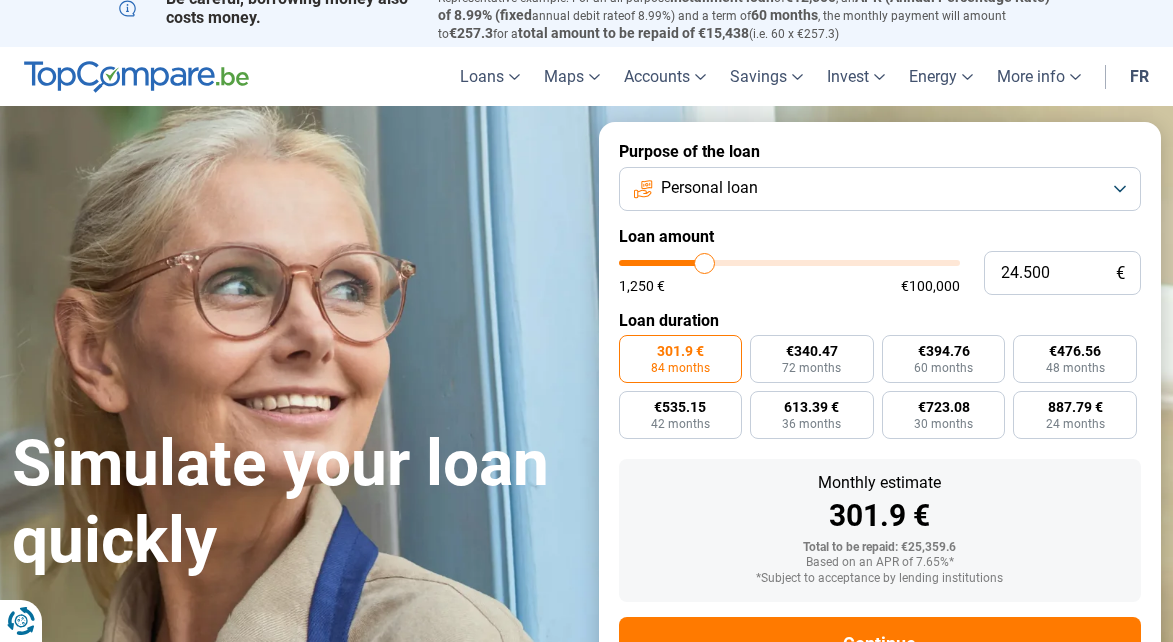 type on "25.000" 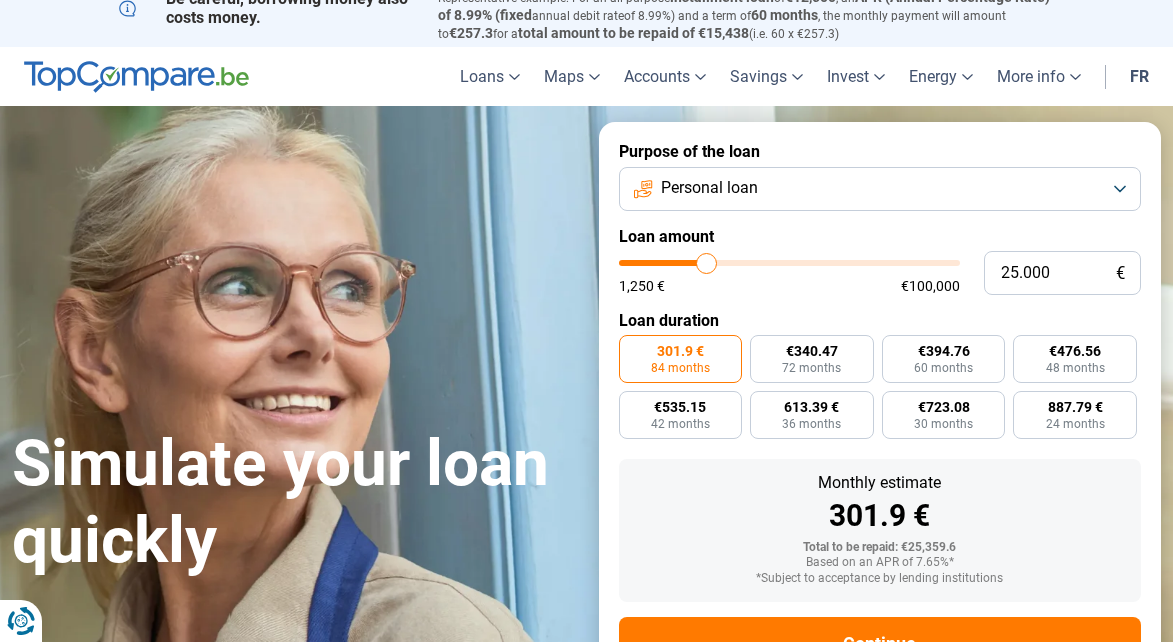 type on "25.500" 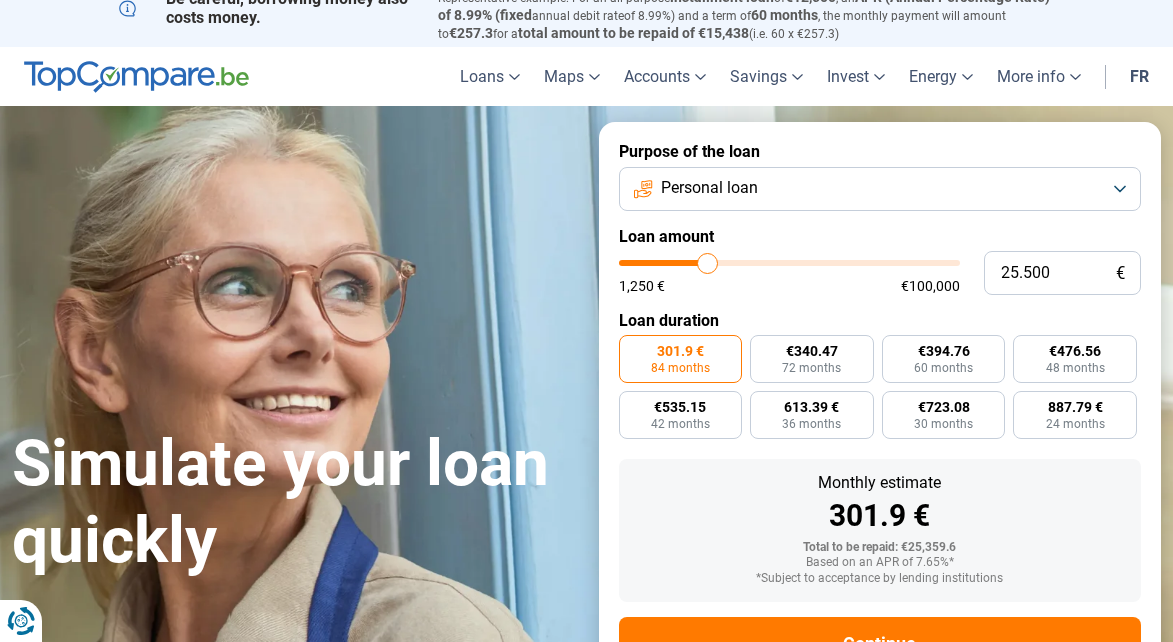 type on "26.000" 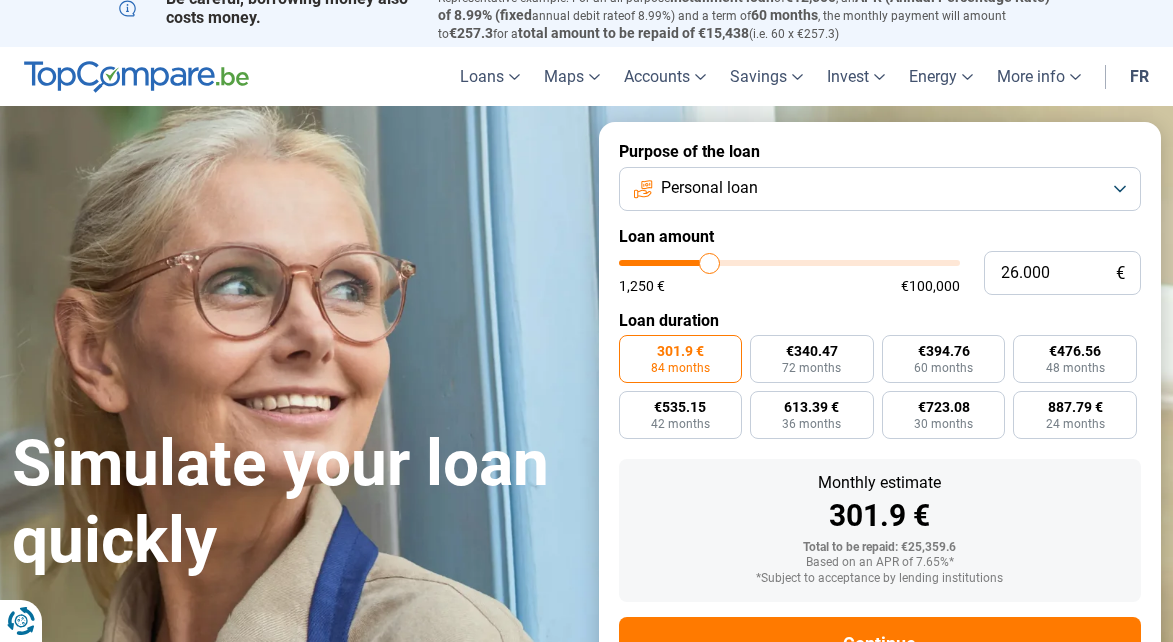 type on "26.500" 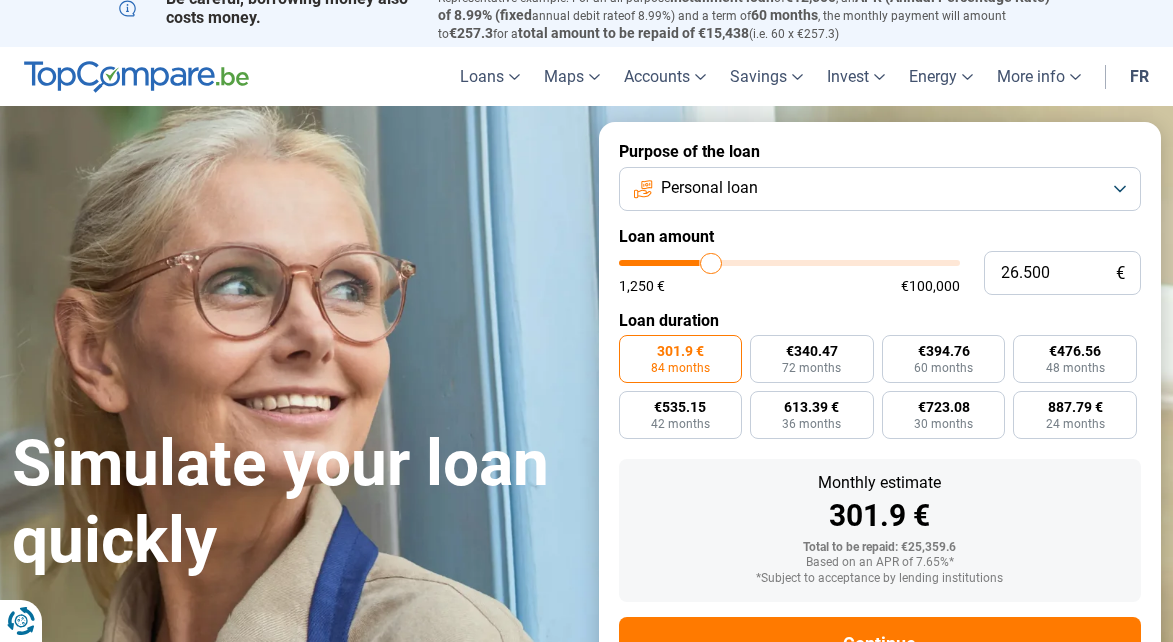 type on "27.000" 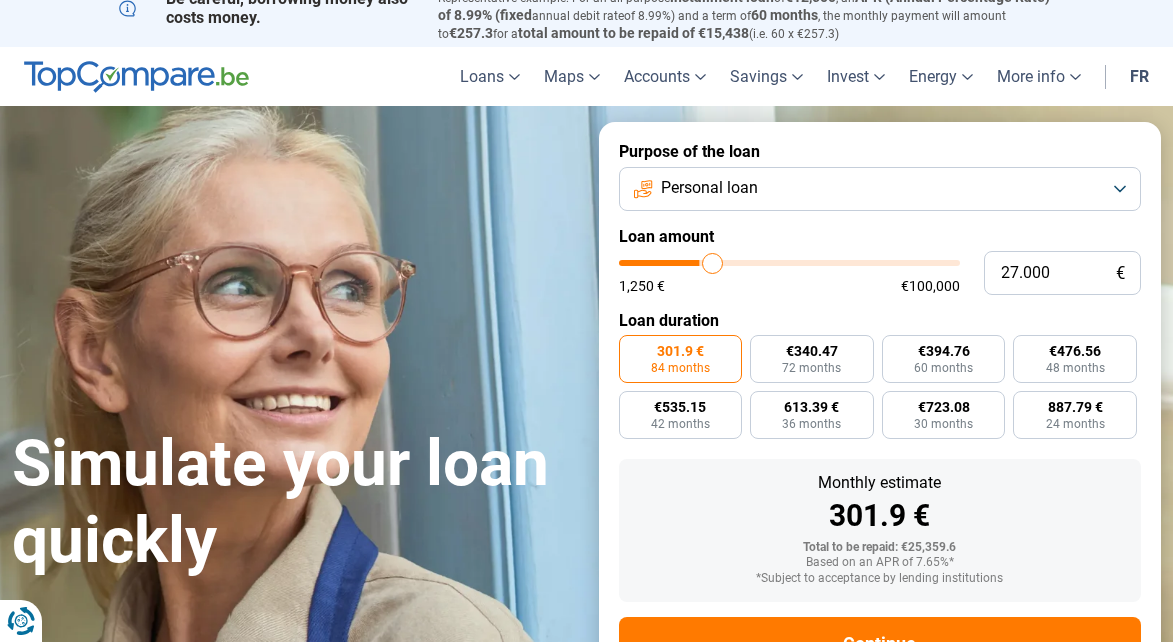 type on "27.500" 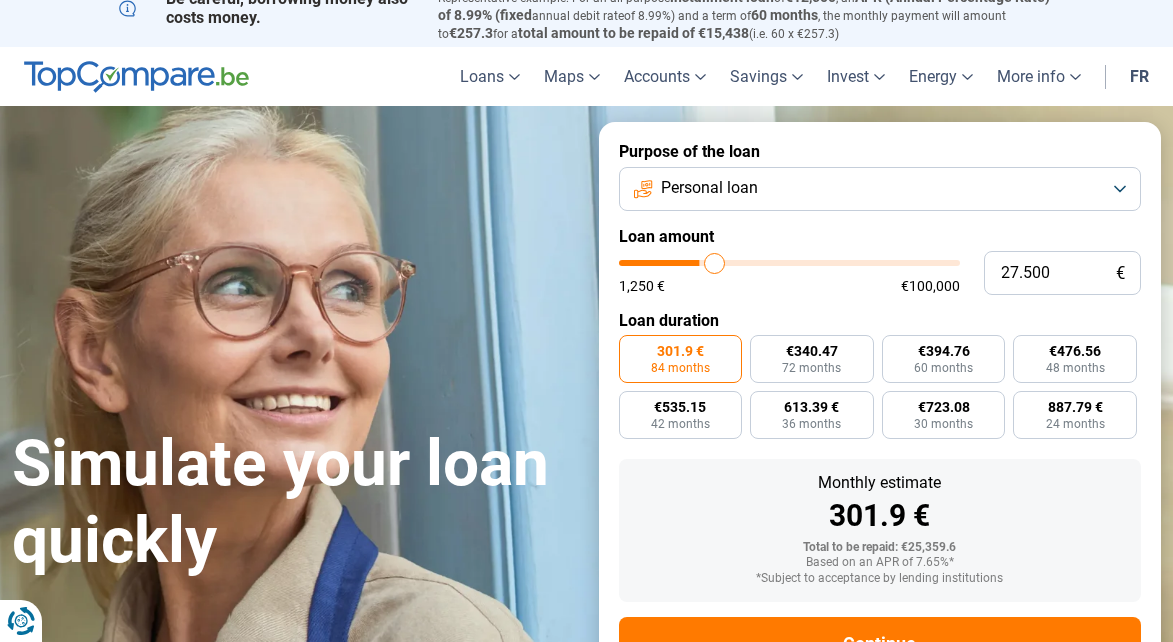 type on "27.750" 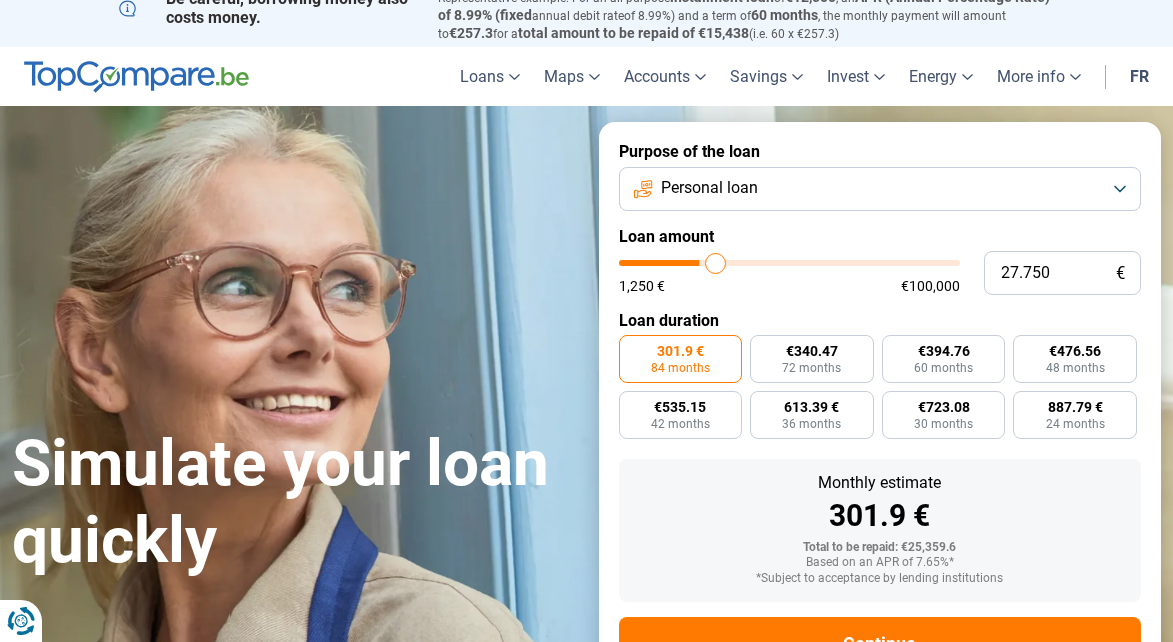 type on "28.250" 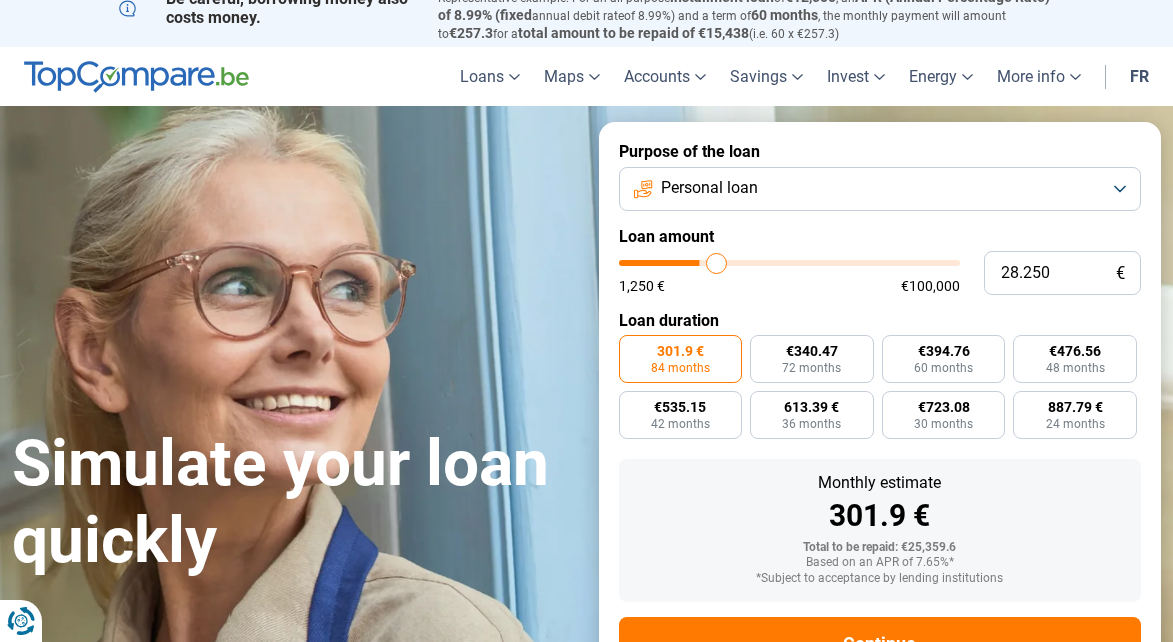 type on "28.500" 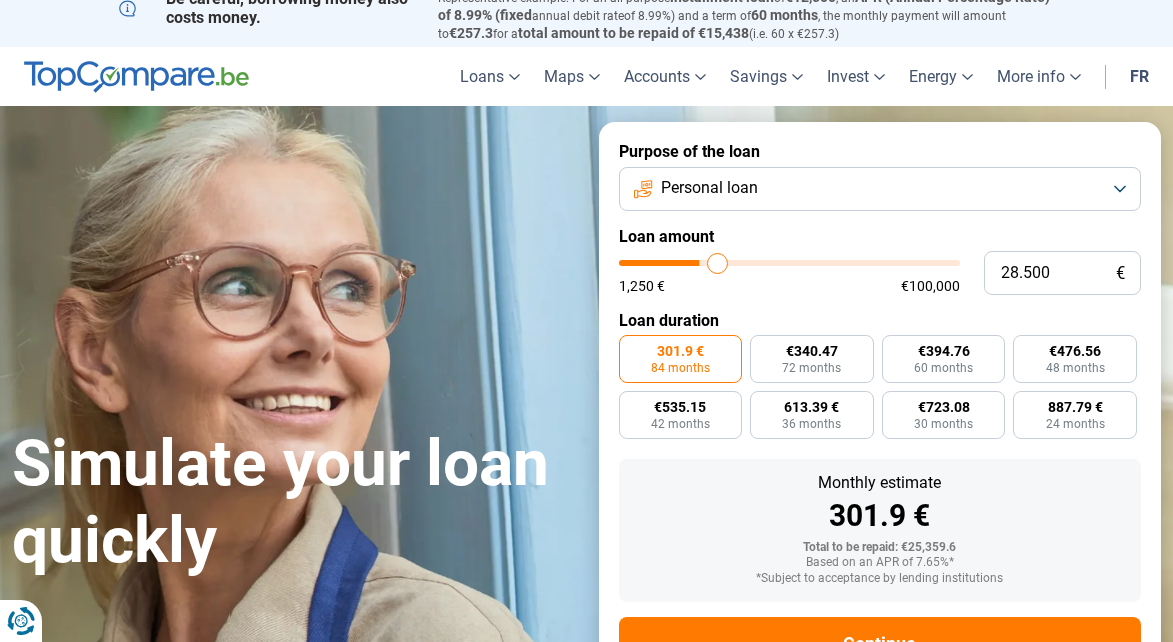 type on "29.000" 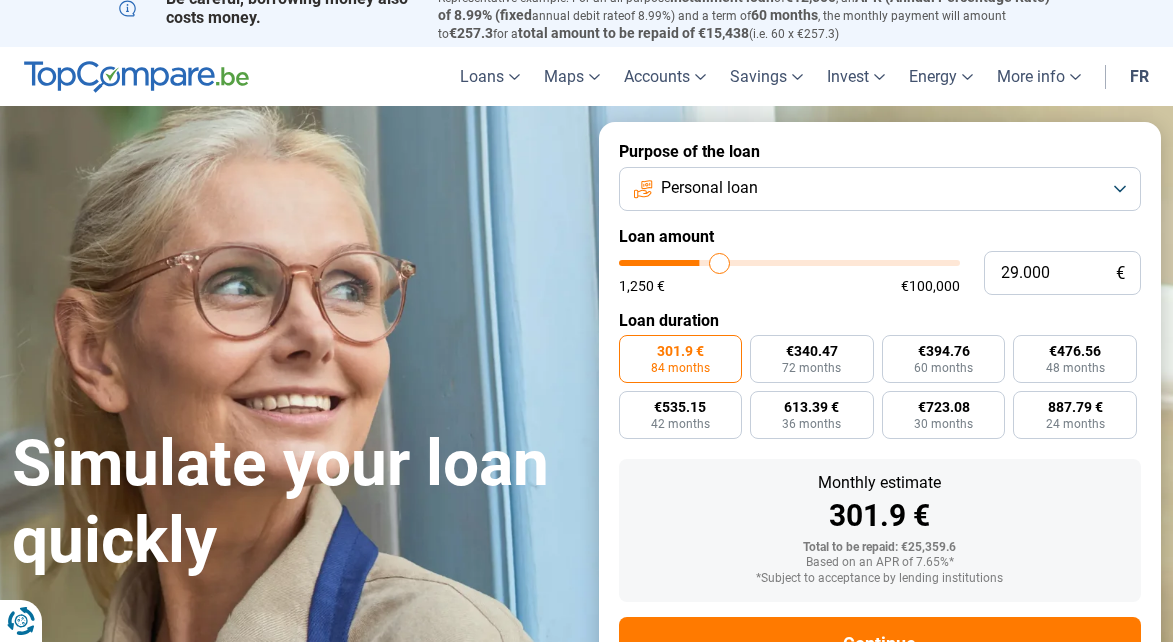 type on "29.250" 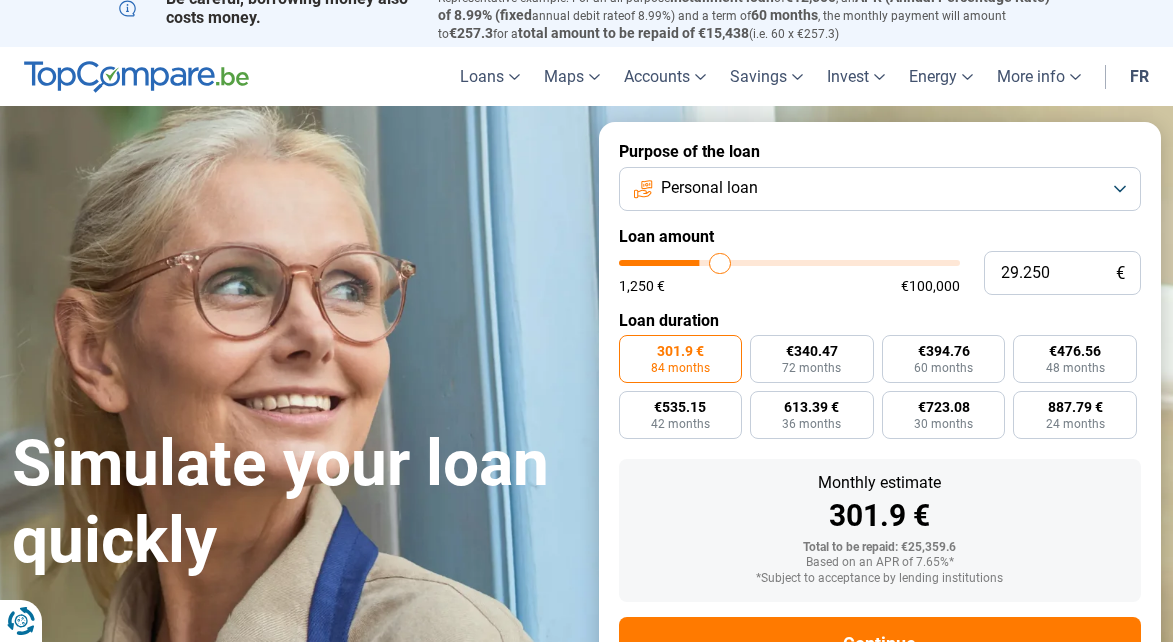 type on "29.500" 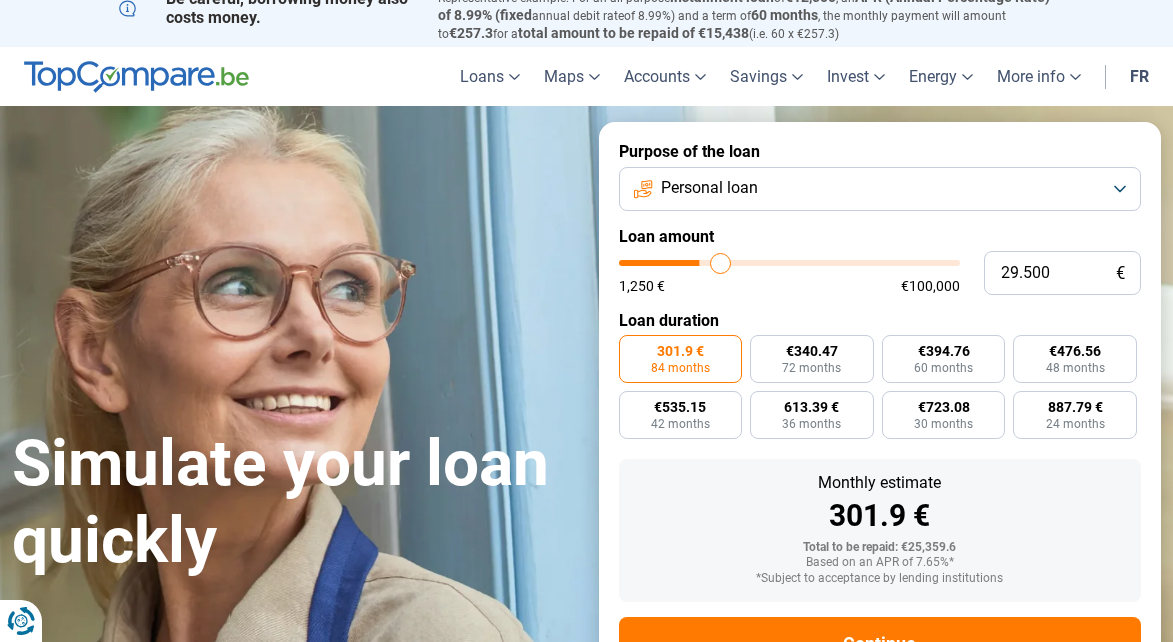 type on "29.750" 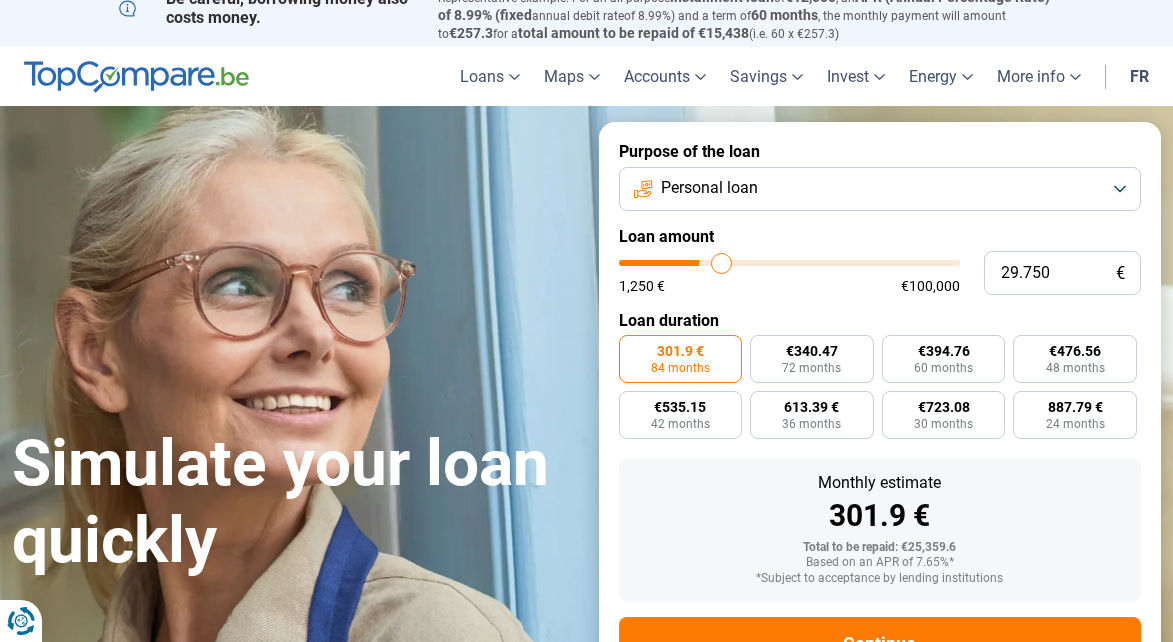 type on "30.000" 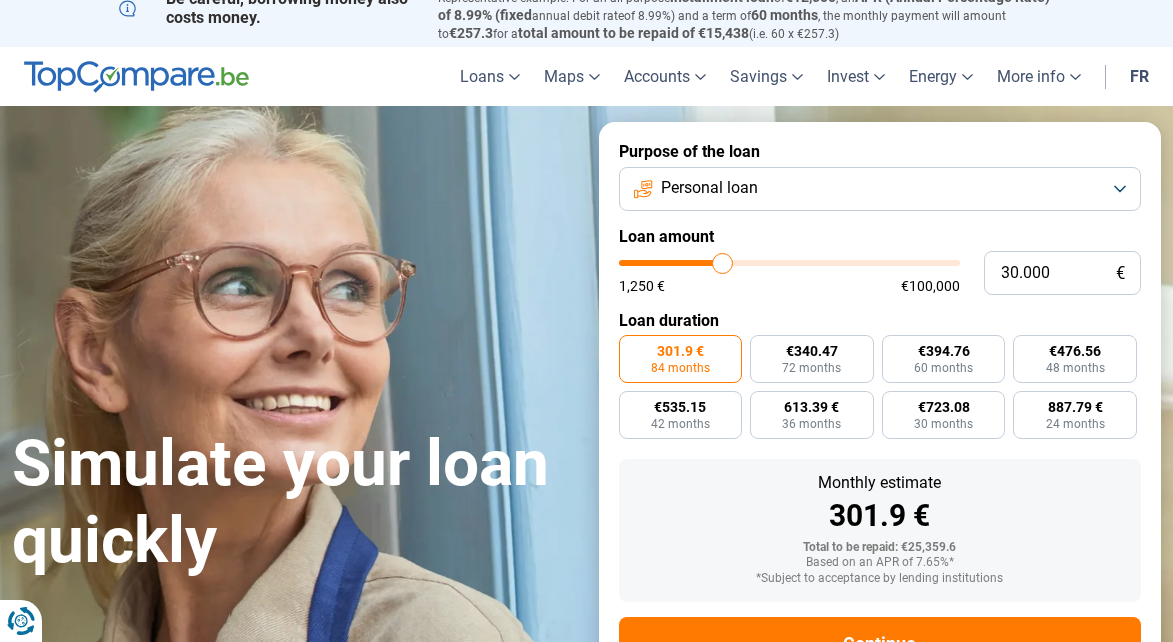 type on "30.250" 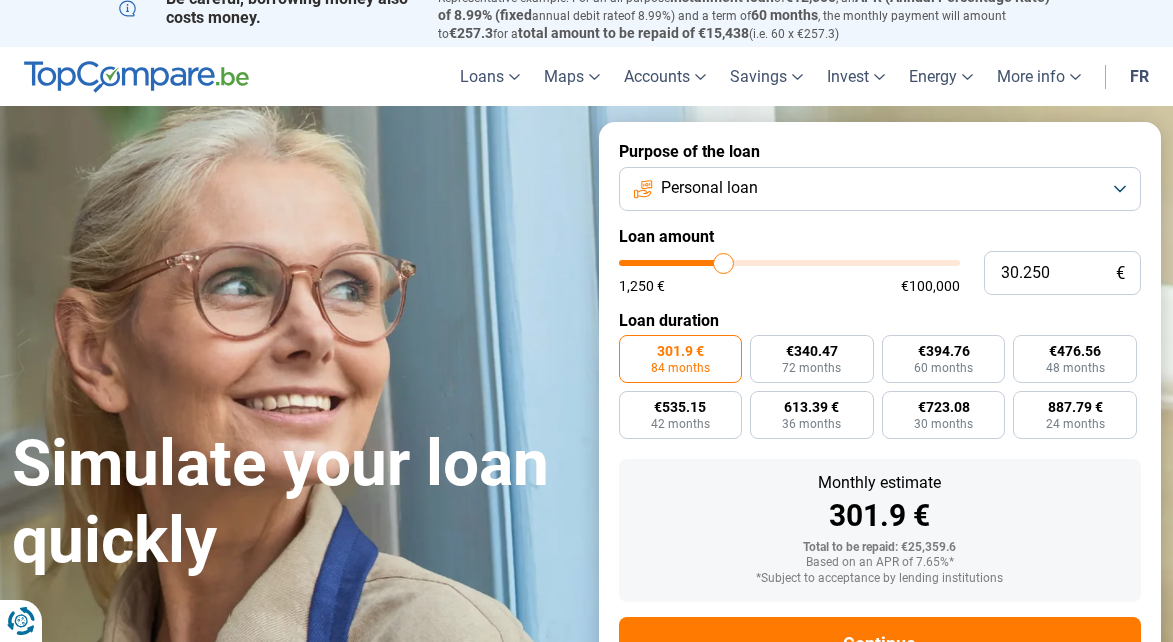 type on "30.500" 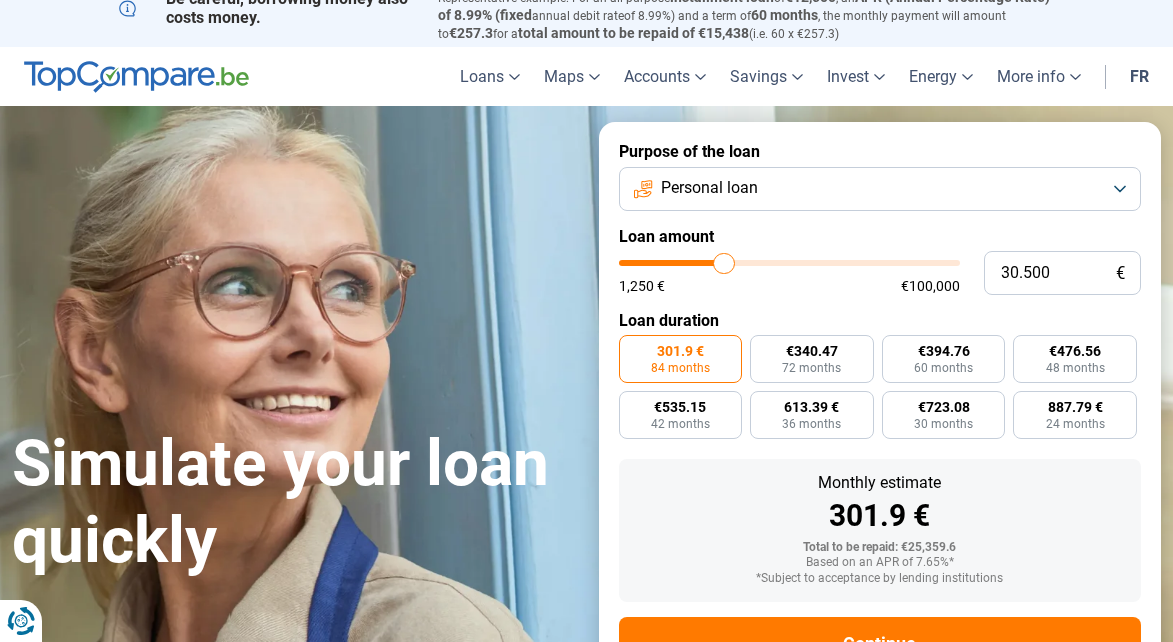 type on "30.750" 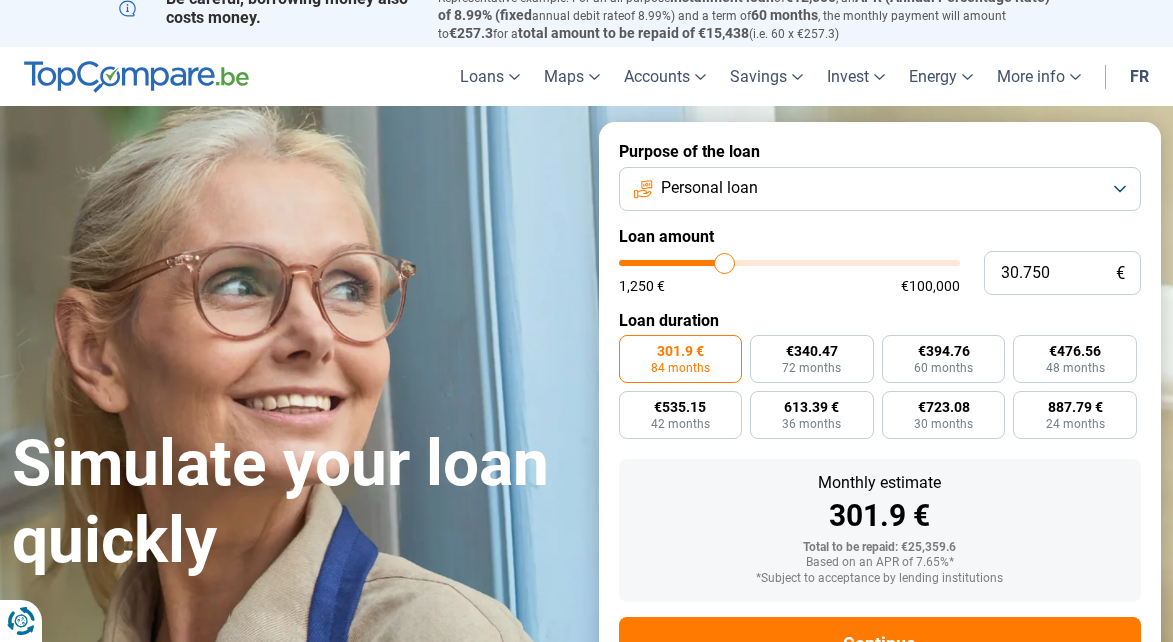 type on "31.000" 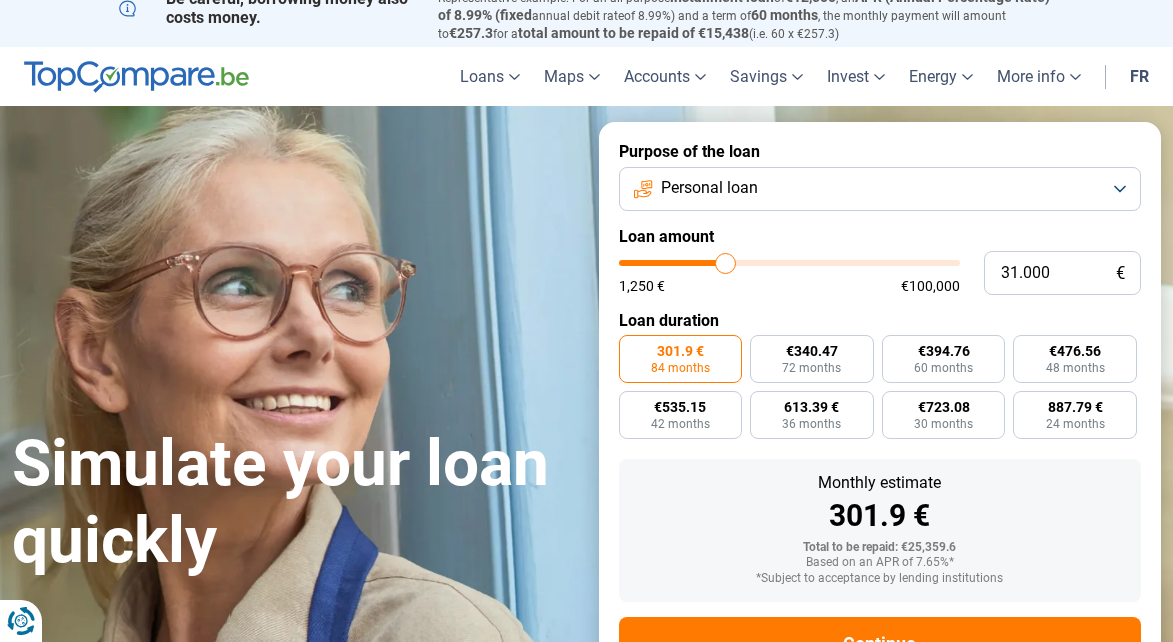 type on "31.250" 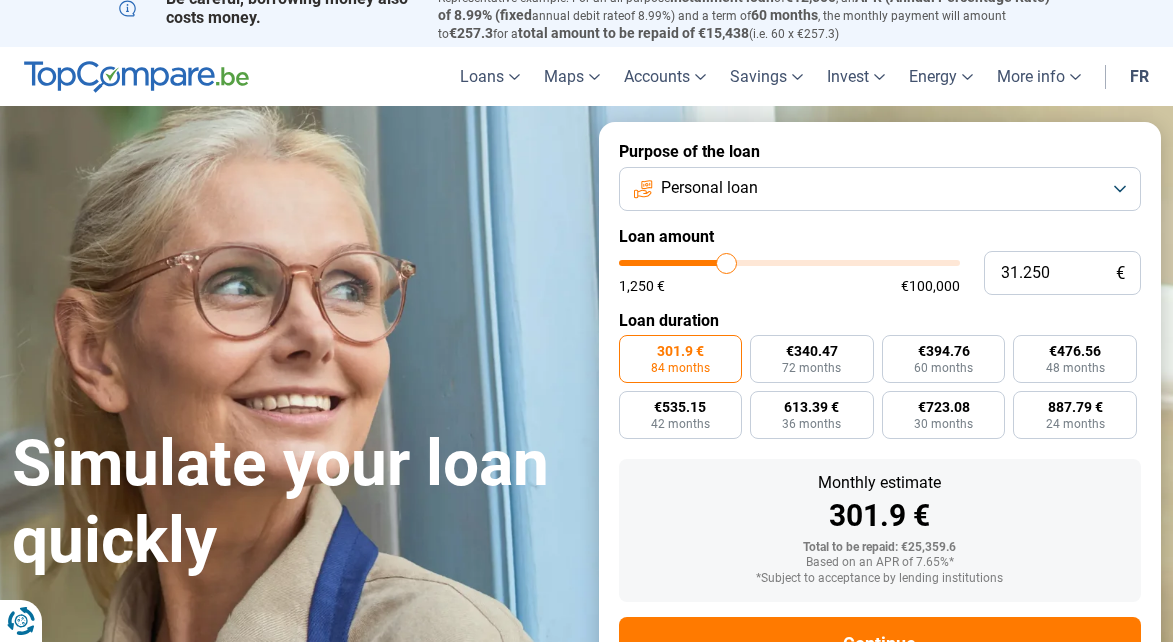 type on "31.750" 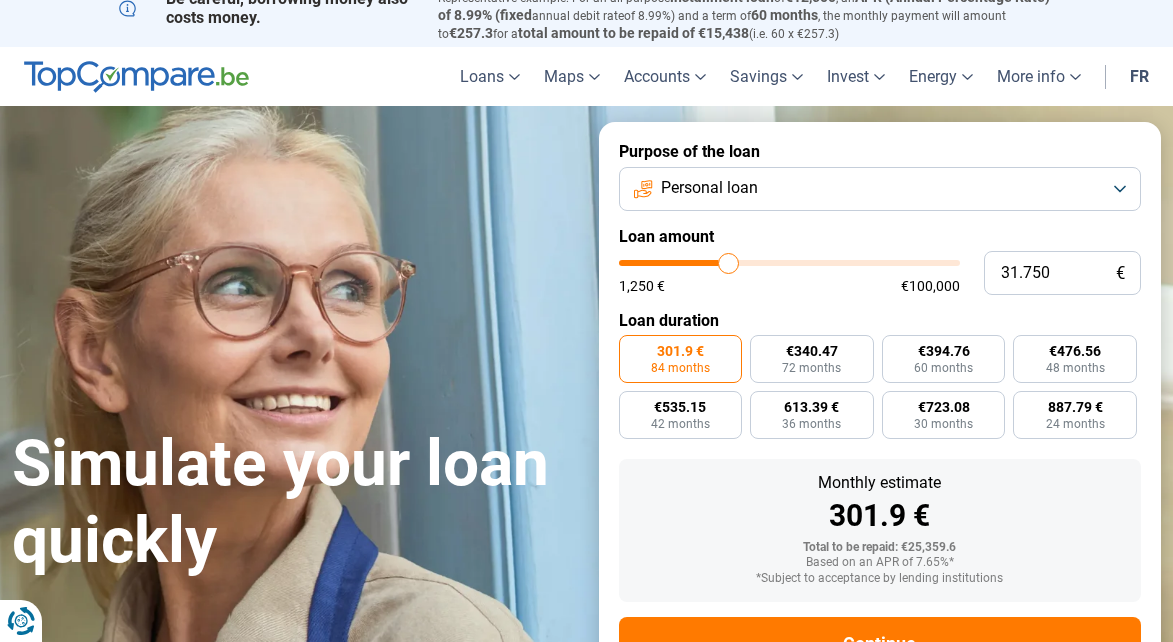 type on "32.000" 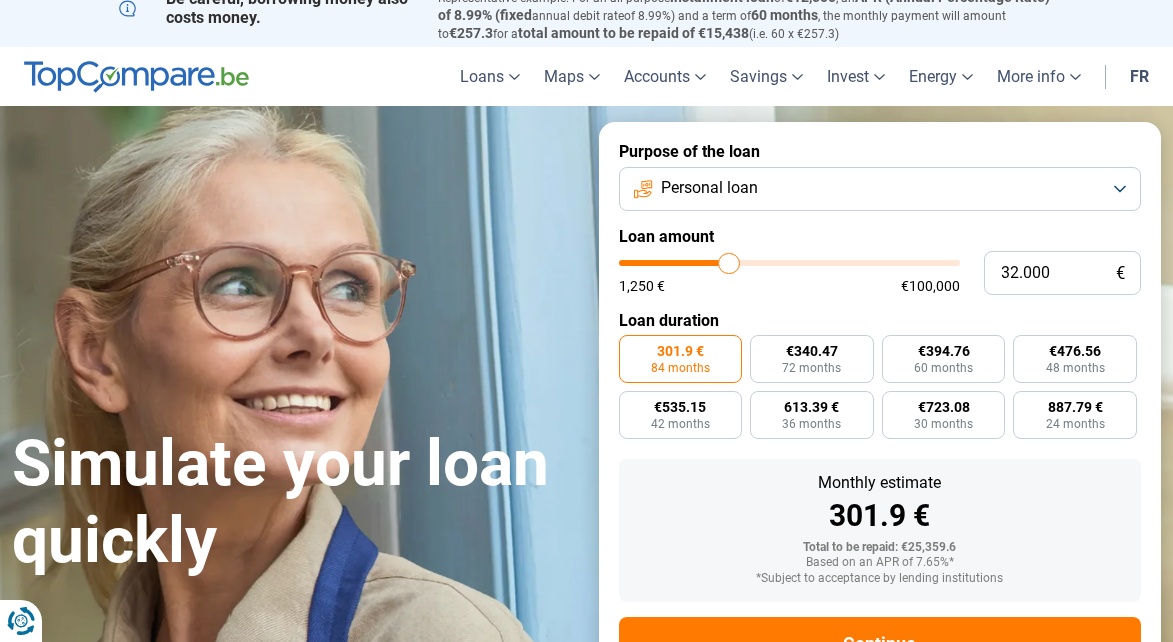 type on "32.500" 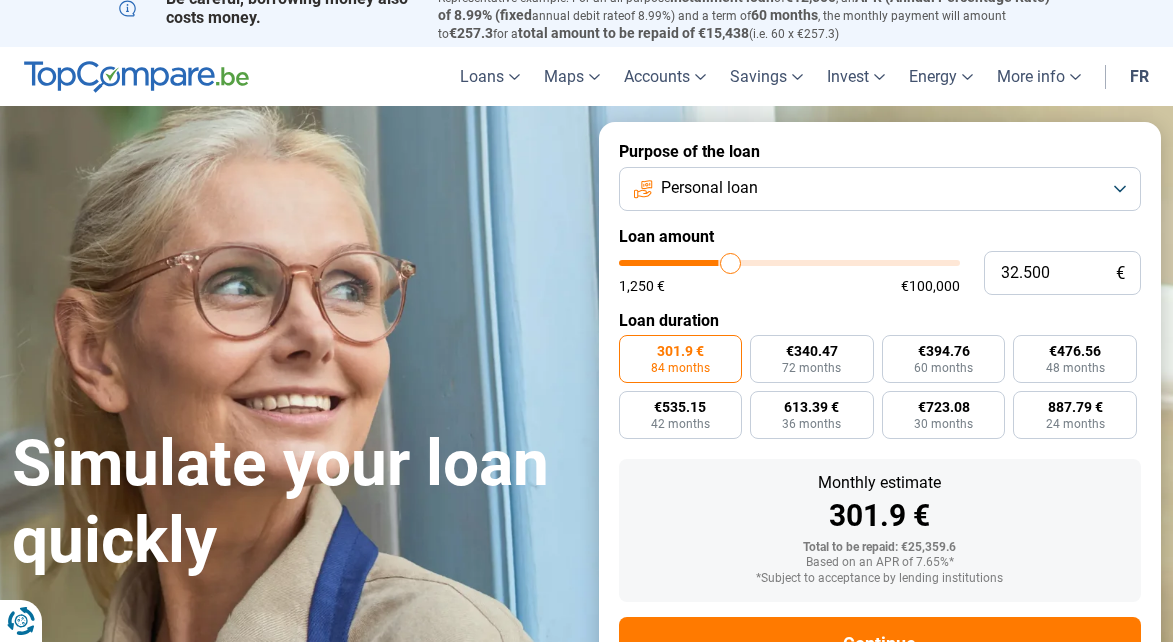 type on "33.000" 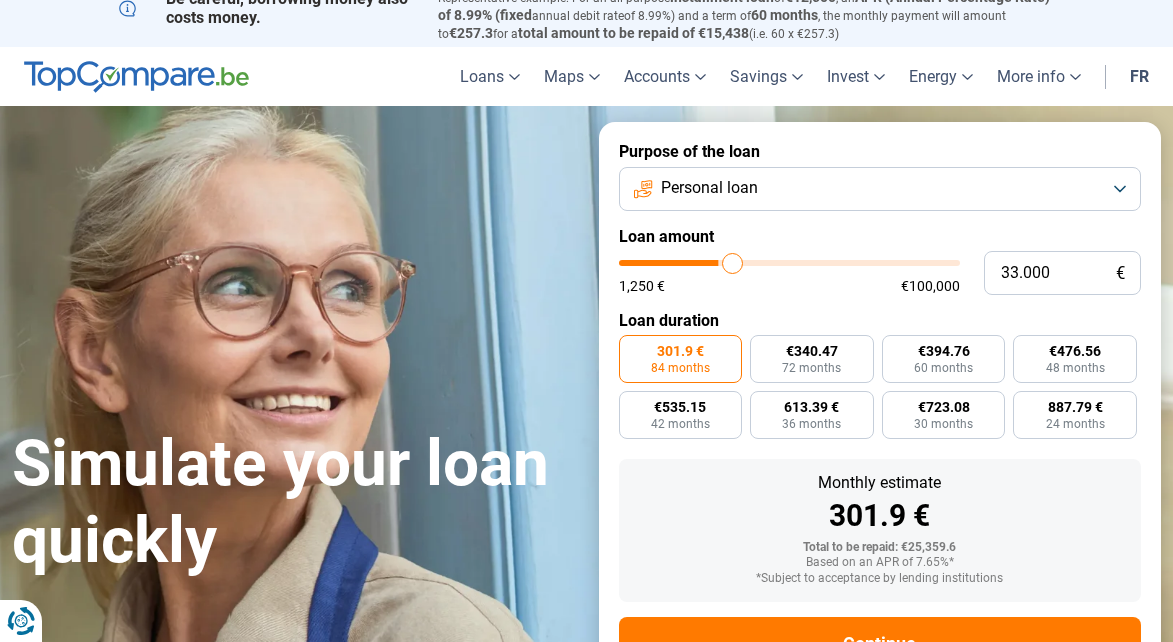 type on "33.500" 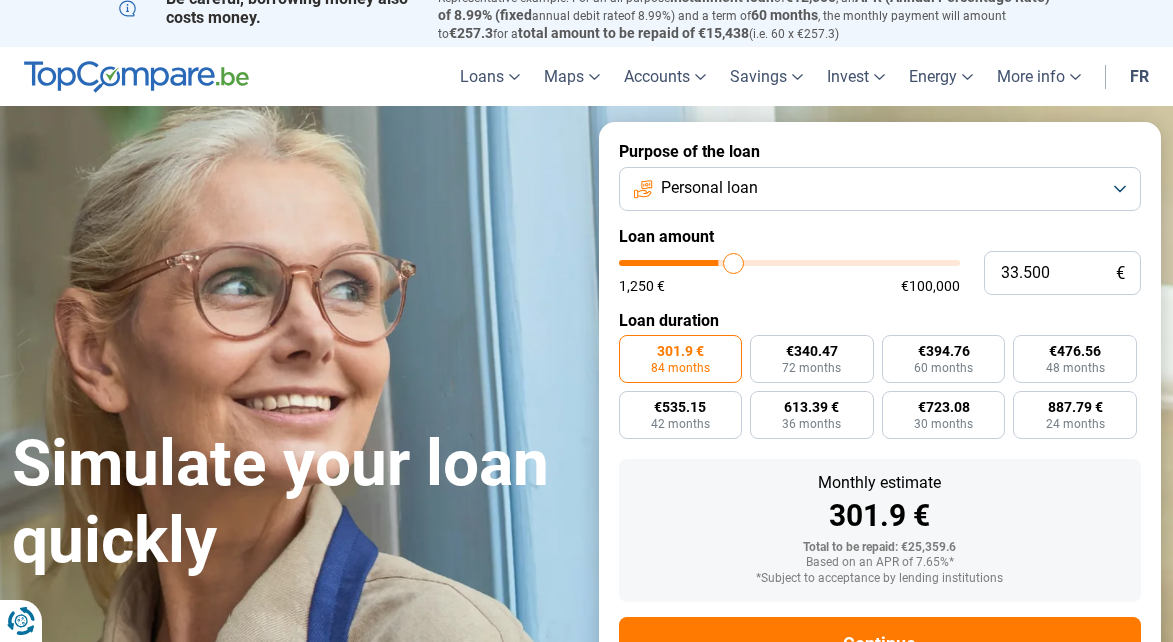 type on "34.000" 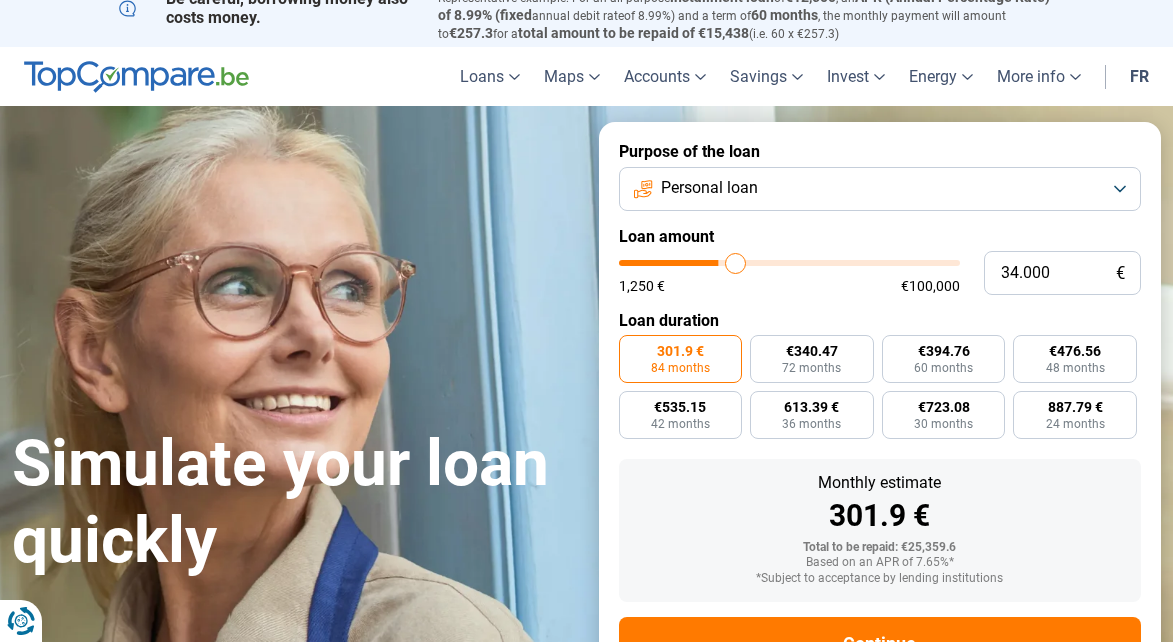 type on "34.250" 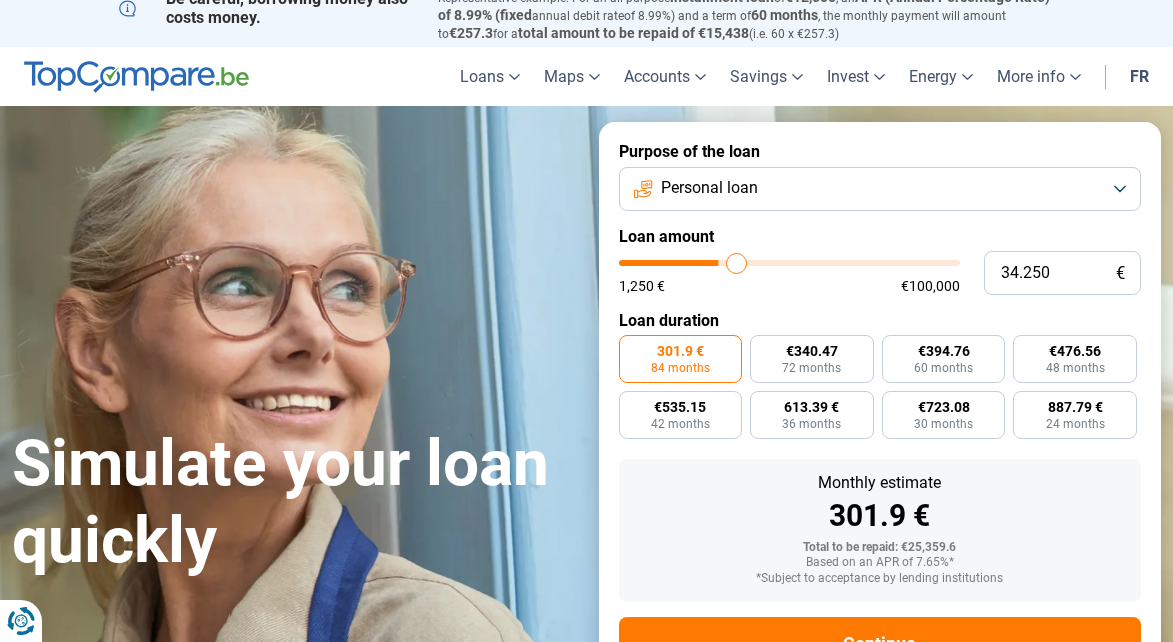 type on "34.750" 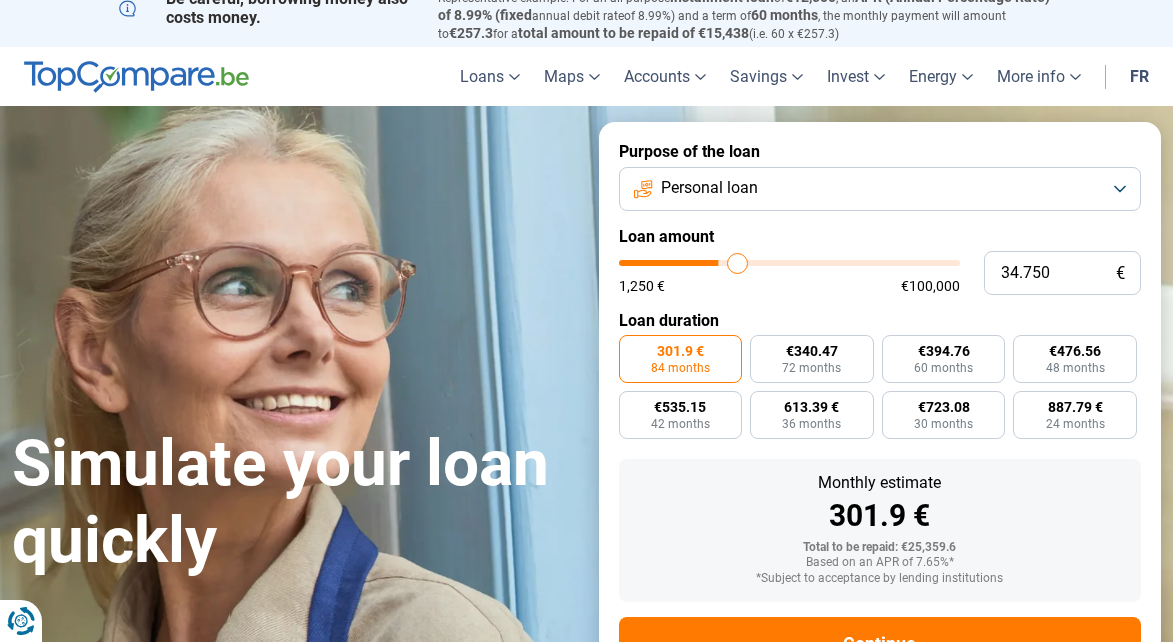 type on "35.000" 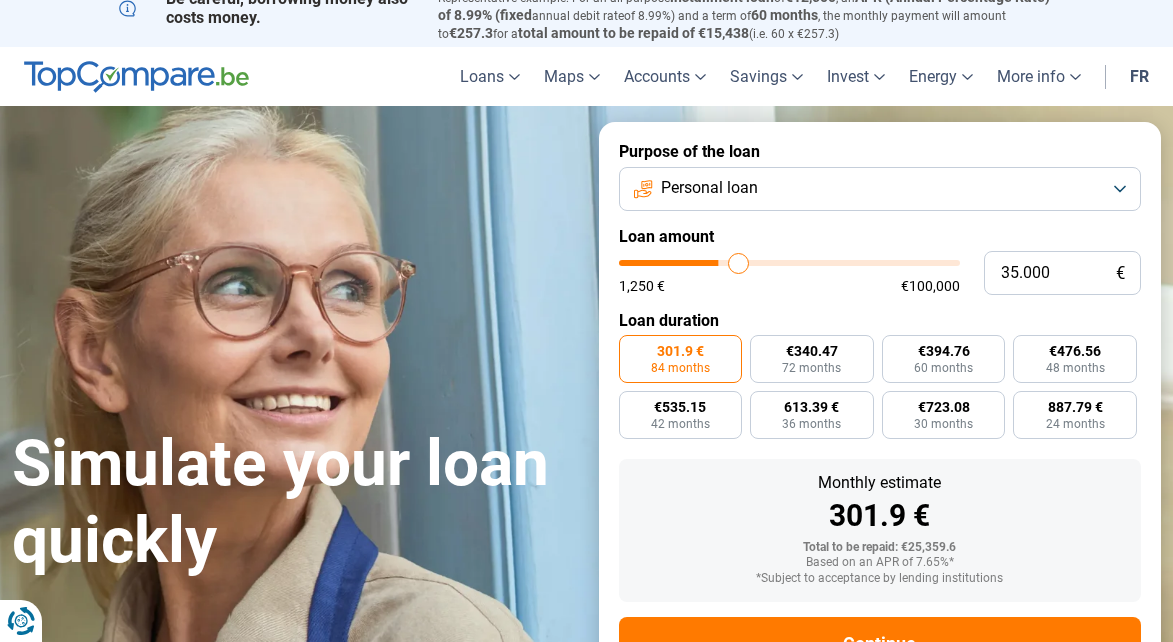 type on "35.250" 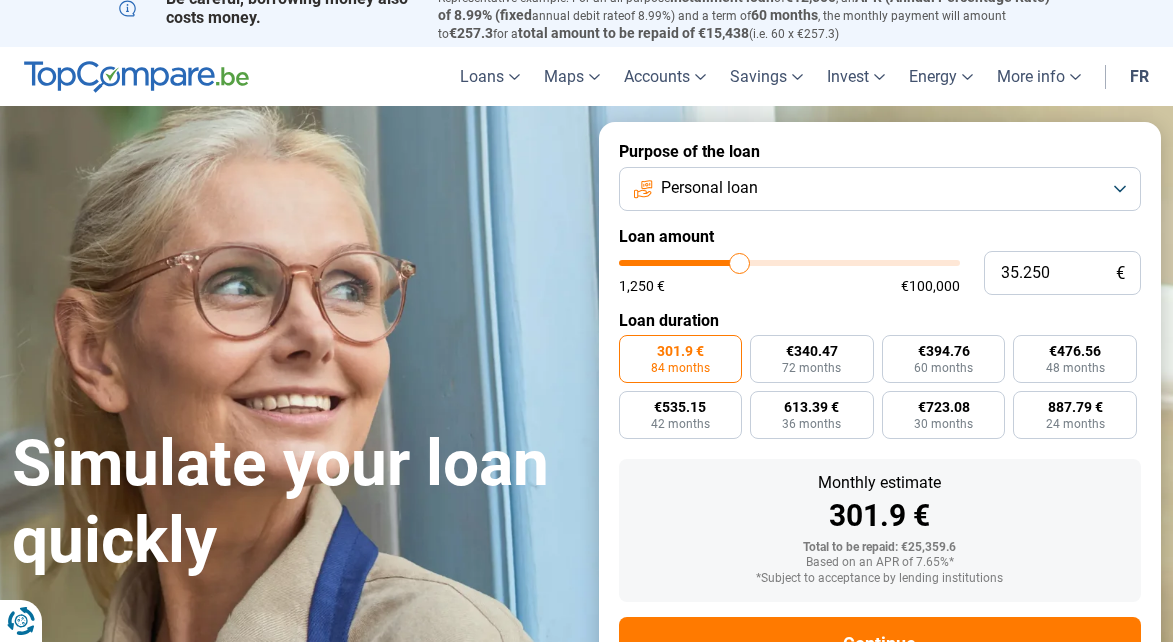 type on "35.500" 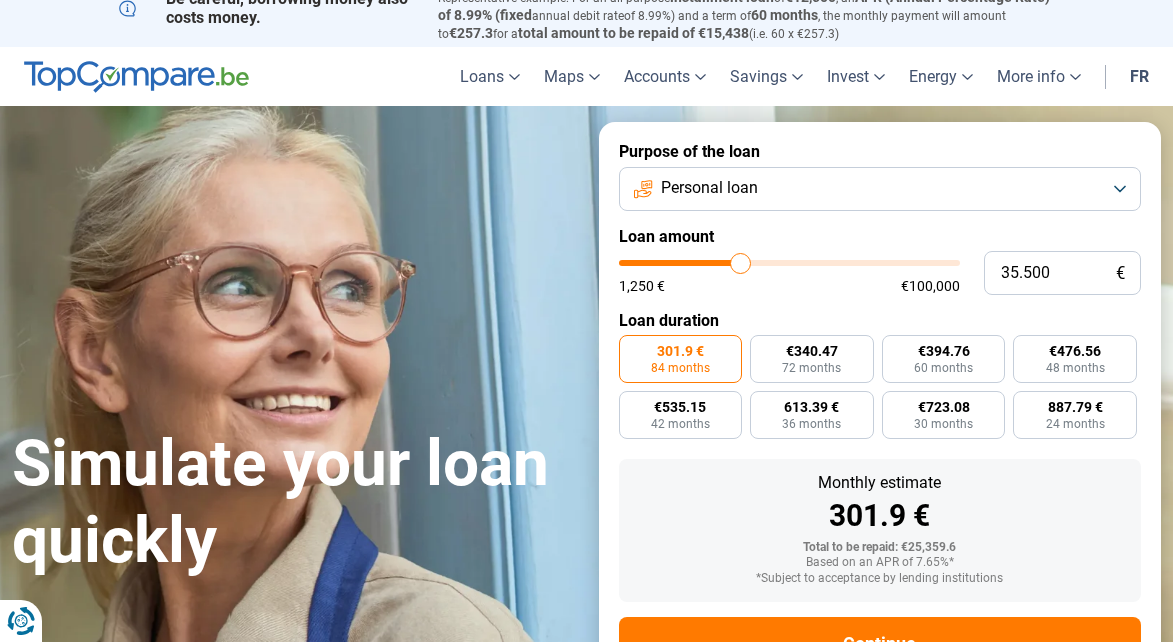 type on "35.750" 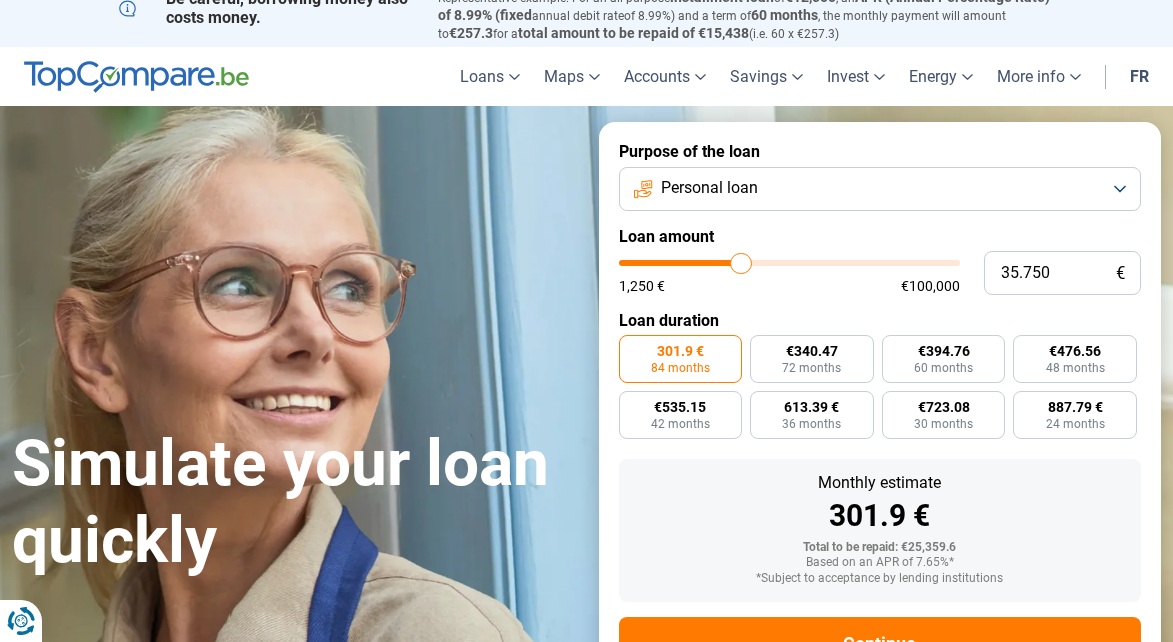type on "36.000" 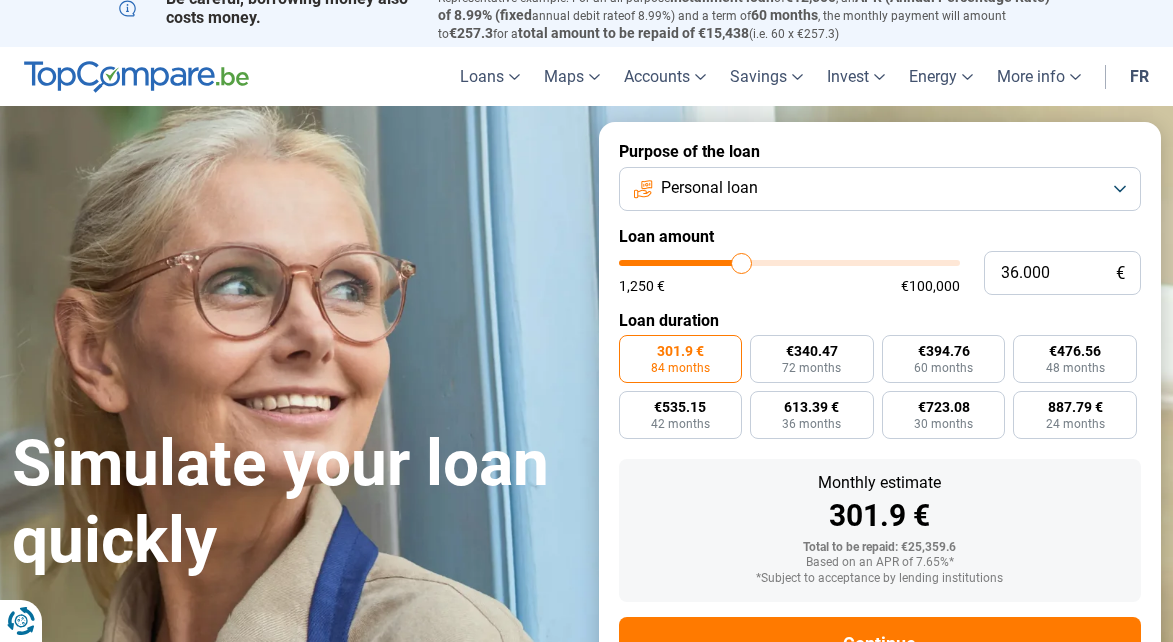 type on "36.250" 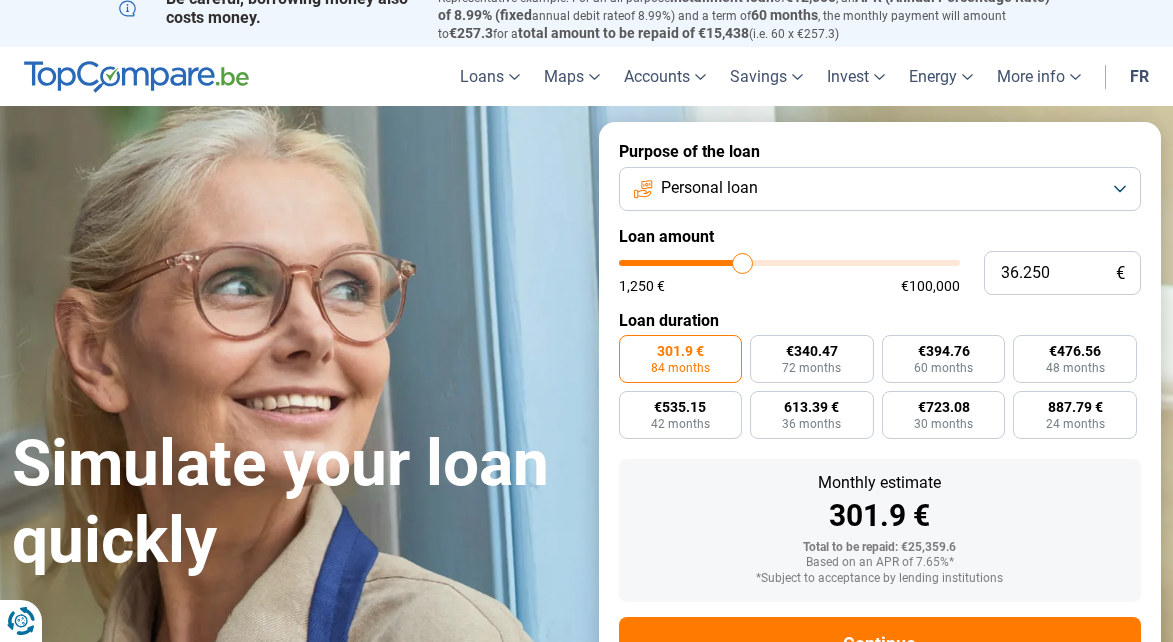 type on "36.500" 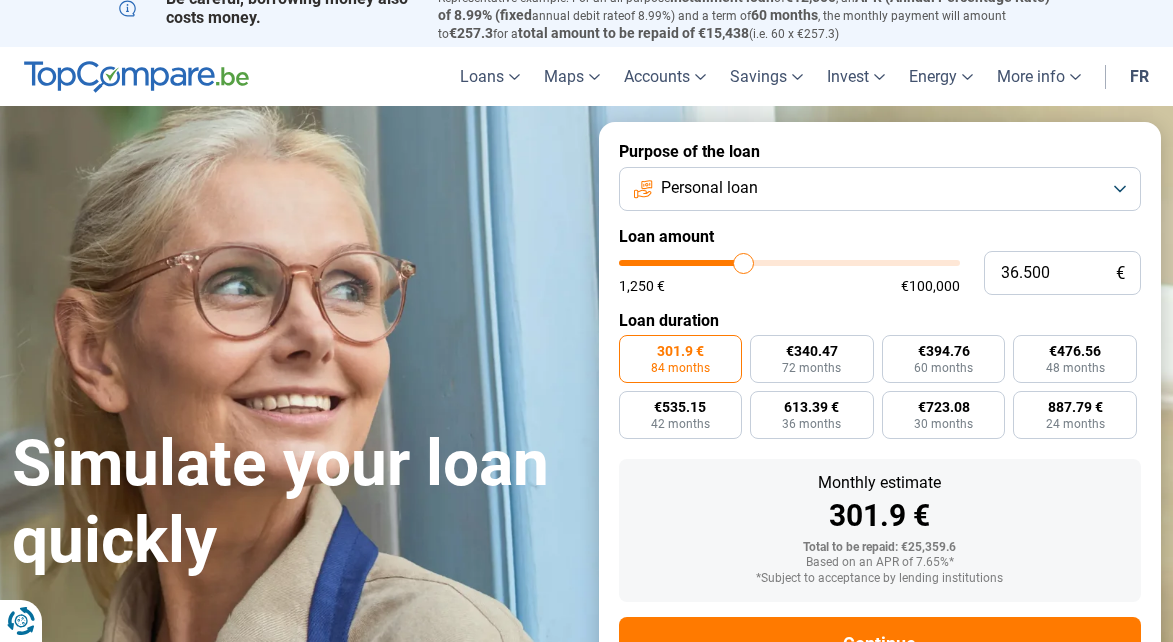 type on "36.750" 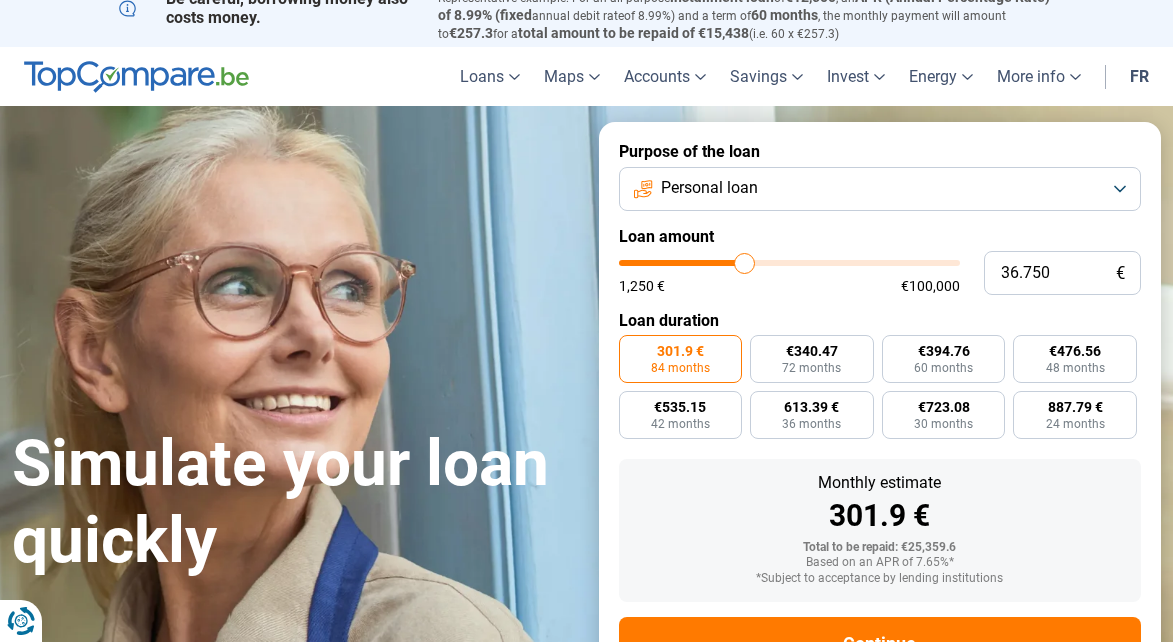 type on "37.000" 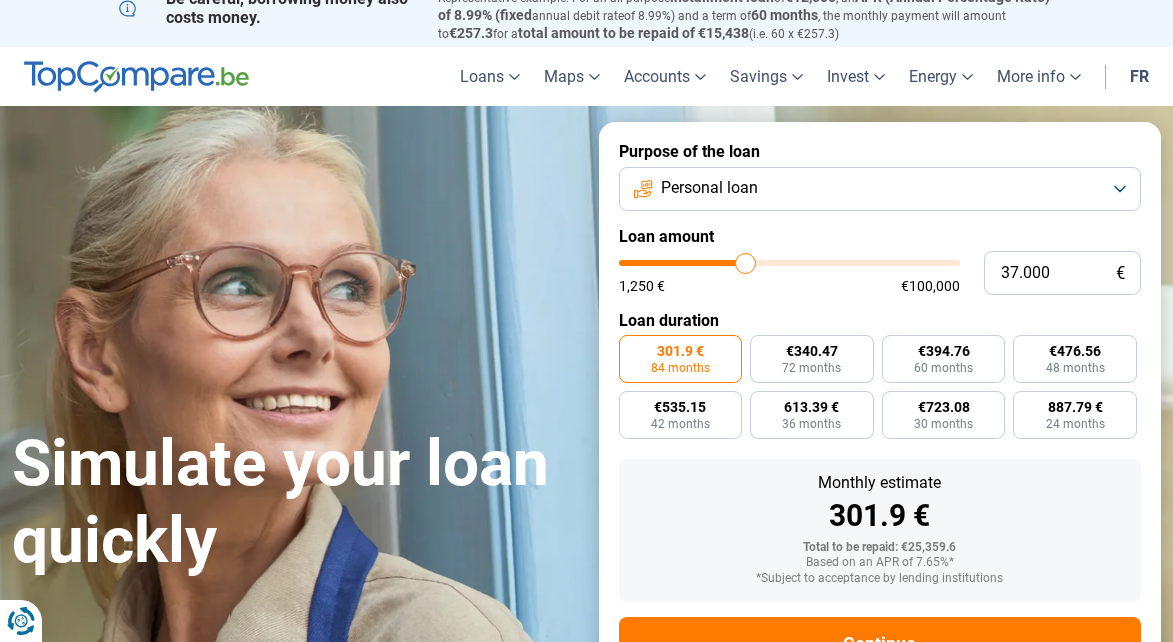 type on "37.250" 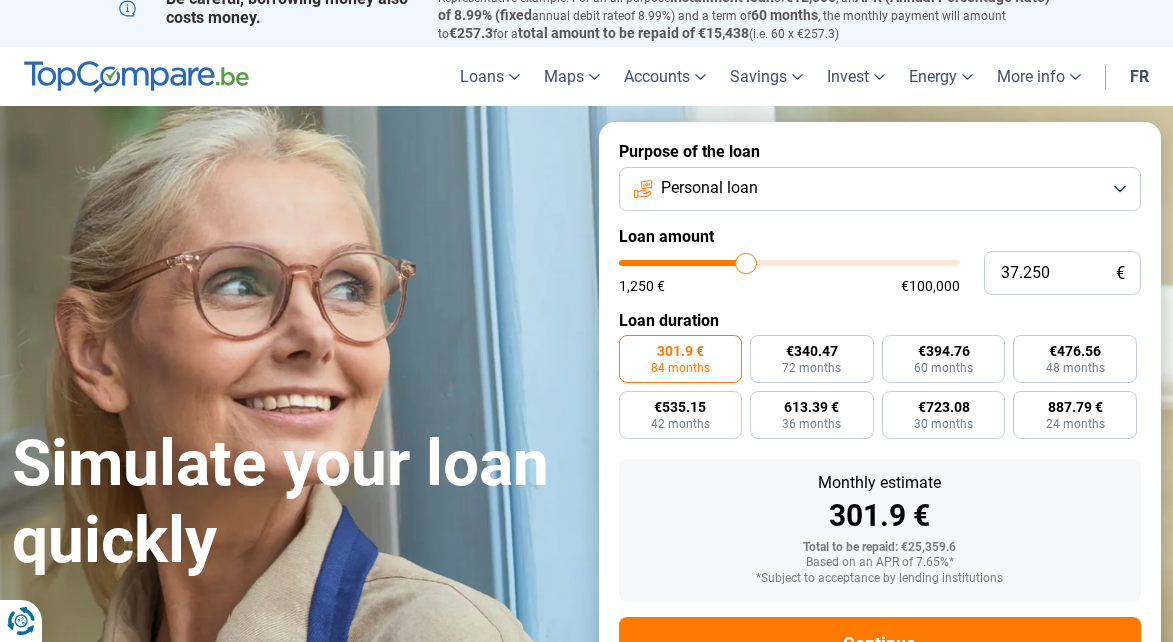 type on "37.500" 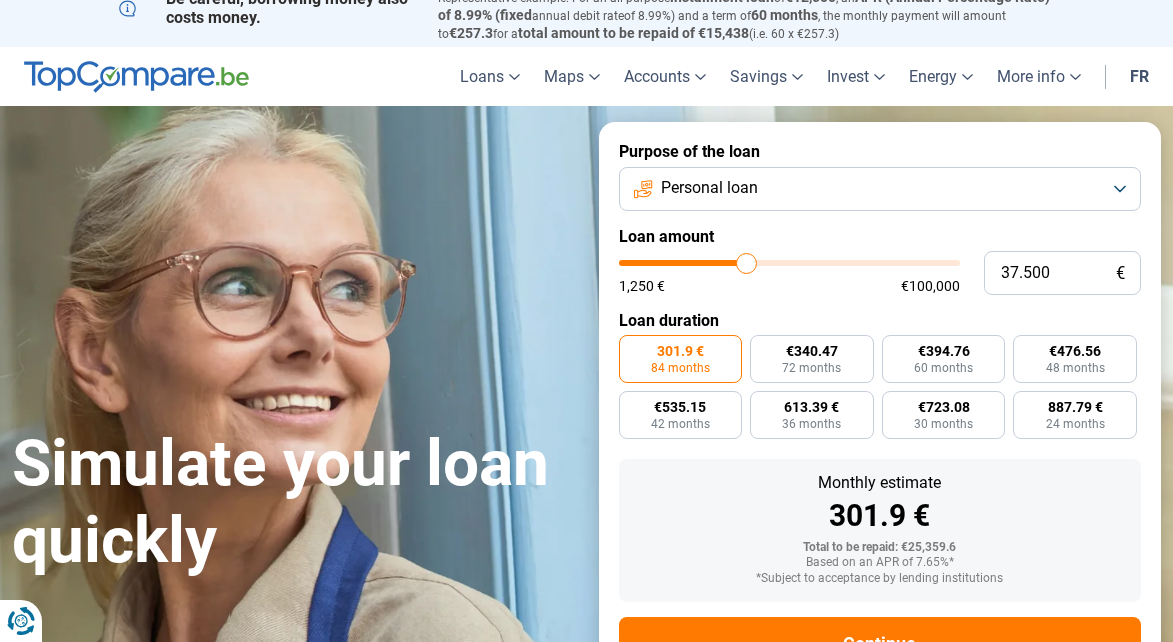 type on "37.750" 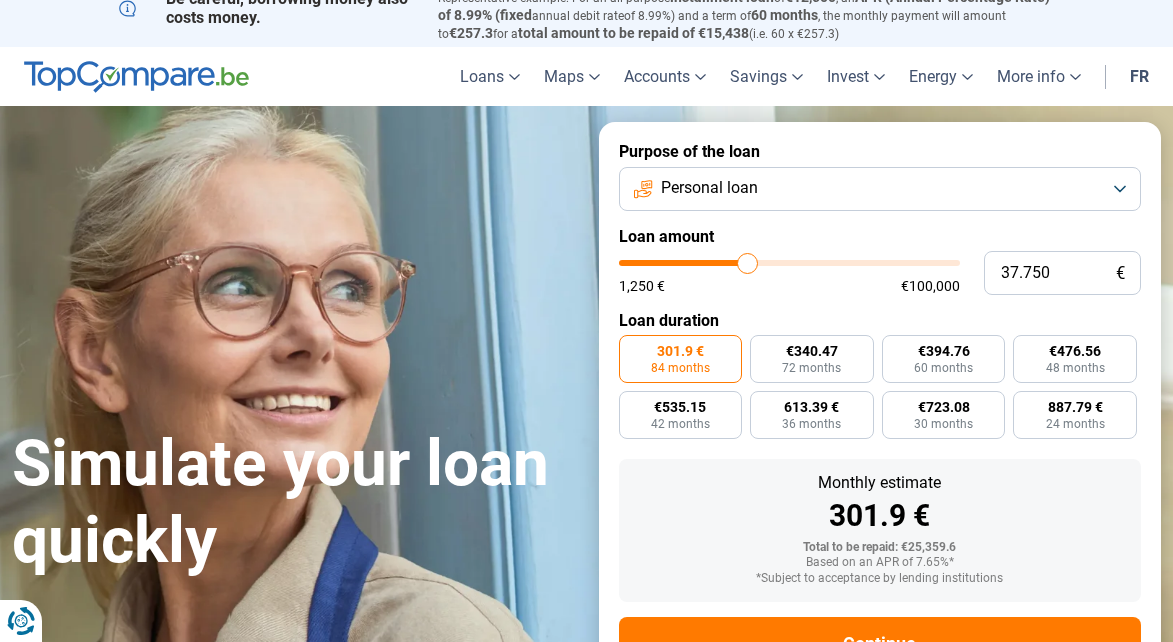 type on "38.000" 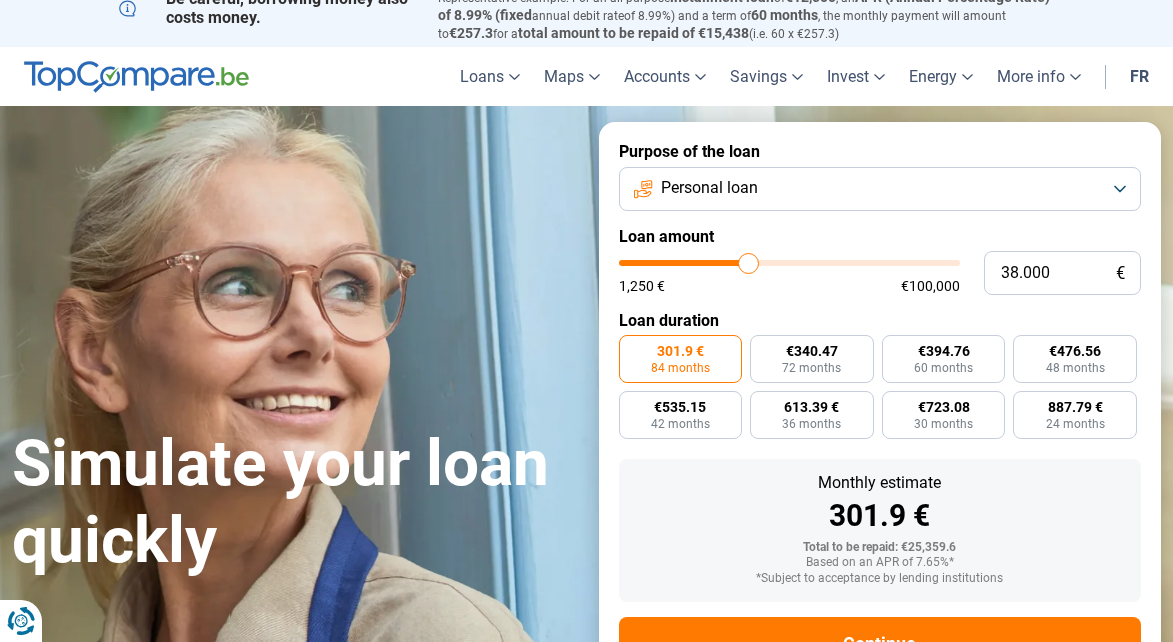 type on "38.250" 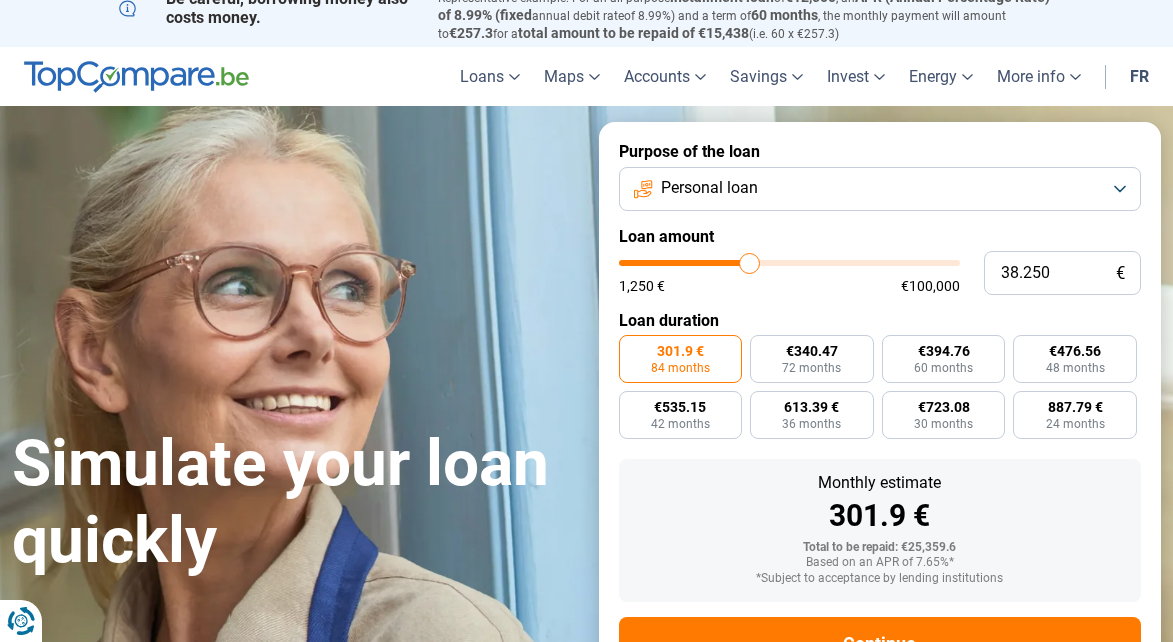 type on "38.500" 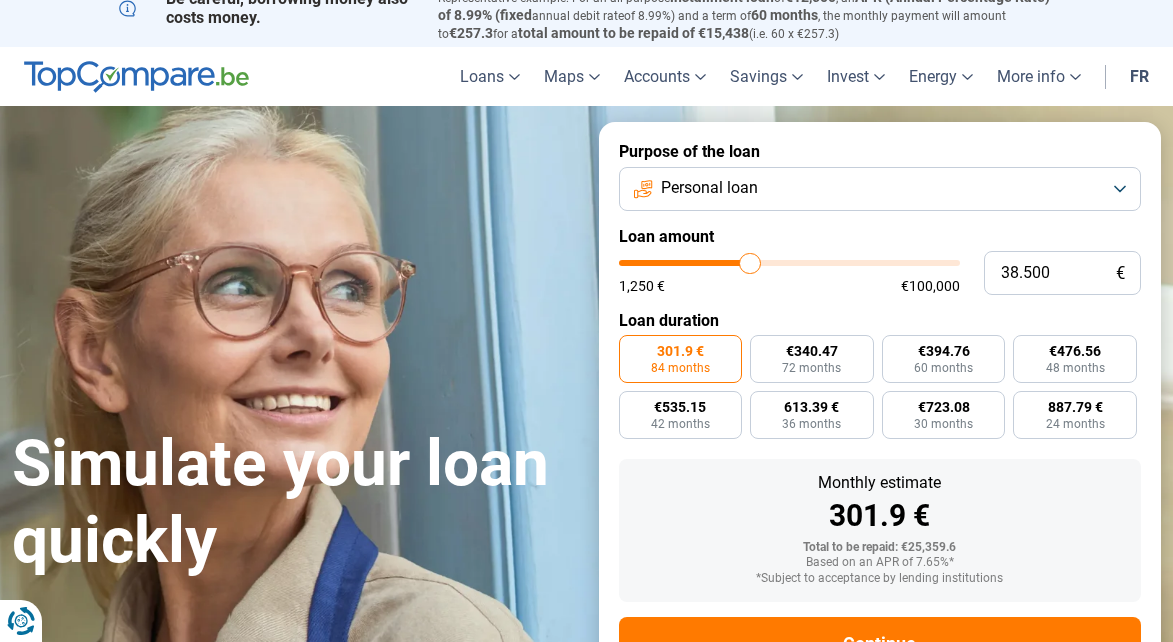 type on "38.750" 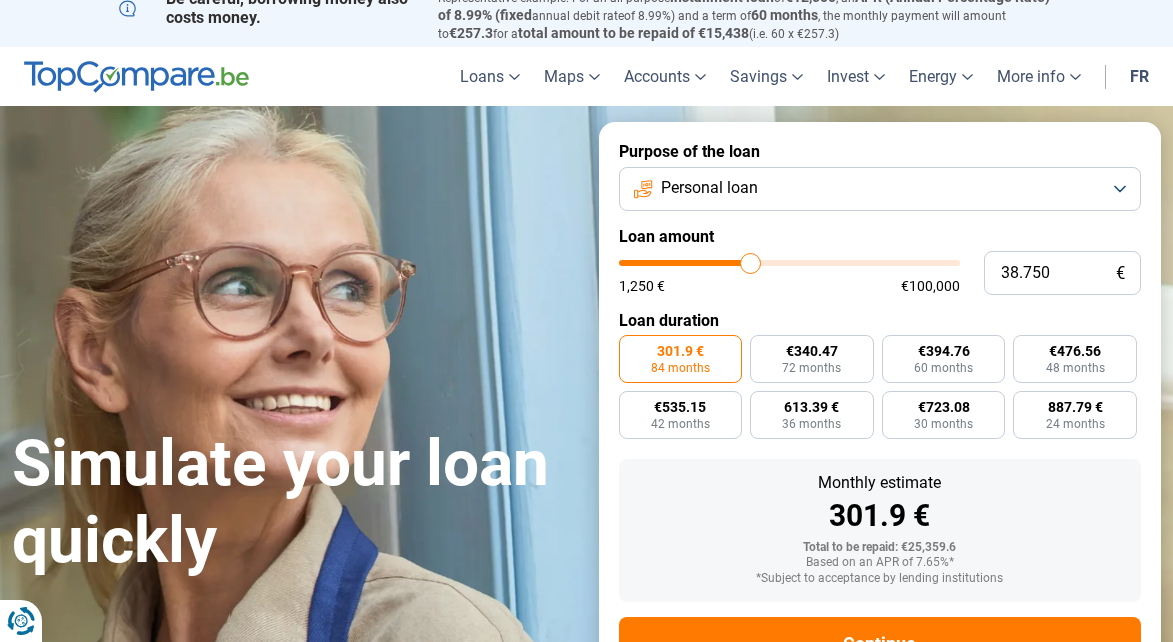 type on "39.000" 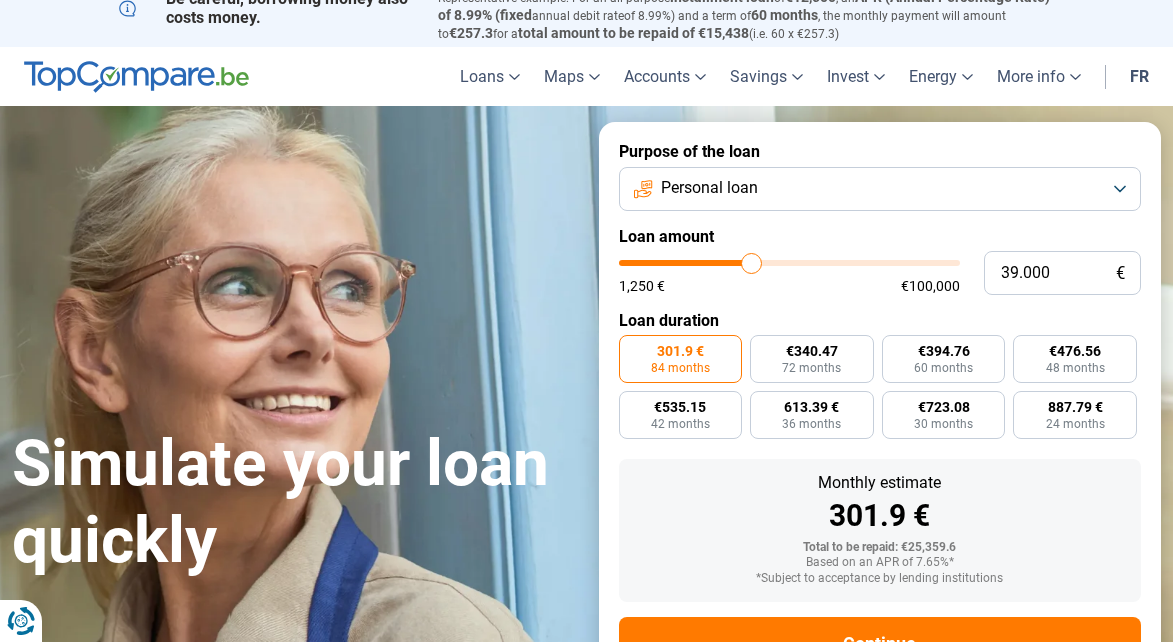 type on "39.250" 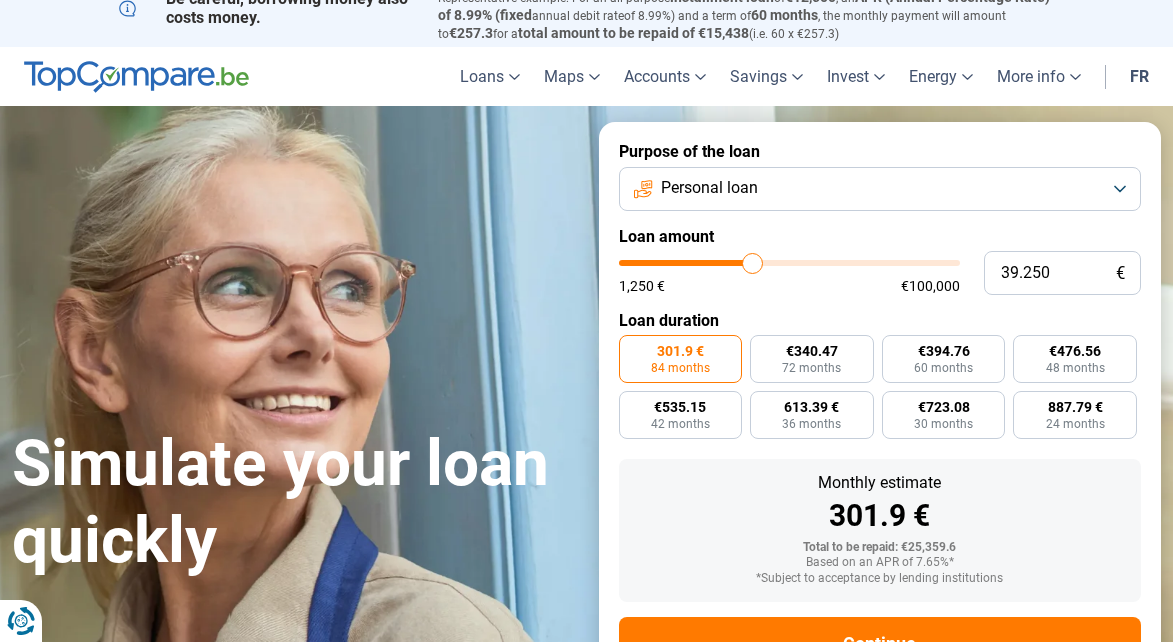 type on "39.500" 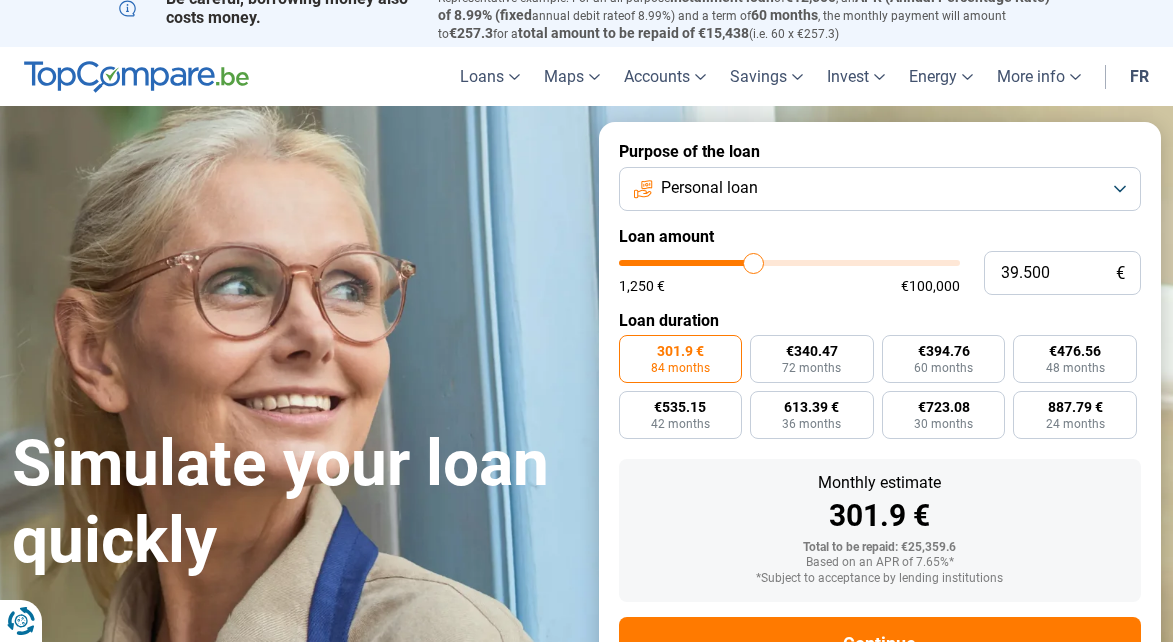type on "39.750" 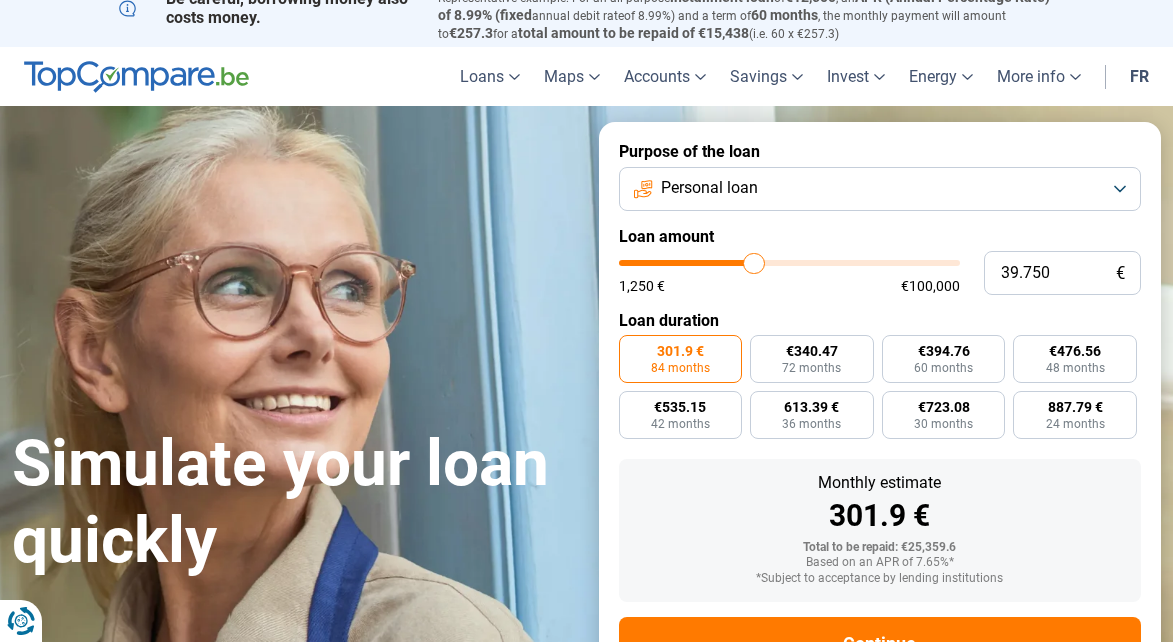 type on "40.000" 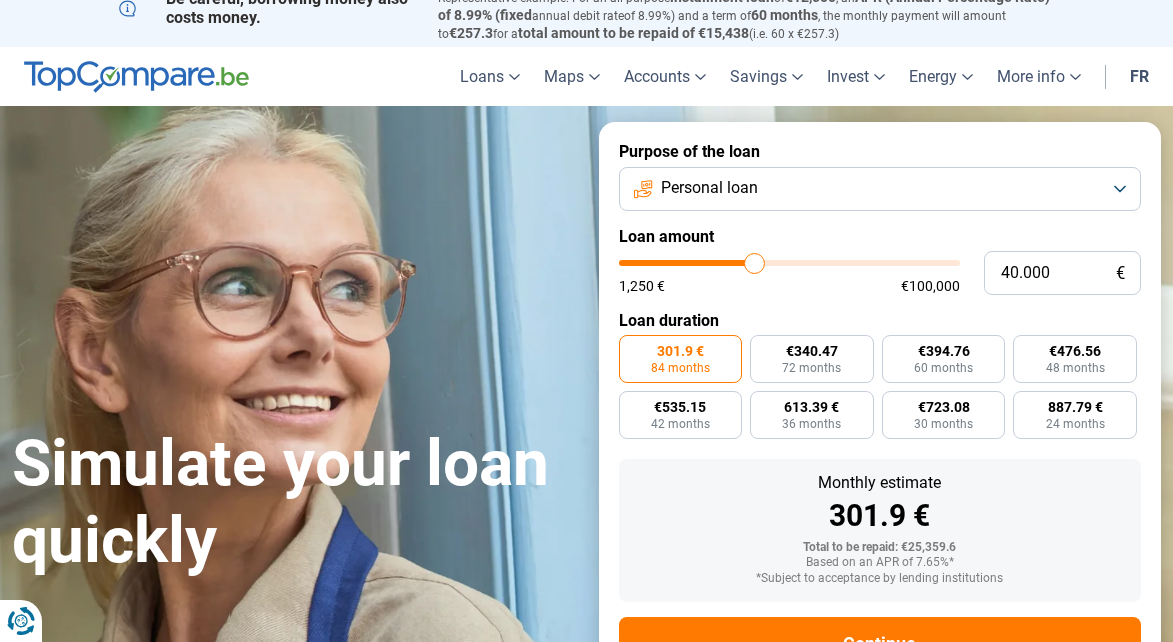 type on "40.250" 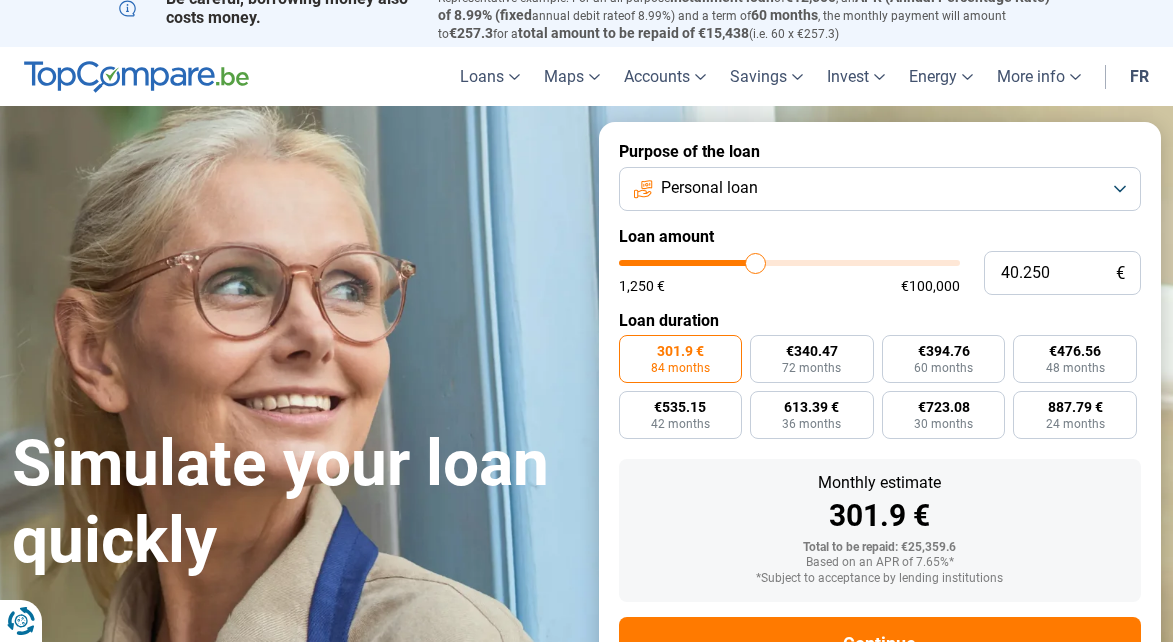 type on "40.500" 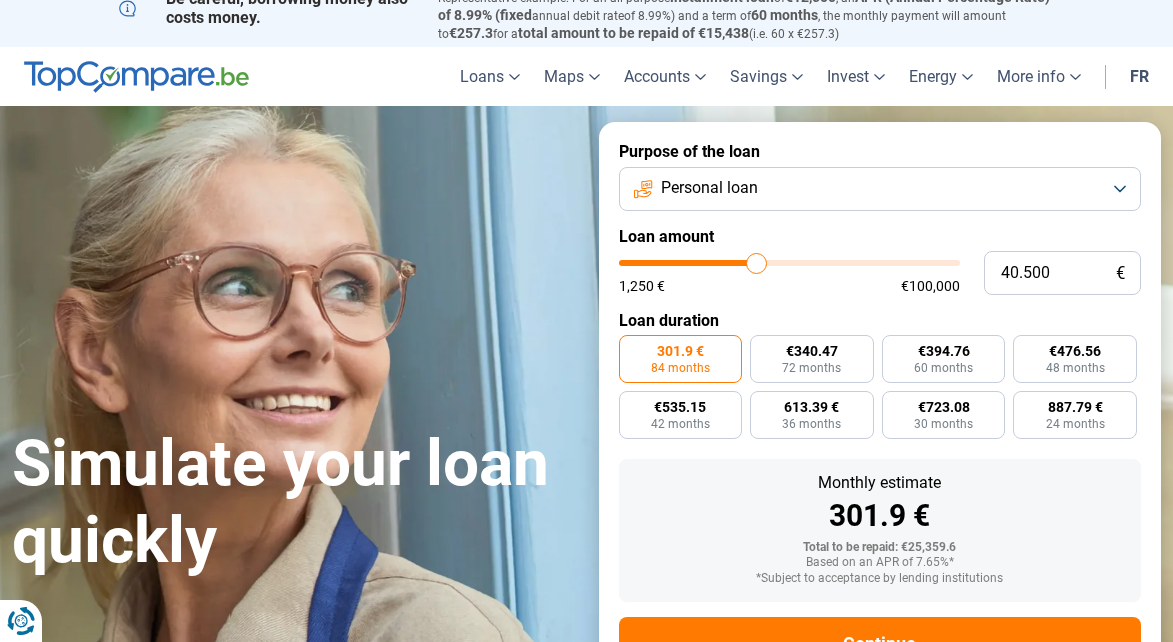 type on "40.750" 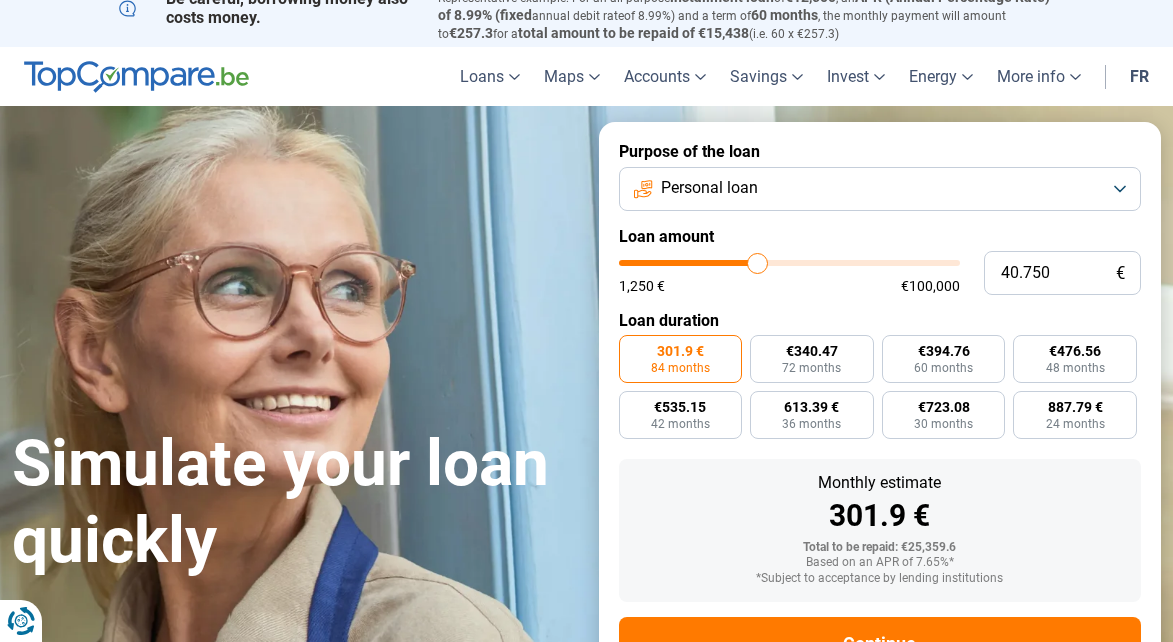type on "41.000" 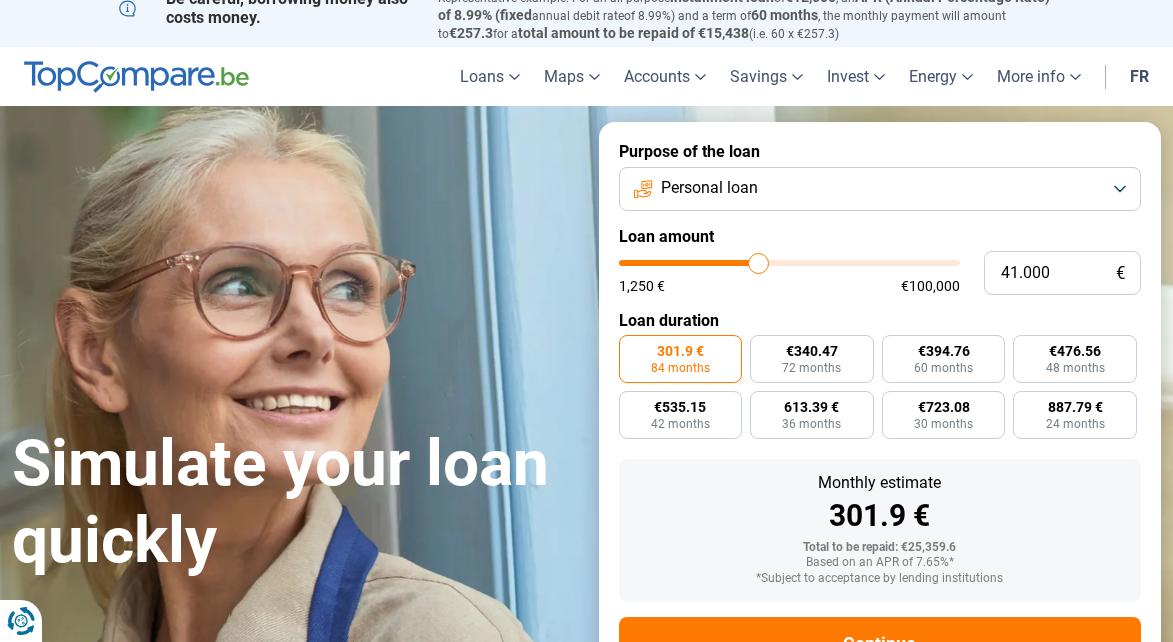 type on "41.250" 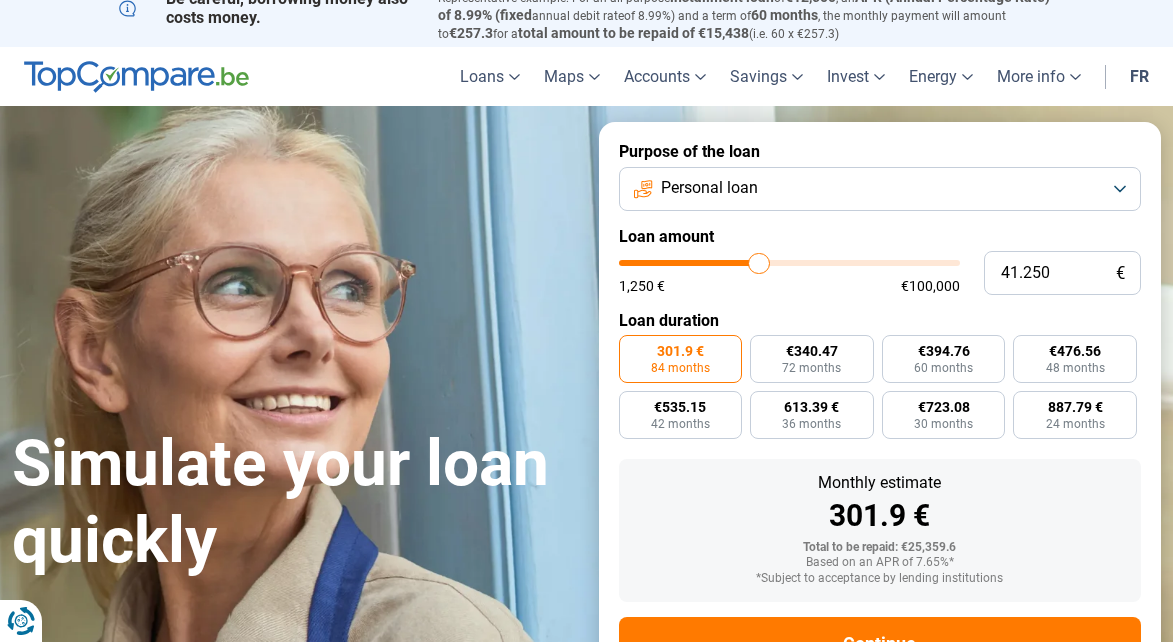 type on "41.500" 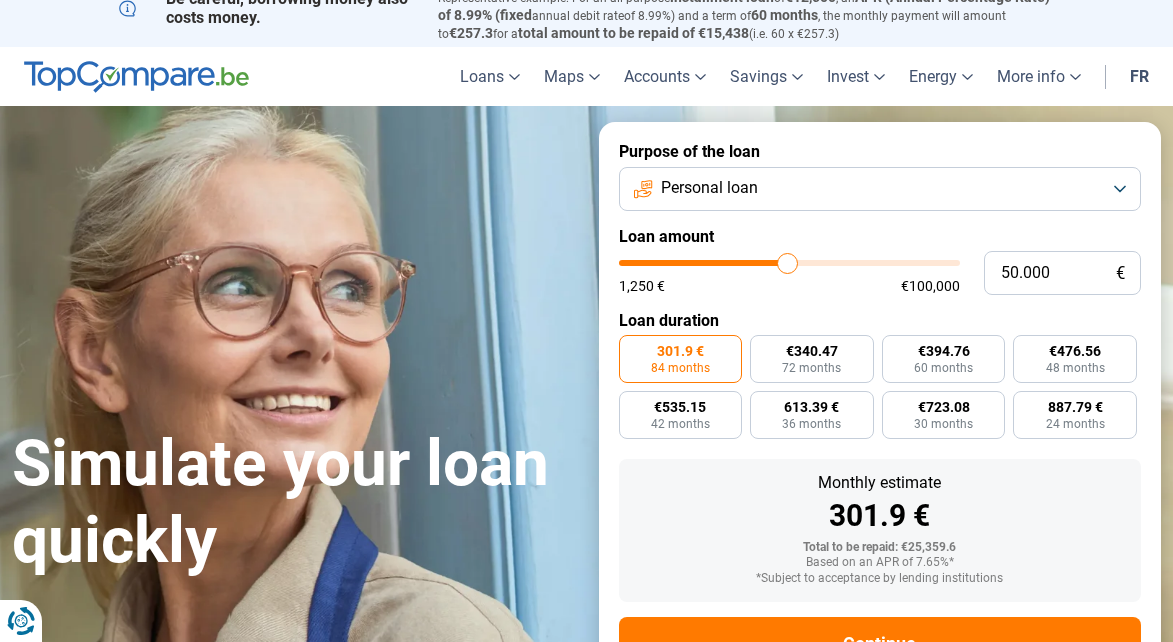 drag, startPoint x: 689, startPoint y: 268, endPoint x: 786, endPoint y: 263, distance: 97.128784 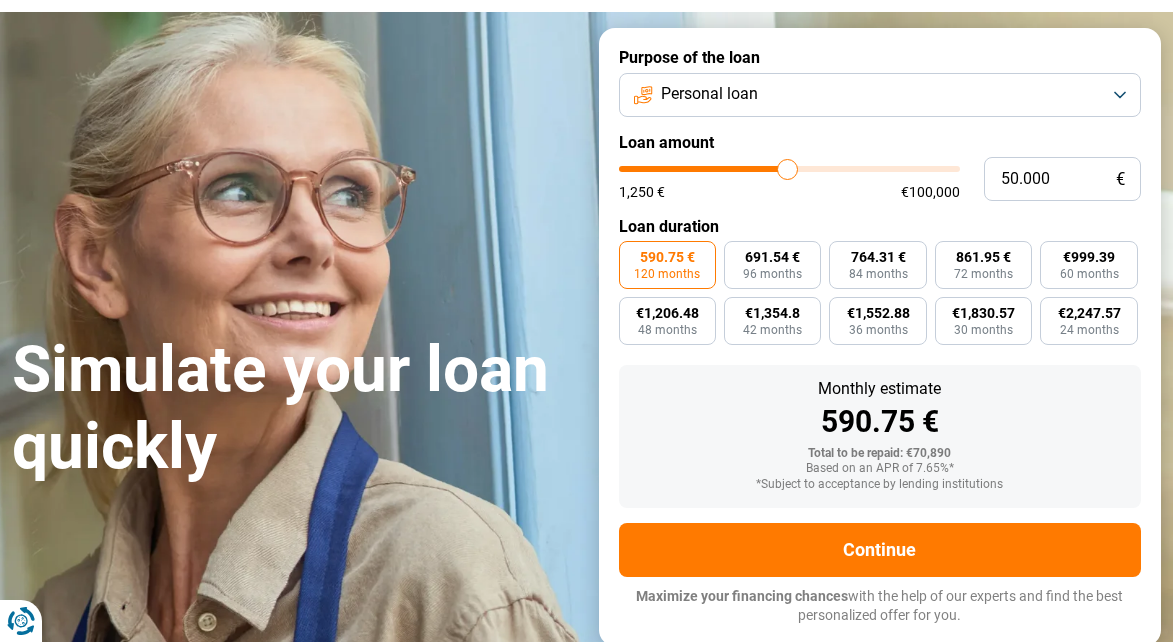 scroll, scrollTop: 124, scrollLeft: 0, axis: vertical 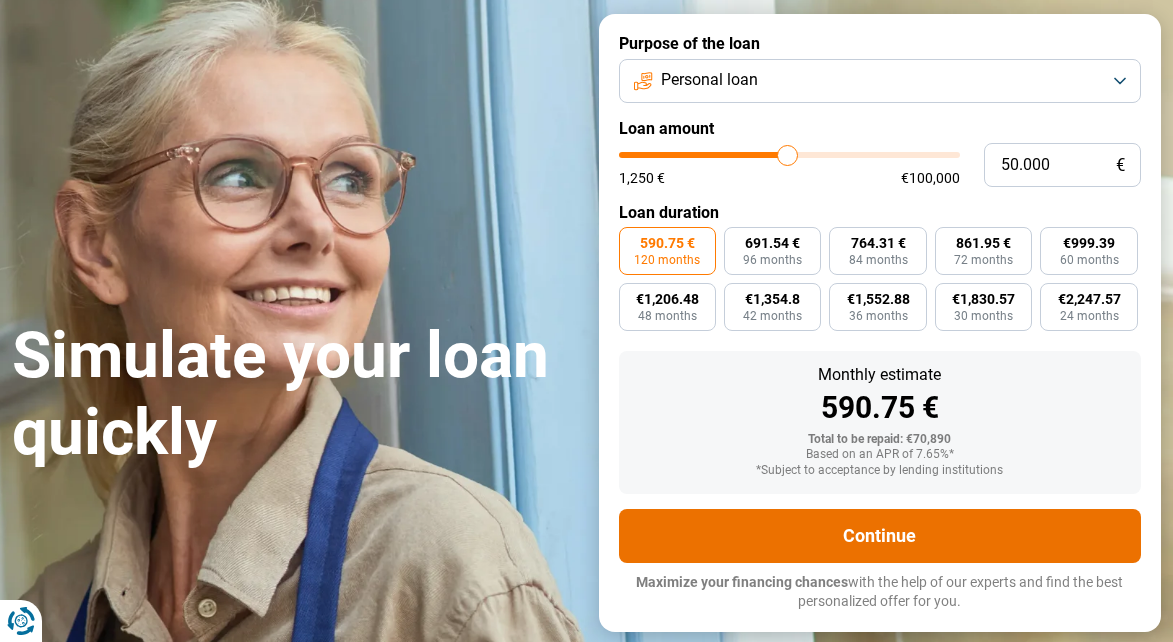 click on "Continue" at bounding box center [880, 536] 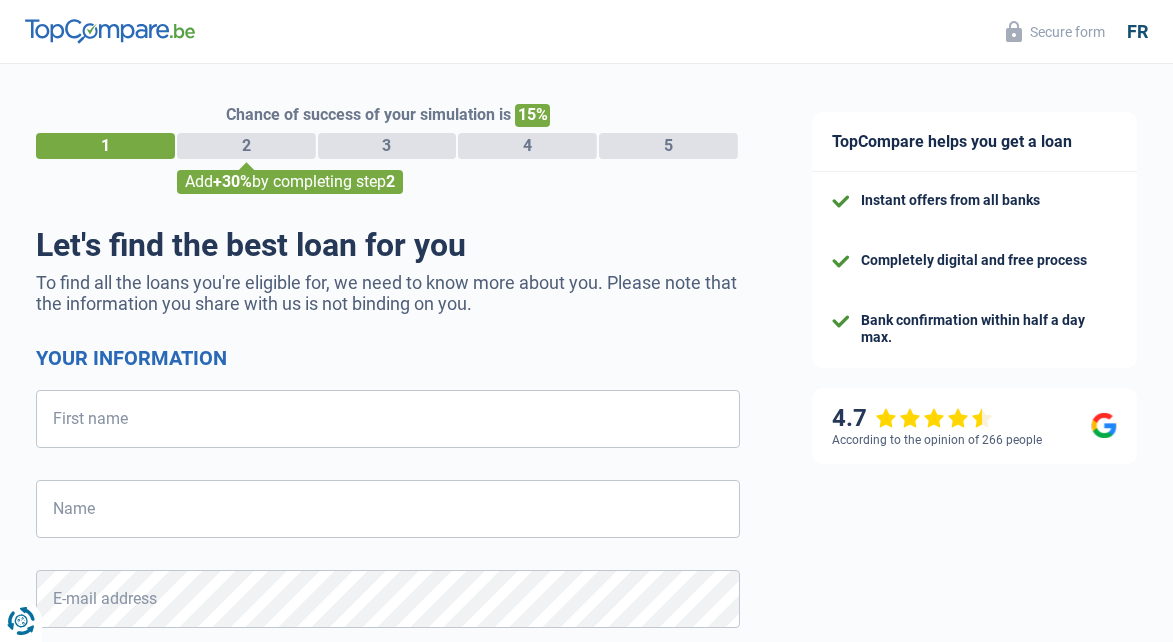 select on "32" 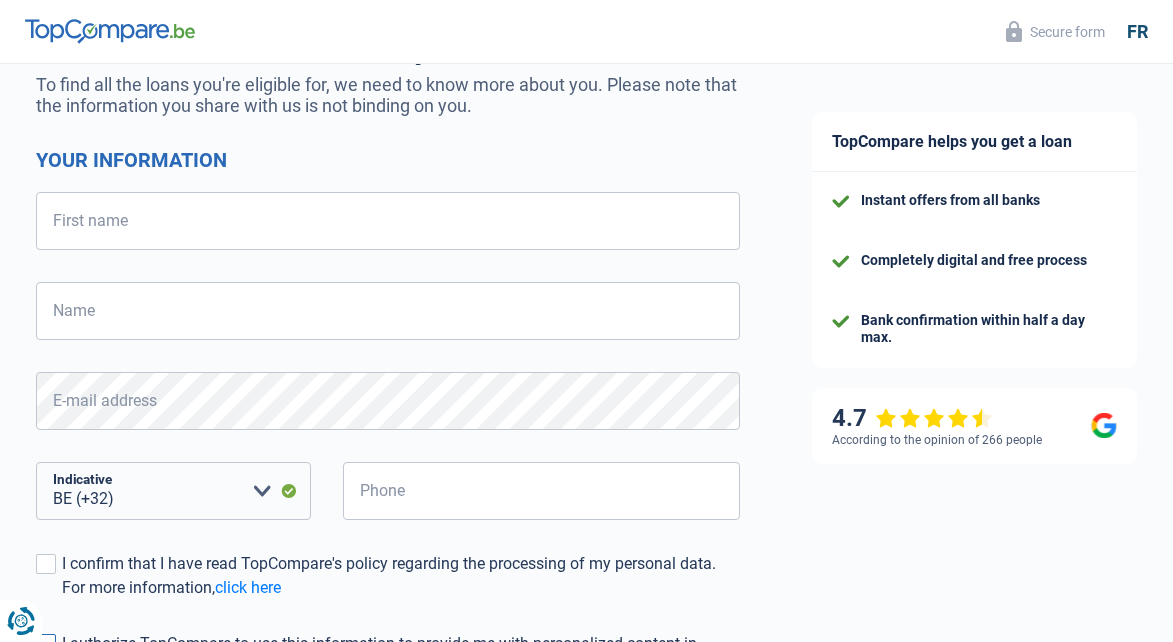 scroll, scrollTop: 184, scrollLeft: 0, axis: vertical 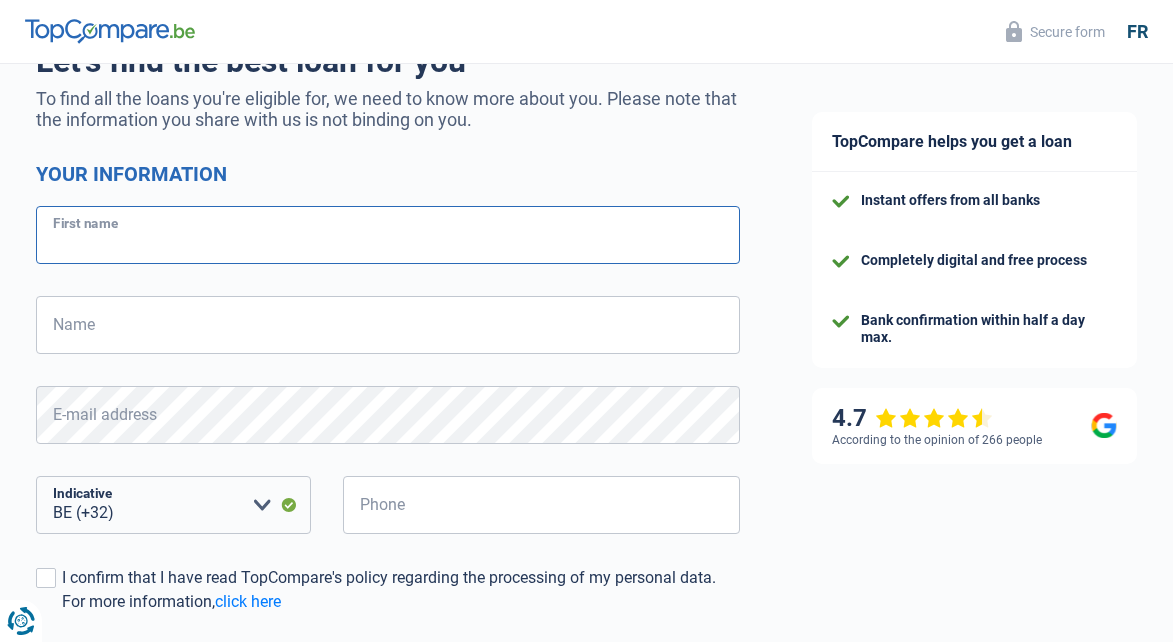 click on "First name" at bounding box center [388, 235] 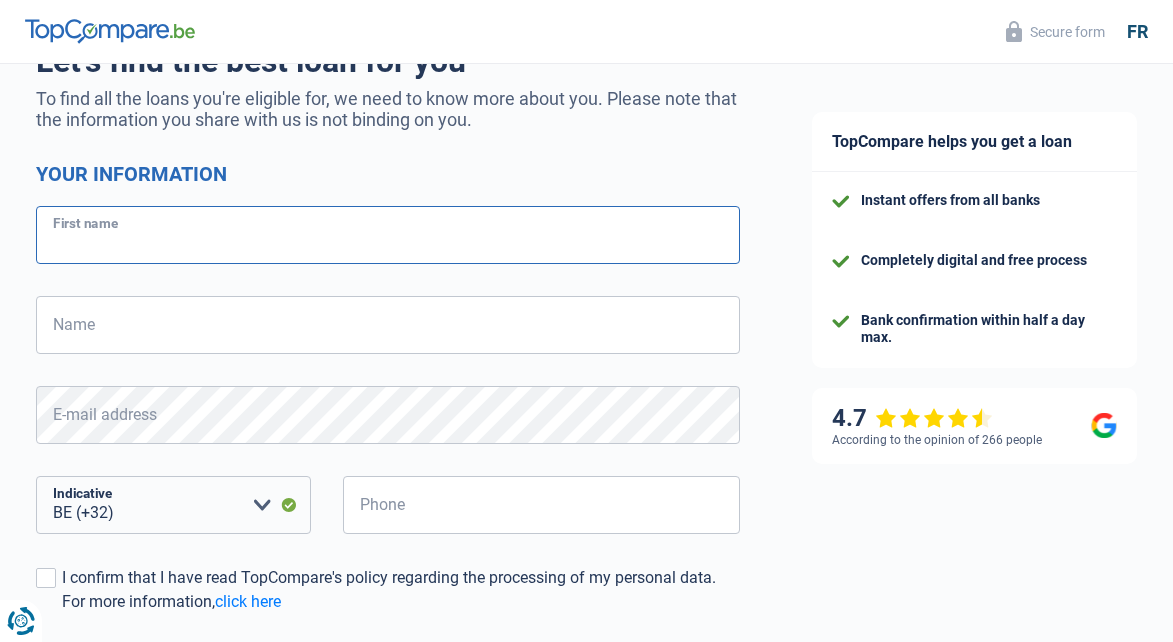 type on "[PERSON_NAME]" 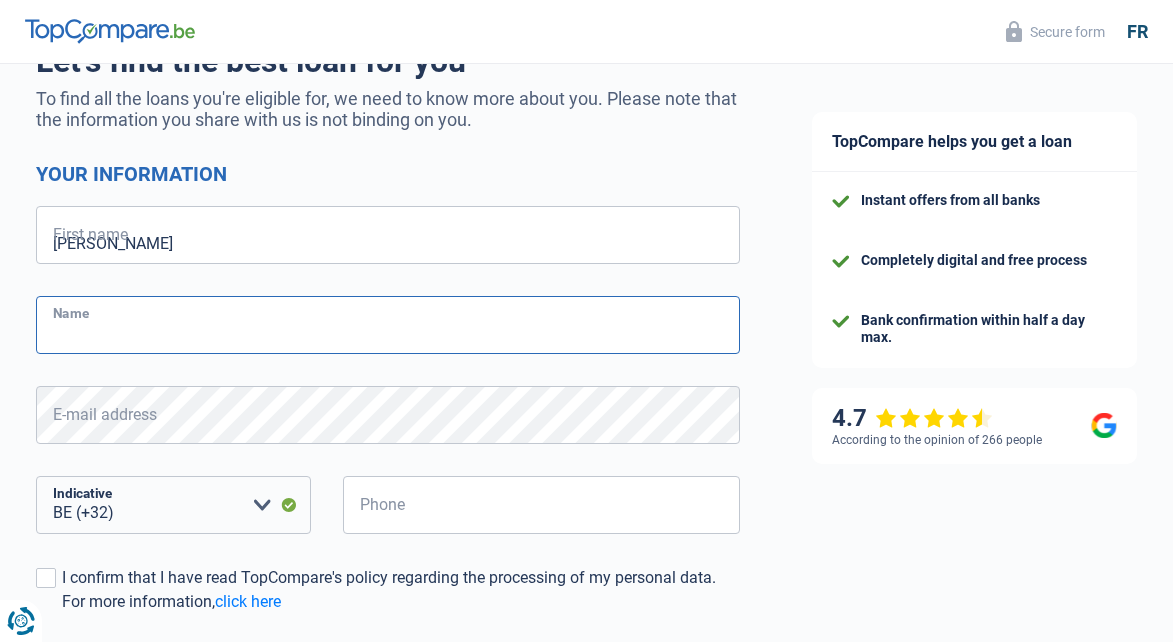 type on "[PERSON_NAME]" 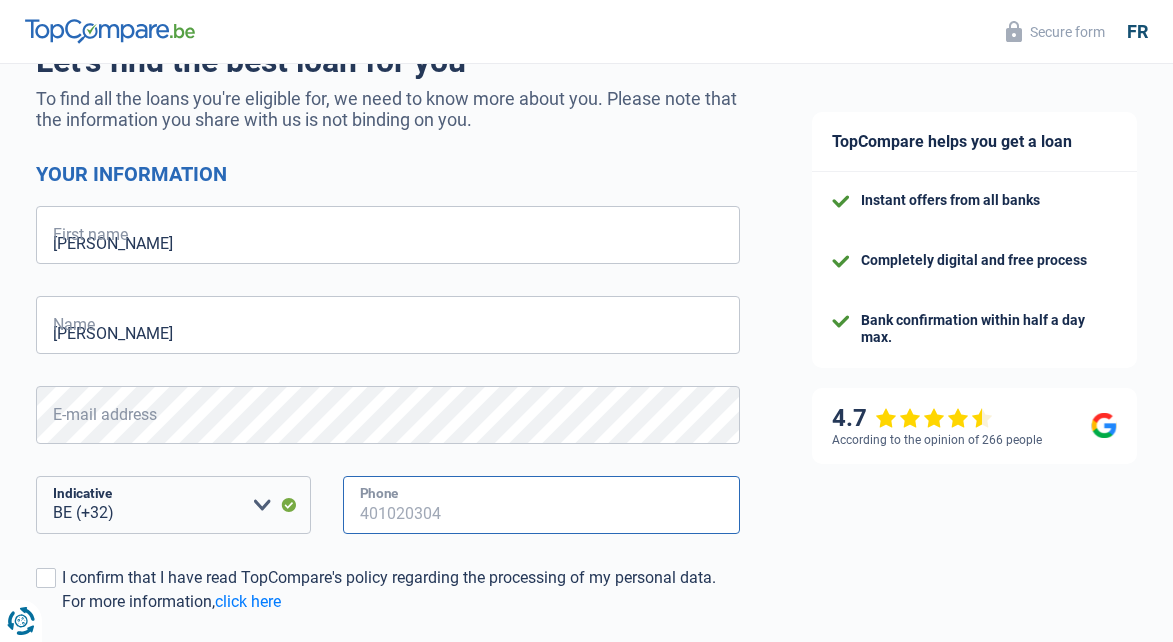 type on "492404014" 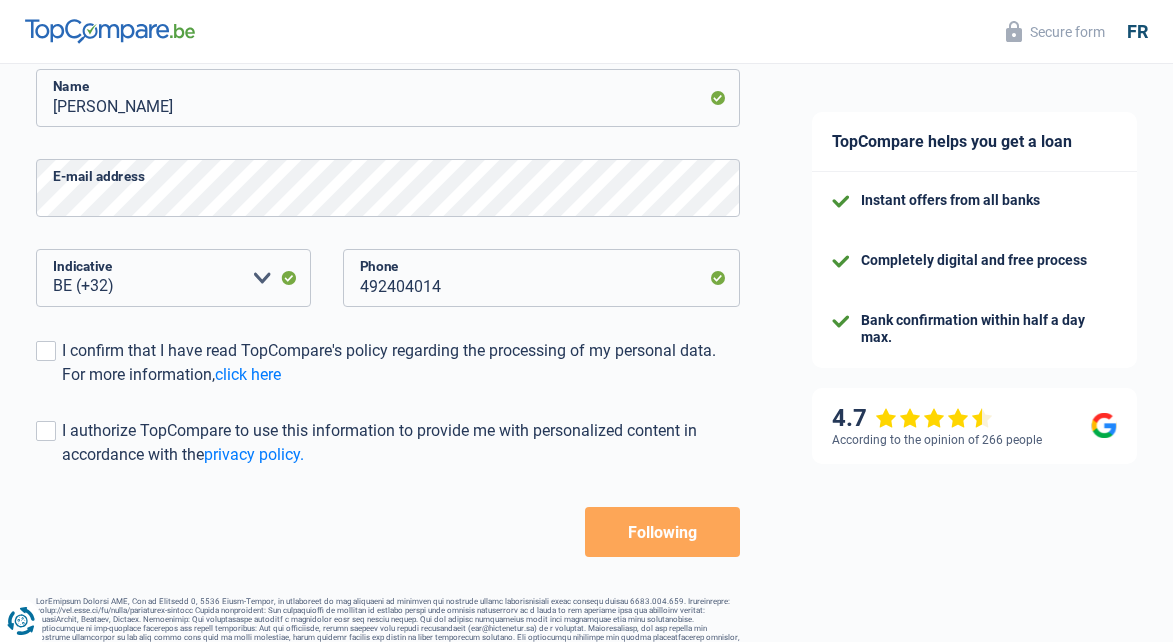 scroll, scrollTop: 424, scrollLeft: 0, axis: vertical 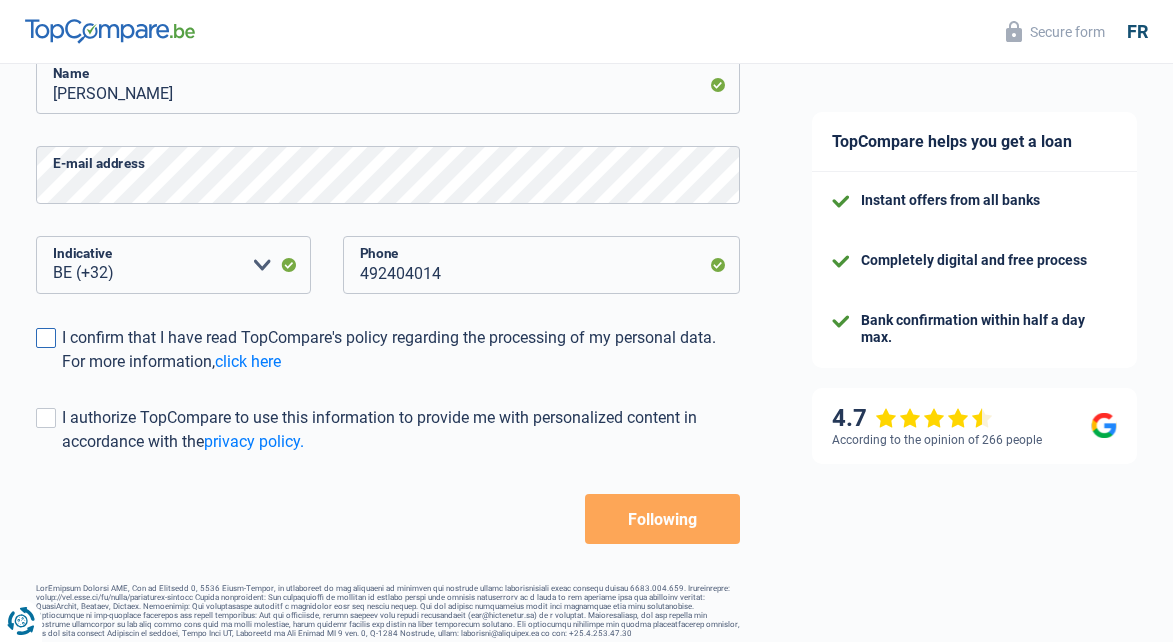 click at bounding box center [46, 338] 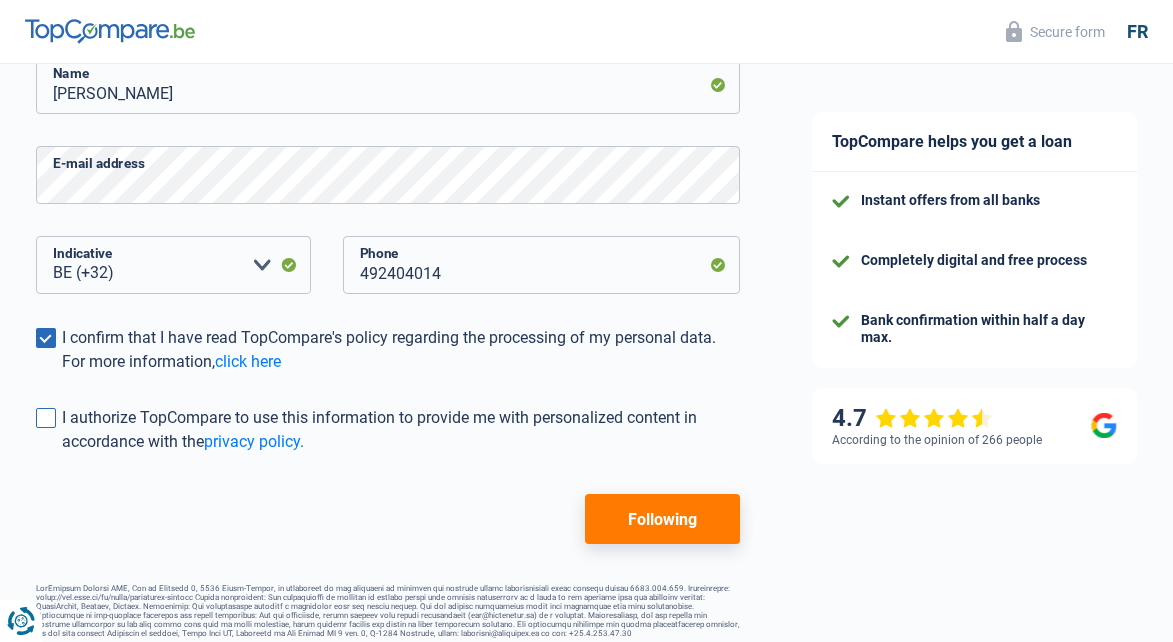 click at bounding box center (46, 418) 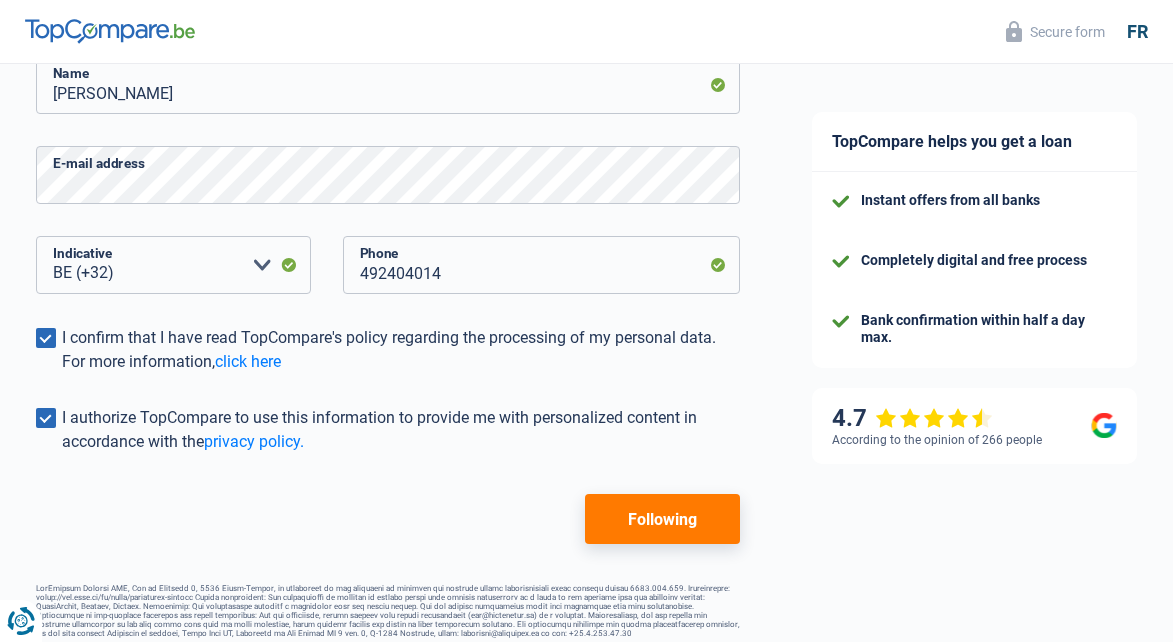 click on "Following" at bounding box center [662, 519] 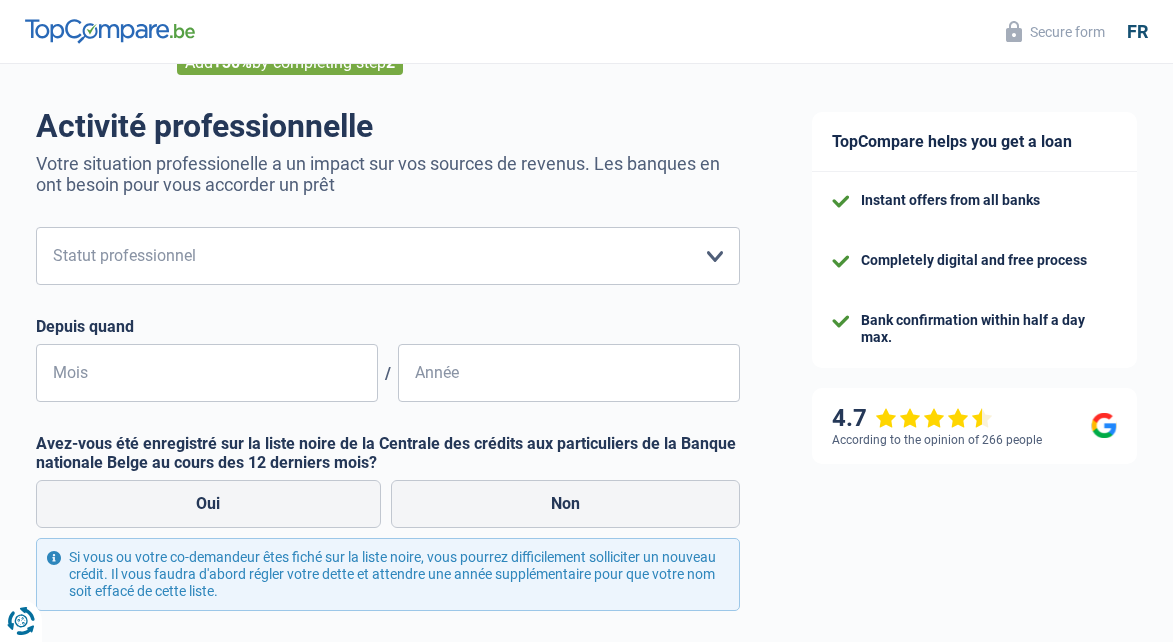 scroll, scrollTop: 0, scrollLeft: 0, axis: both 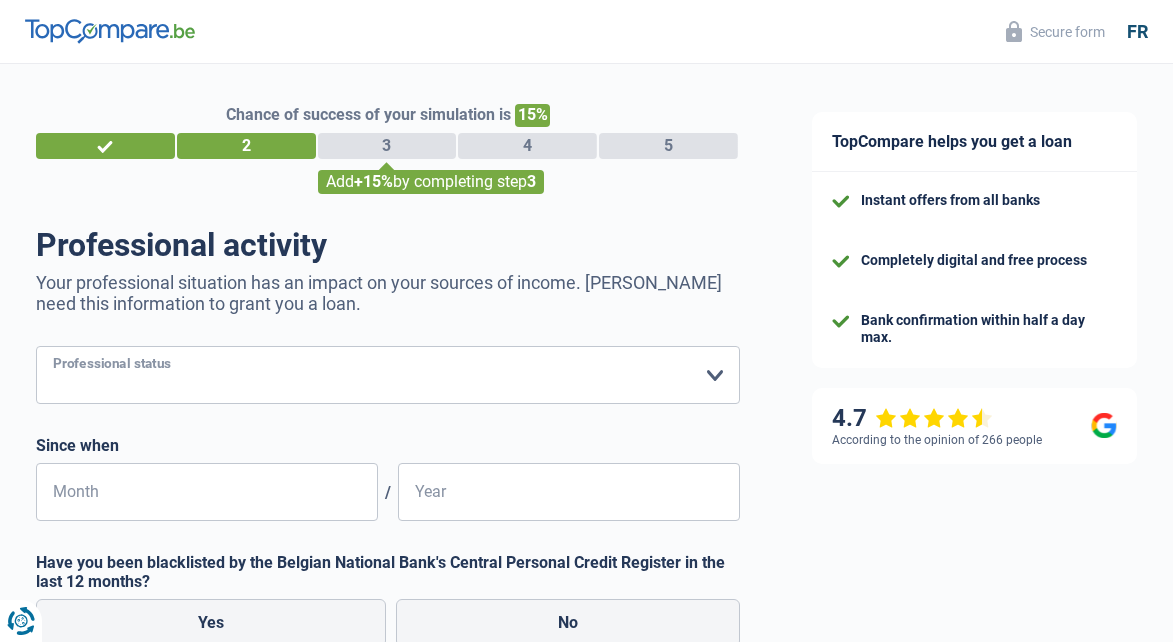 click on "Worker Private employee Public employee Invalid Independent Retired Unemployed Mutual Housewife Unemployed Social Security/Social Integration Beneficiary (SPF Social Security, CPAS) Student Liberal profession Trader Annuitant Early retiree
Please select an option" at bounding box center [388, 375] 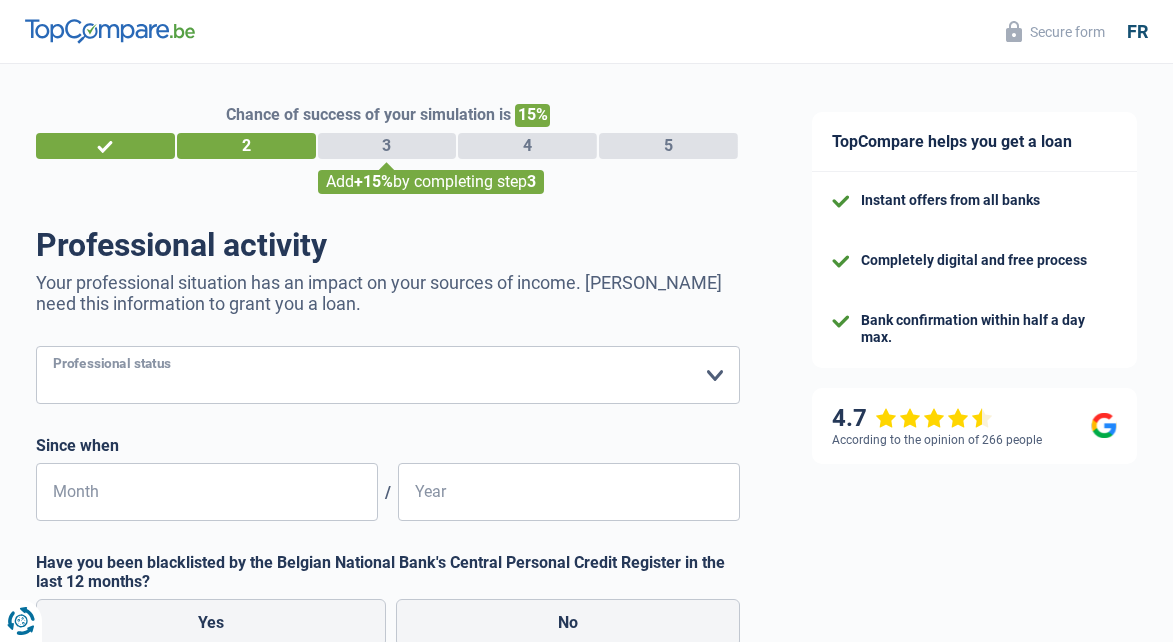 select on "independent" 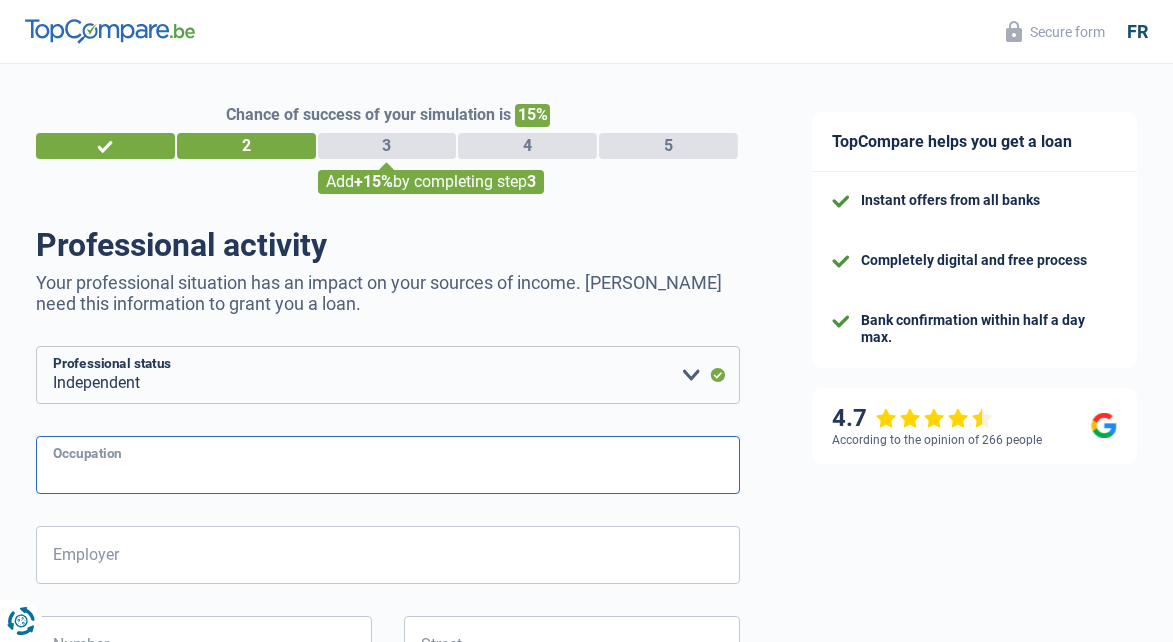click on "Occupation" at bounding box center [388, 465] 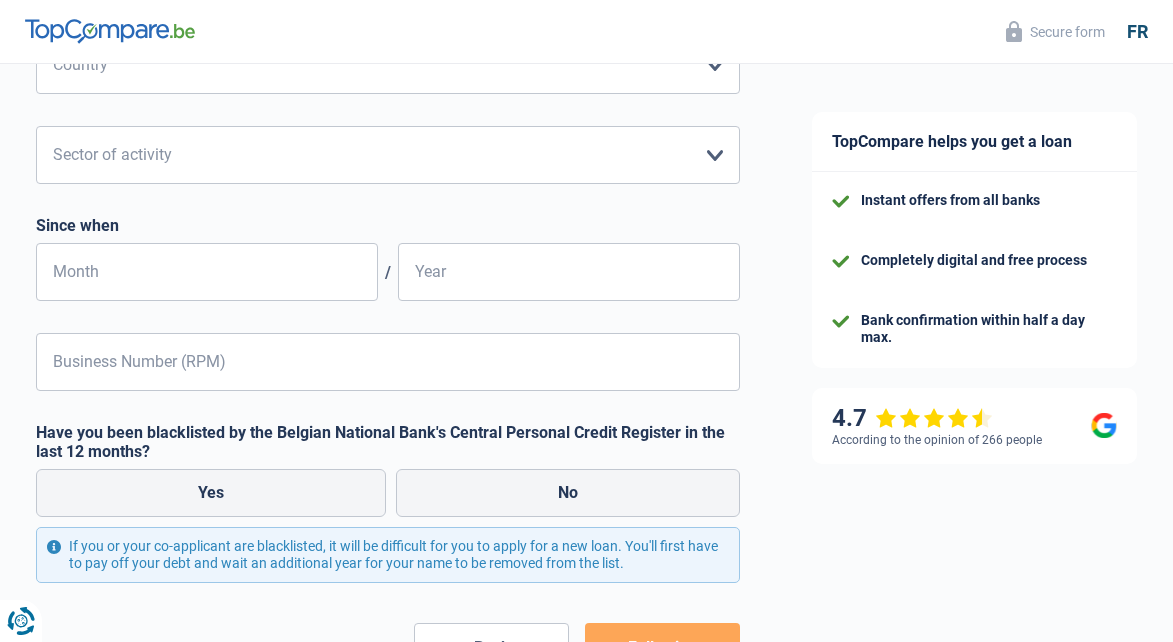 scroll, scrollTop: 770, scrollLeft: 0, axis: vertical 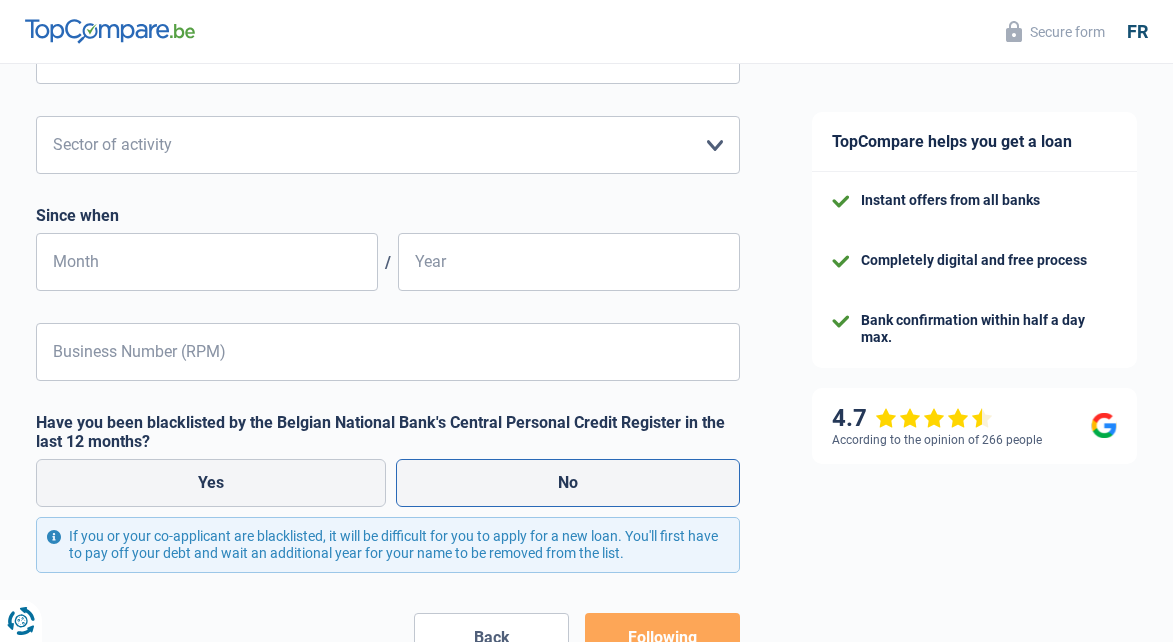 click on "No" at bounding box center (568, 483) 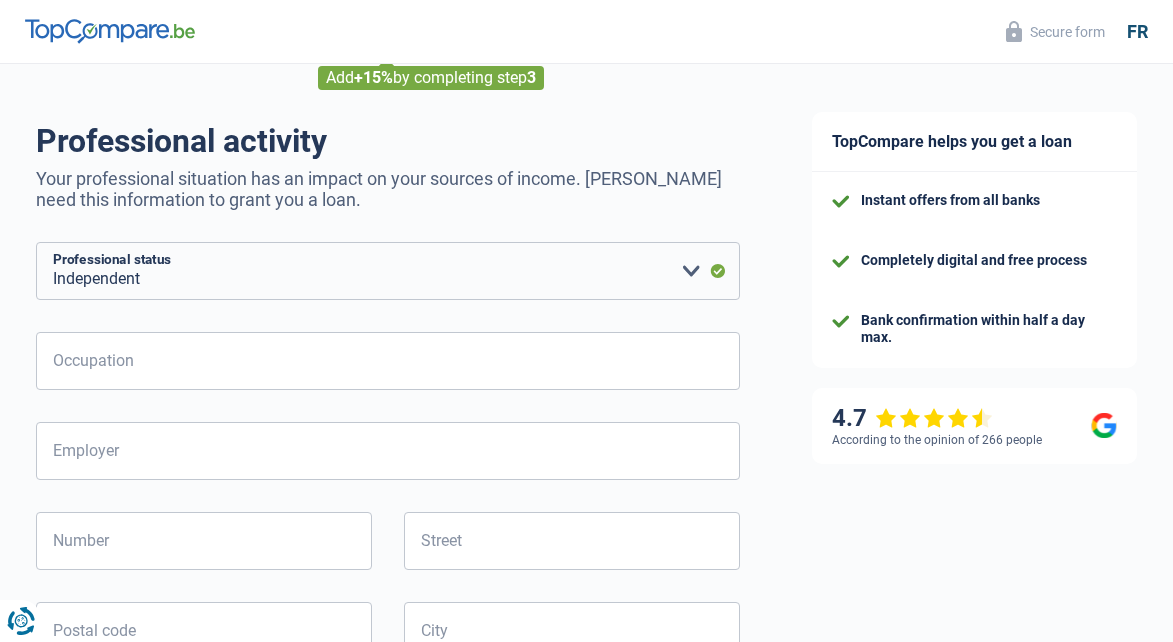 scroll, scrollTop: 66, scrollLeft: 0, axis: vertical 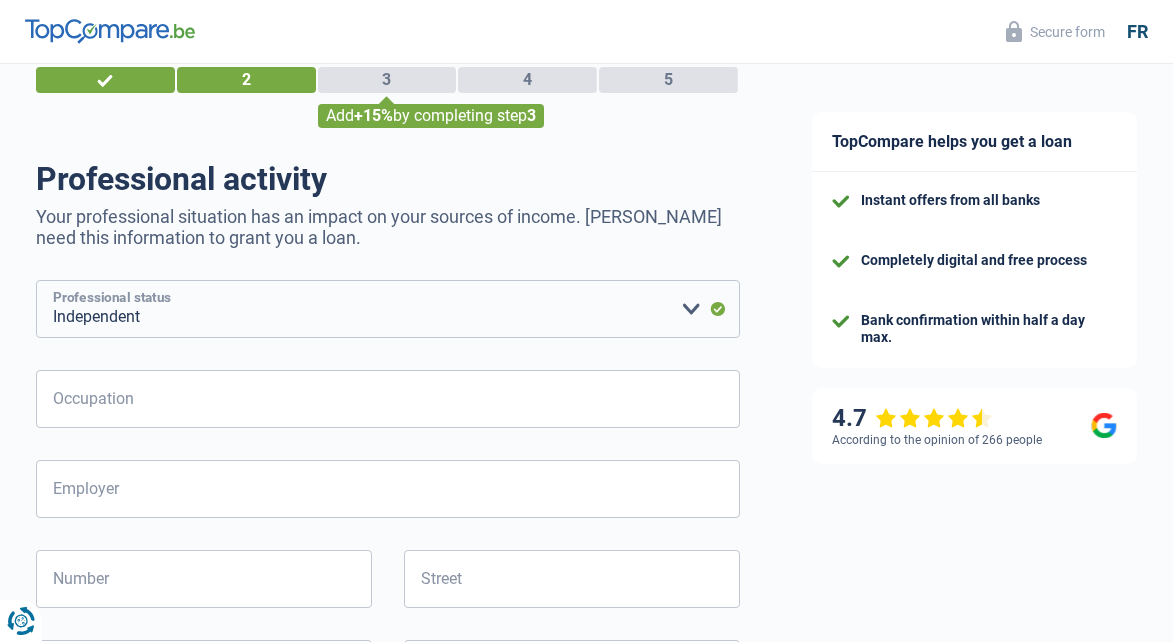 click on "Worker Private employee Public employee Invalid Independent Retired Unemployed Mutual Housewife Unemployed Social Security/Social Integration Beneficiary (SPF Social Security, CPAS) Student Liberal profession Trader Annuitant Early retiree
Please select an option" at bounding box center [388, 309] 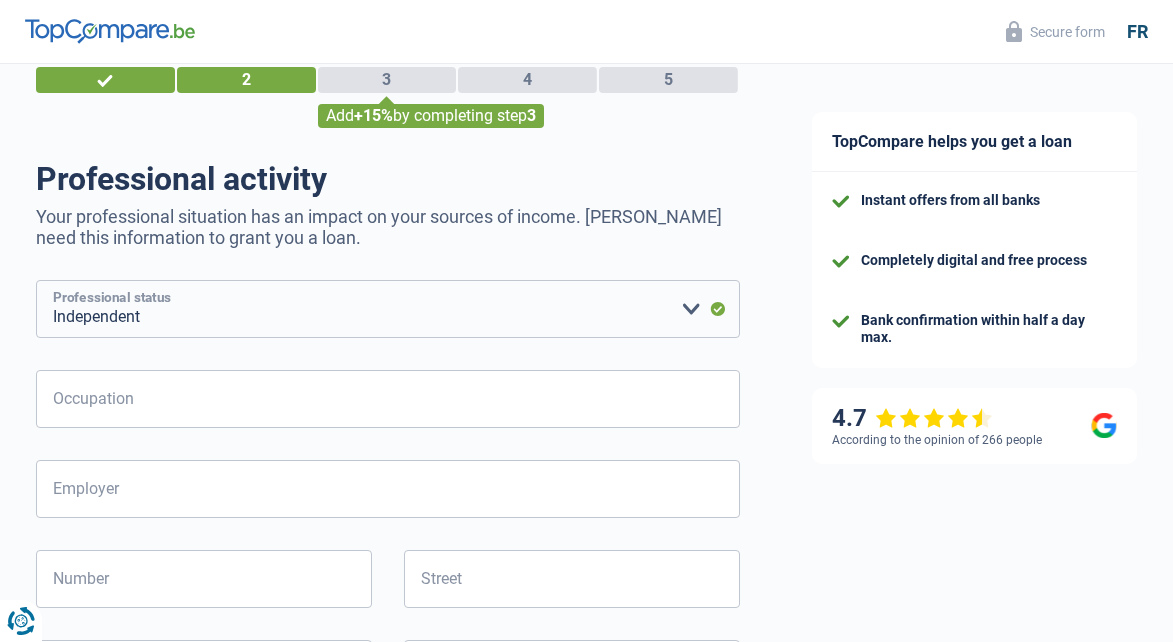 select on "housewife" 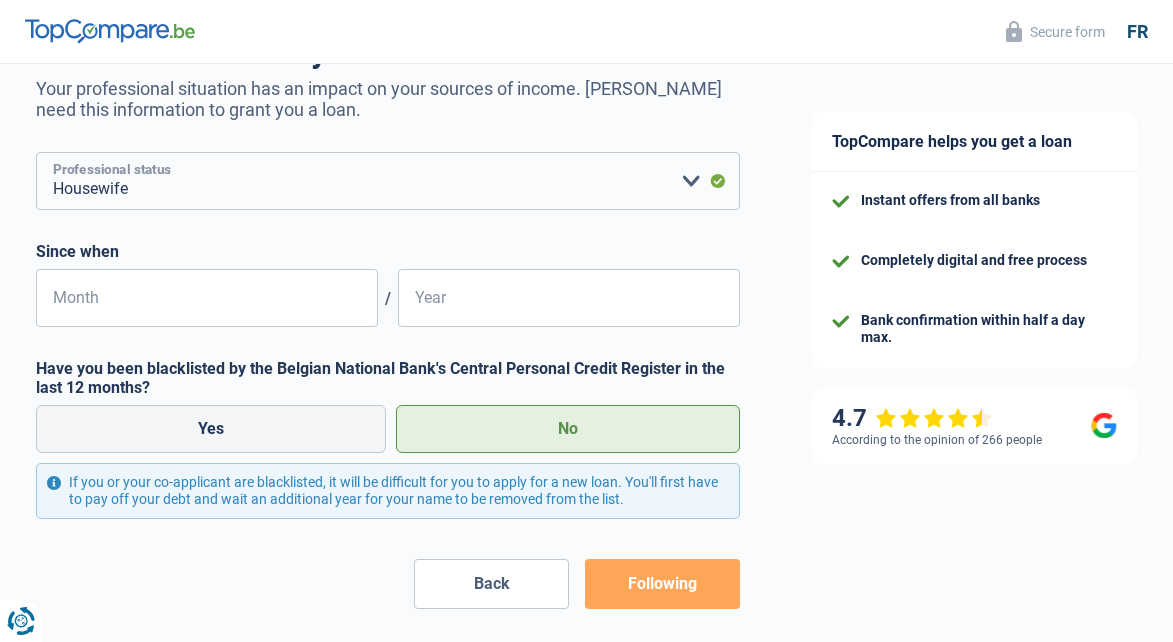 scroll, scrollTop: 204, scrollLeft: 0, axis: vertical 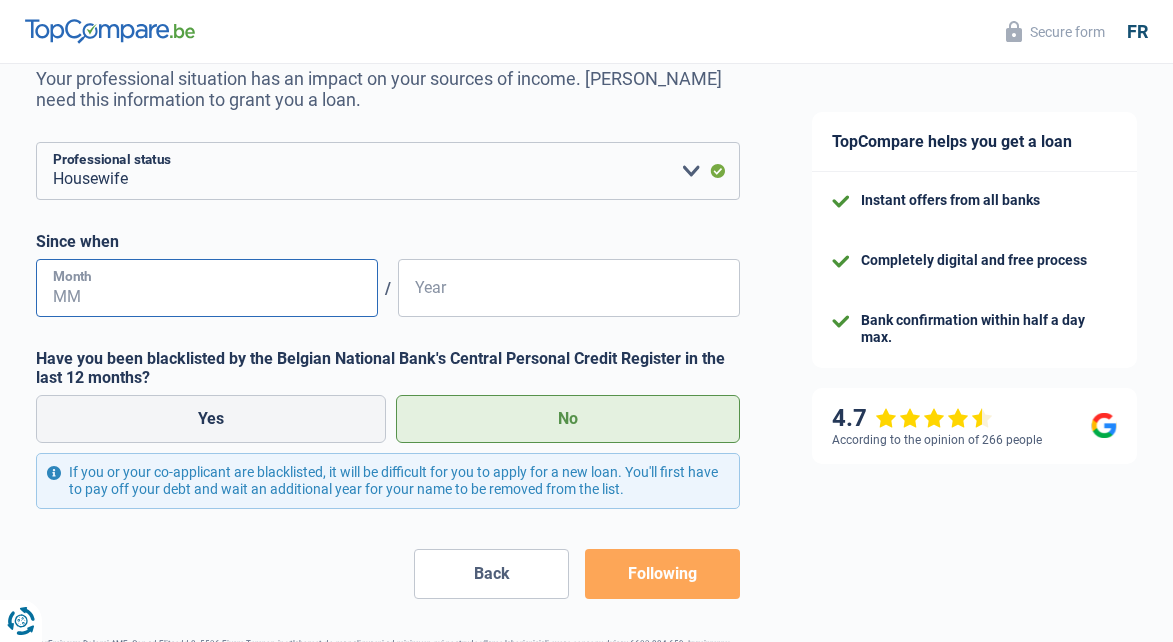click on "Month" at bounding box center (207, 288) 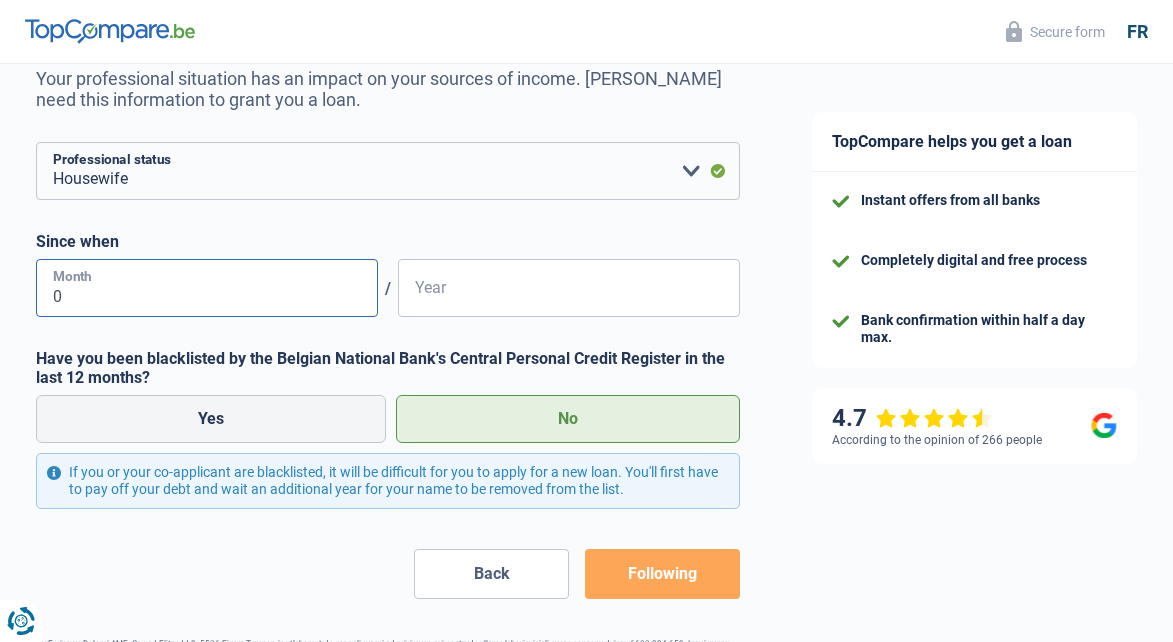 type on "01" 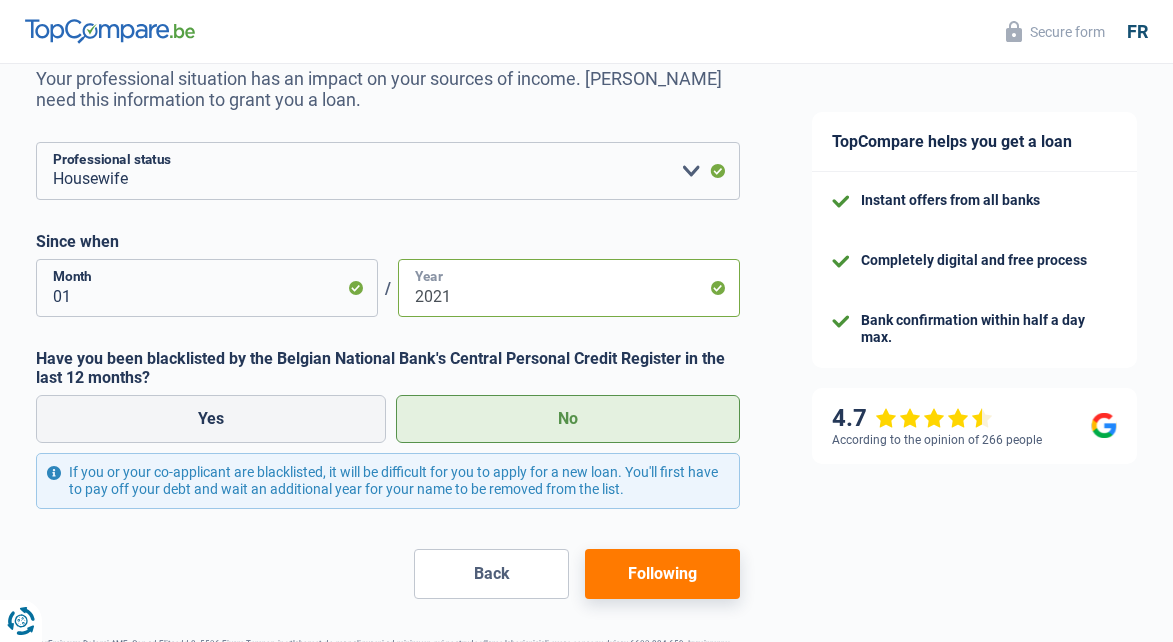 type on "2021" 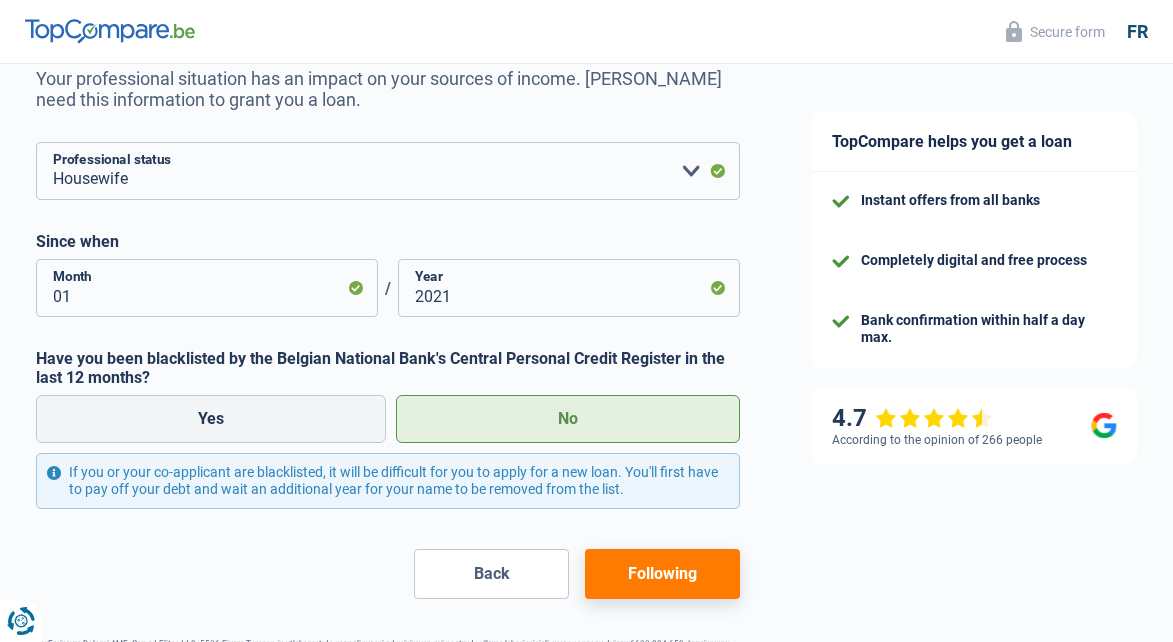 click on "Following" at bounding box center (662, 573) 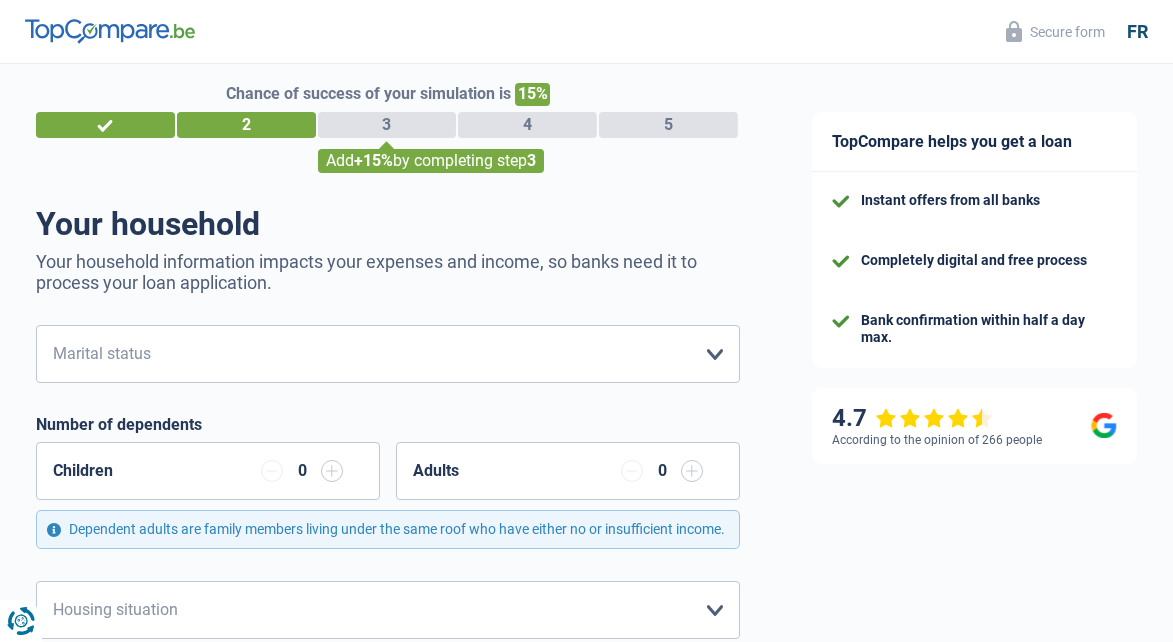 scroll, scrollTop: 0, scrollLeft: 0, axis: both 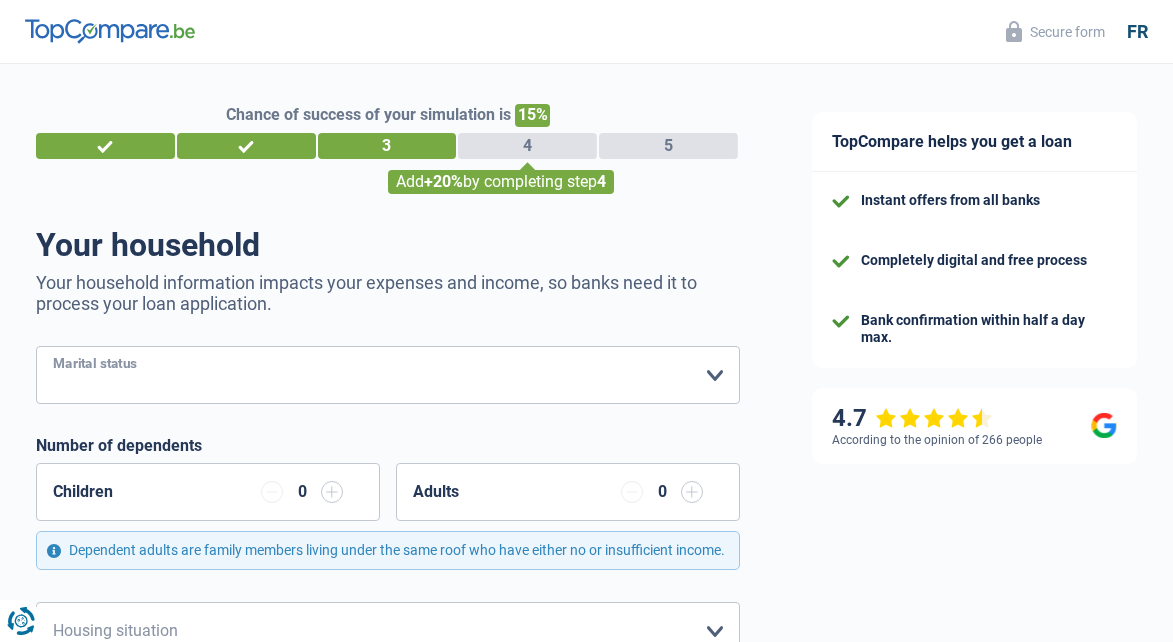 click on "Bachelor Bride) Legal cohabitant Divorcee) Widower Separated (in fact)
Please select an option" at bounding box center (388, 375) 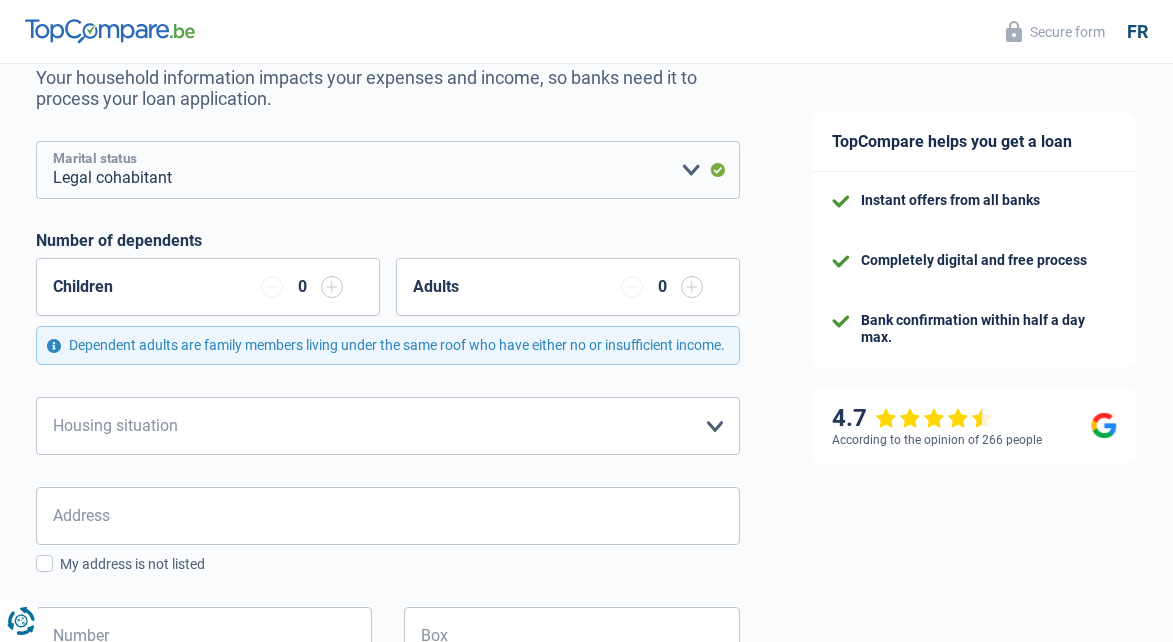 scroll, scrollTop: 209, scrollLeft: 0, axis: vertical 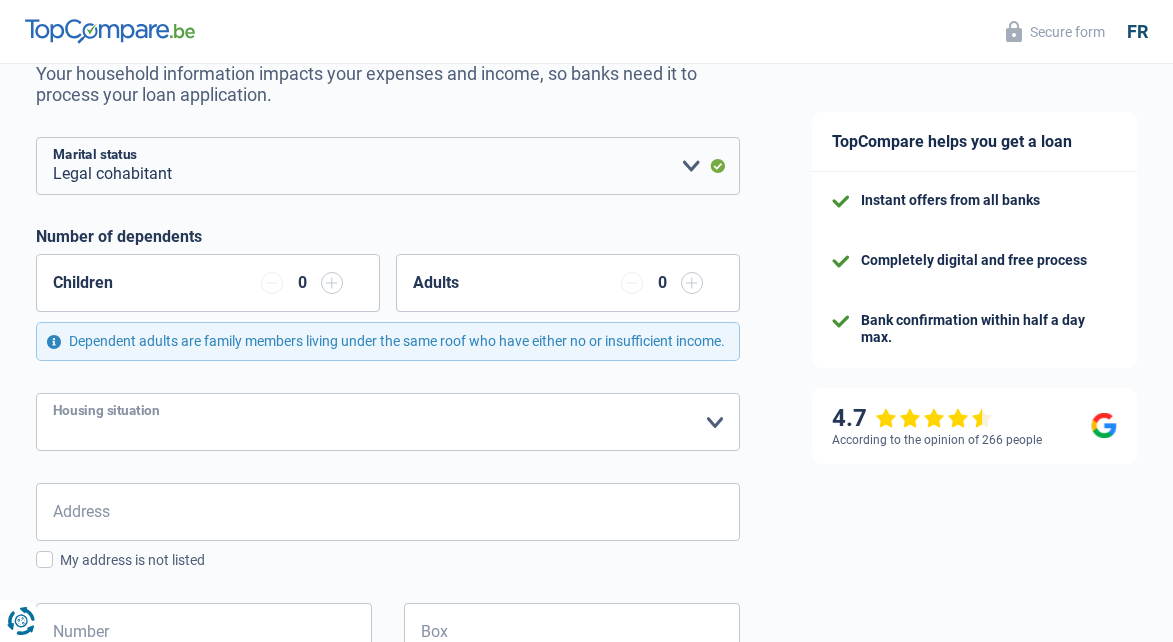 click on "Tenant Owner with mortgage Homeowner without a mortgage Staying with family Concierge
Please select an option" at bounding box center [388, 422] 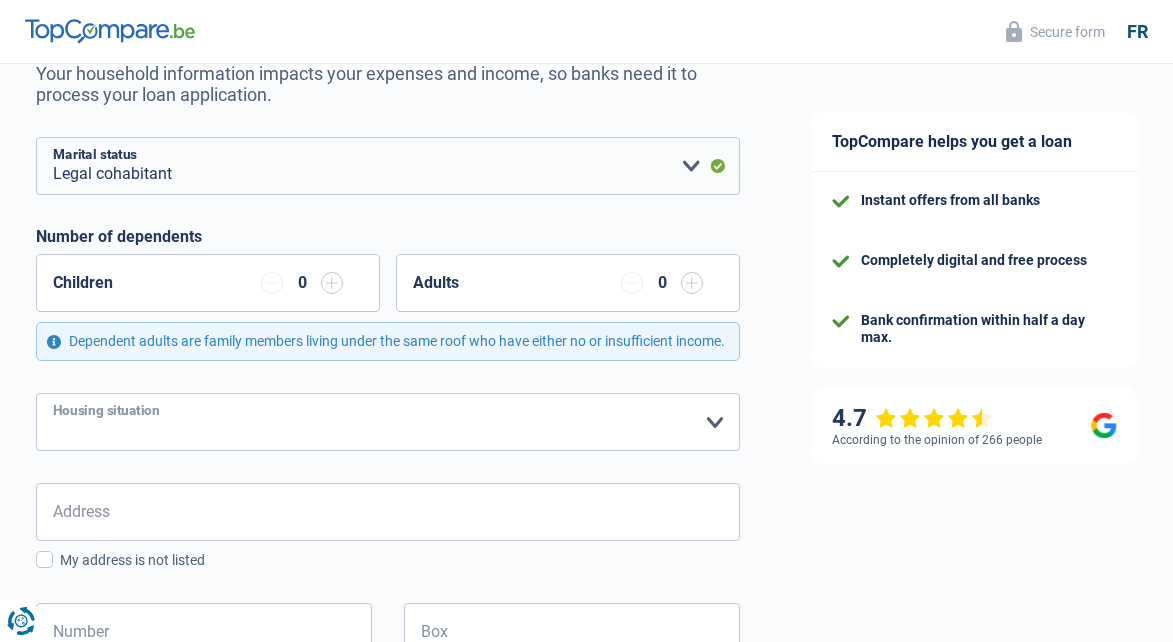 select on "rents" 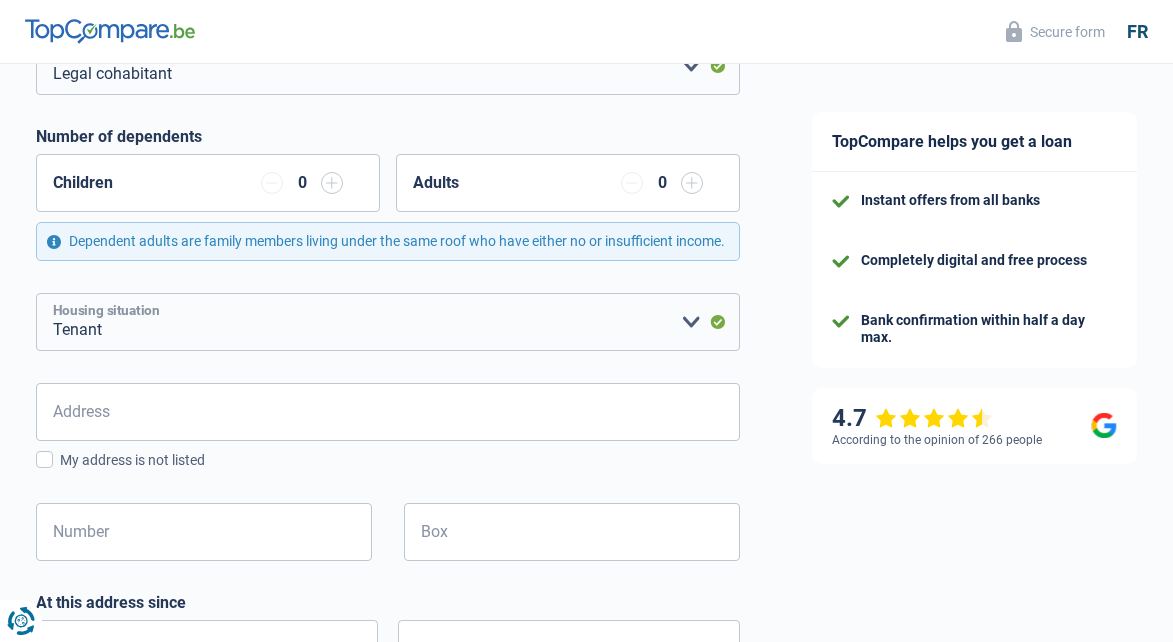scroll, scrollTop: 332, scrollLeft: 0, axis: vertical 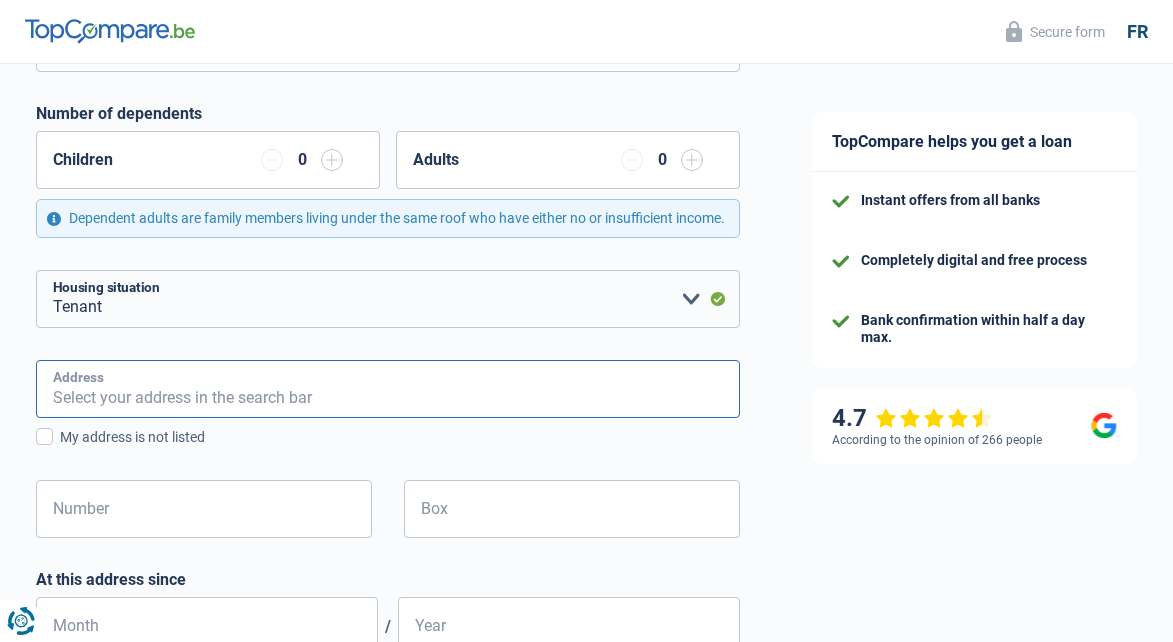 click on "Address" at bounding box center (388, 389) 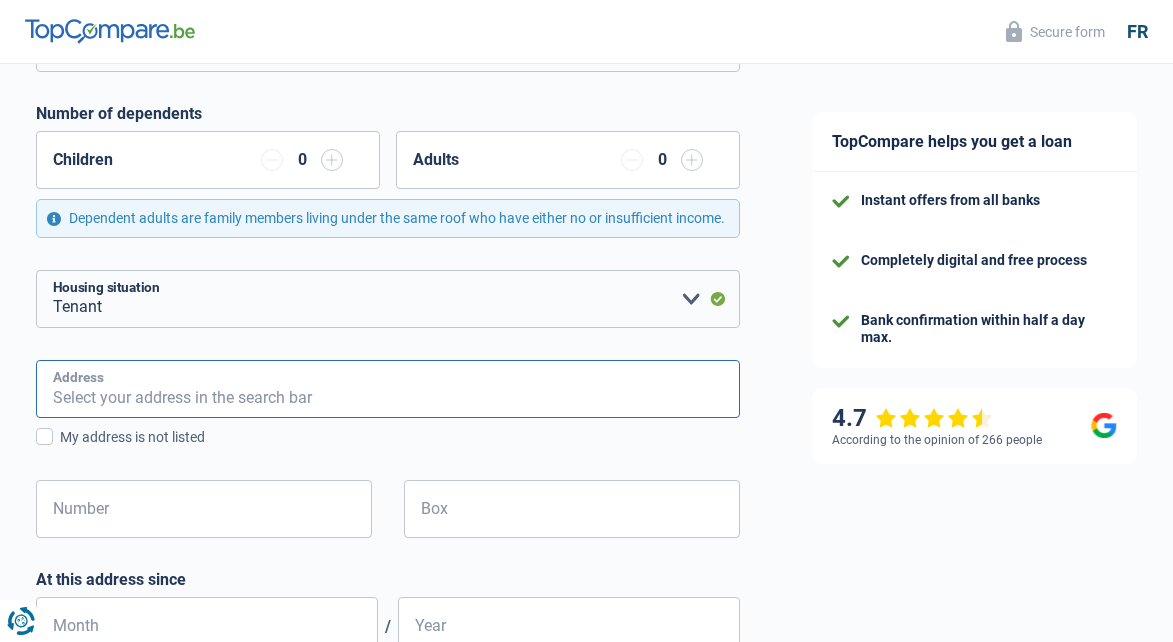 type on "[STREET_ADDRESS]" 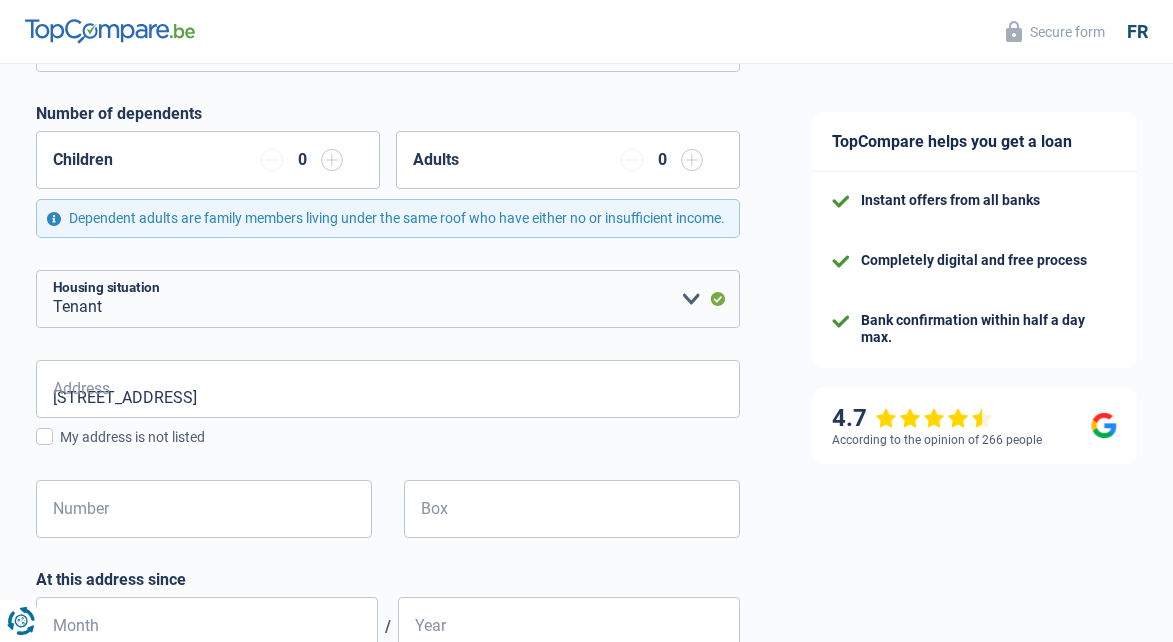 type on "[GEOGRAPHIC_DATA]" 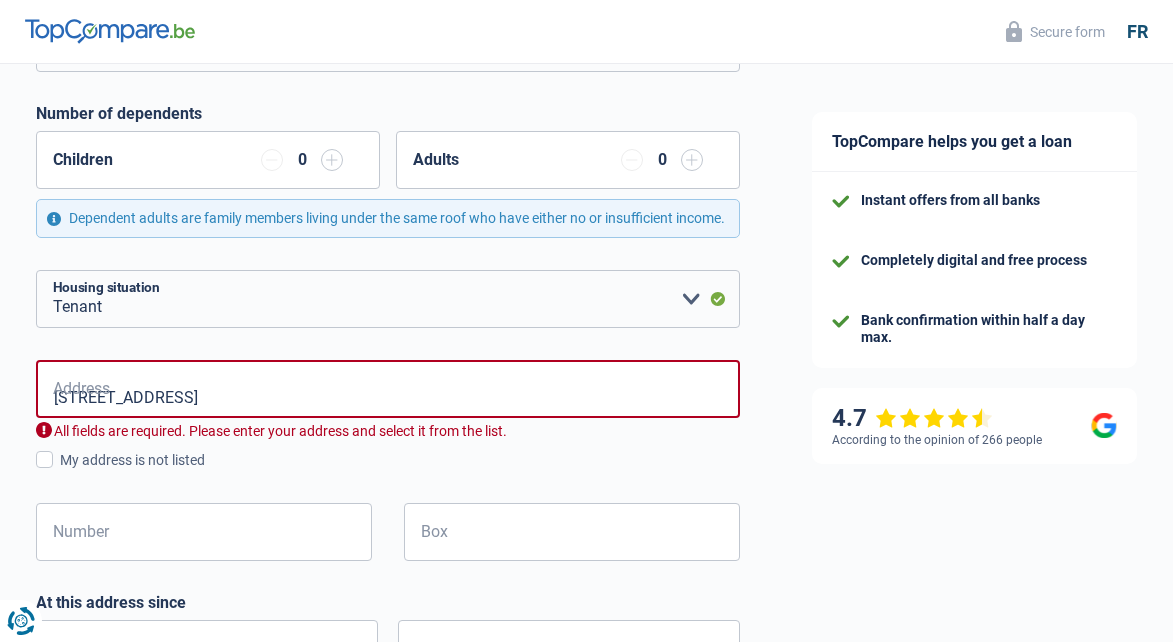 type on "[GEOGRAPHIC_DATA]" 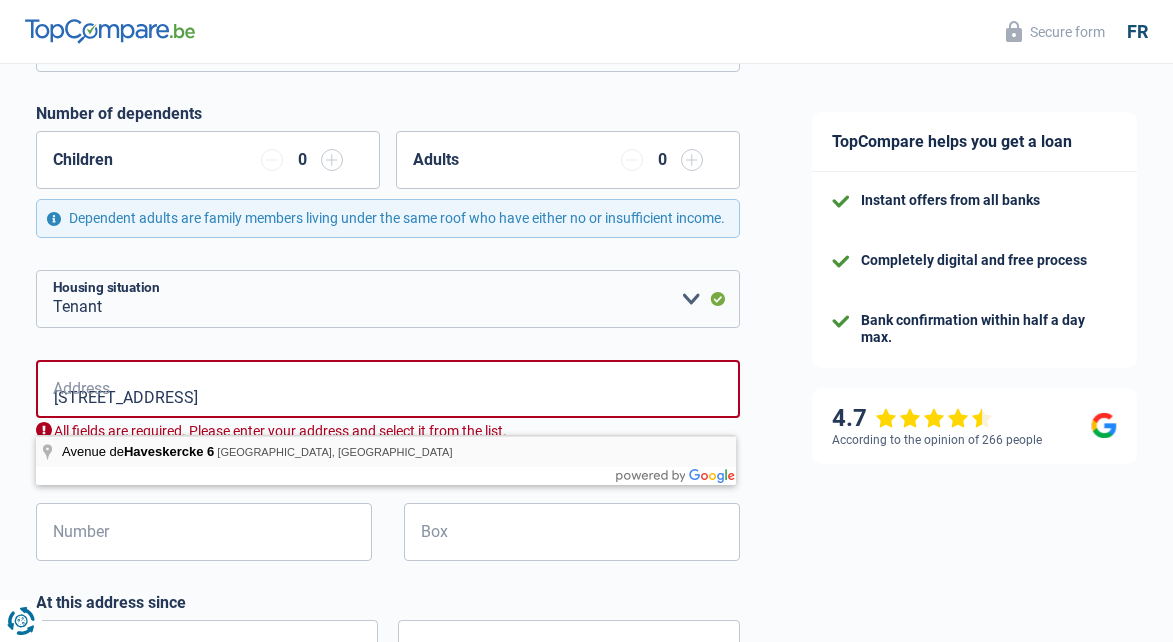 type on "[STREET_ADDRESS]" 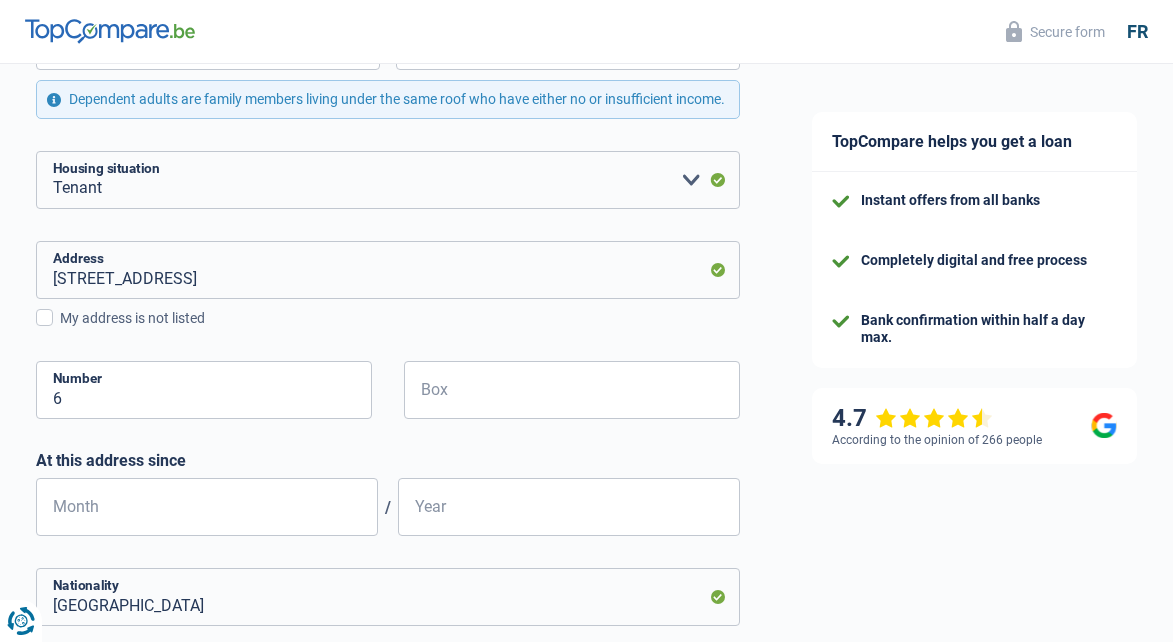 scroll, scrollTop: 460, scrollLeft: 0, axis: vertical 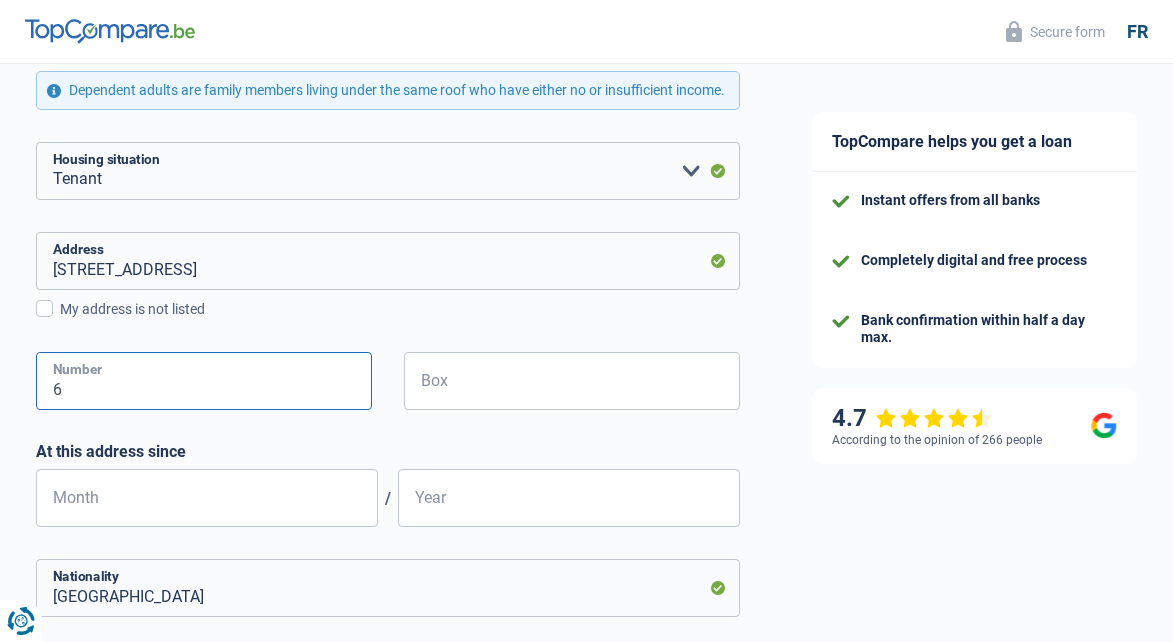 click on "6" at bounding box center [204, 381] 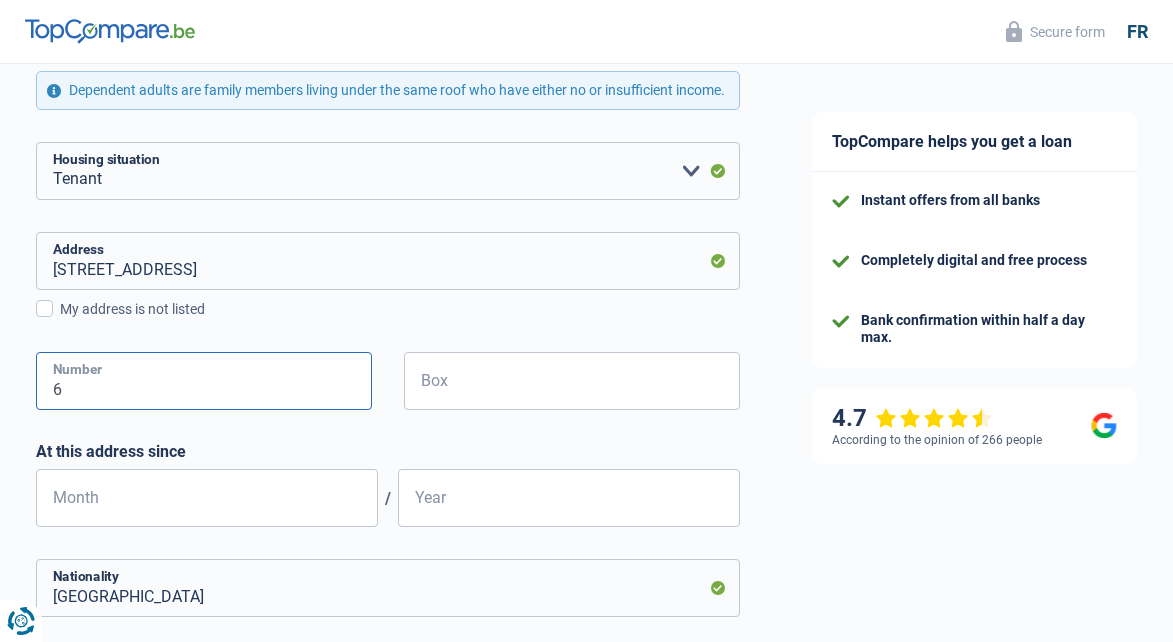 type on "62" 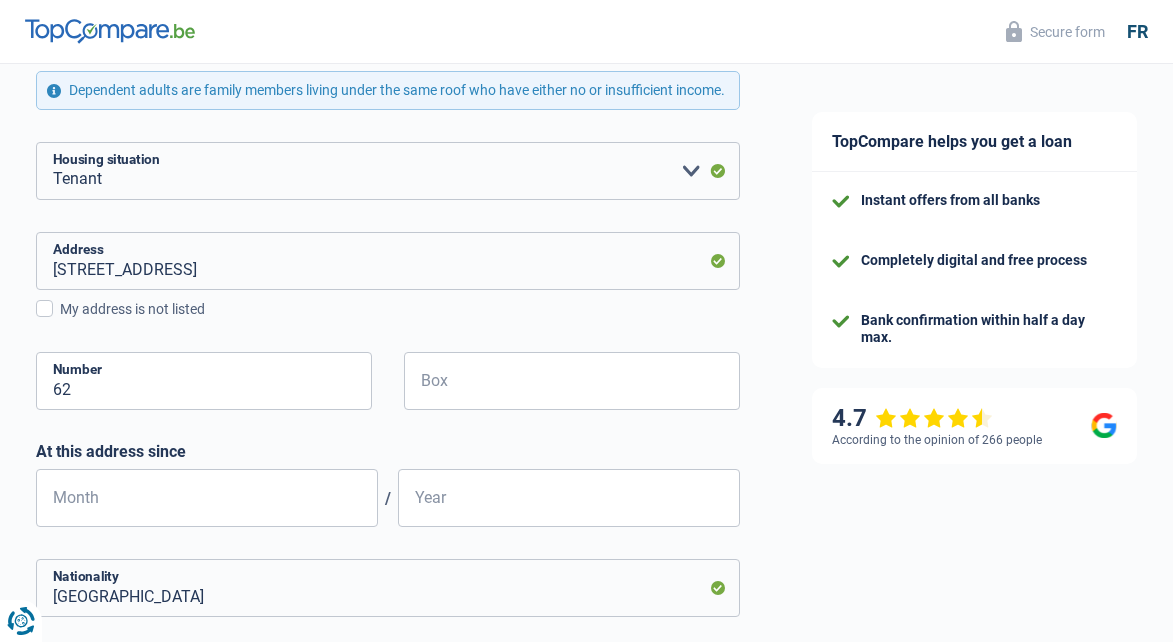 type on "Forest" 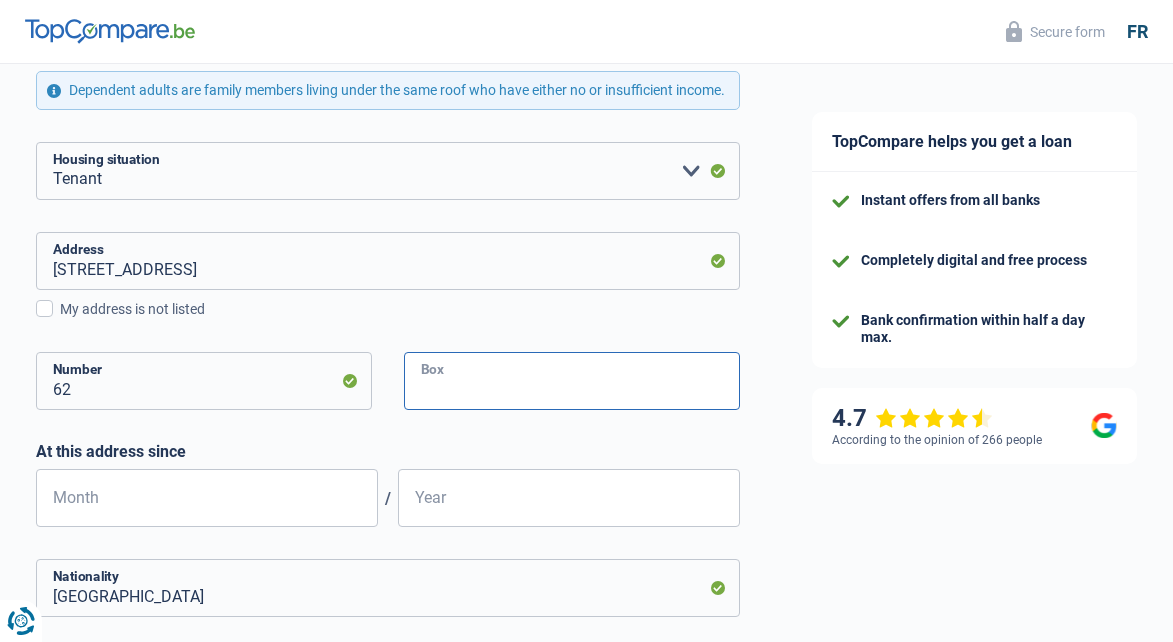 click on "Box" at bounding box center (572, 381) 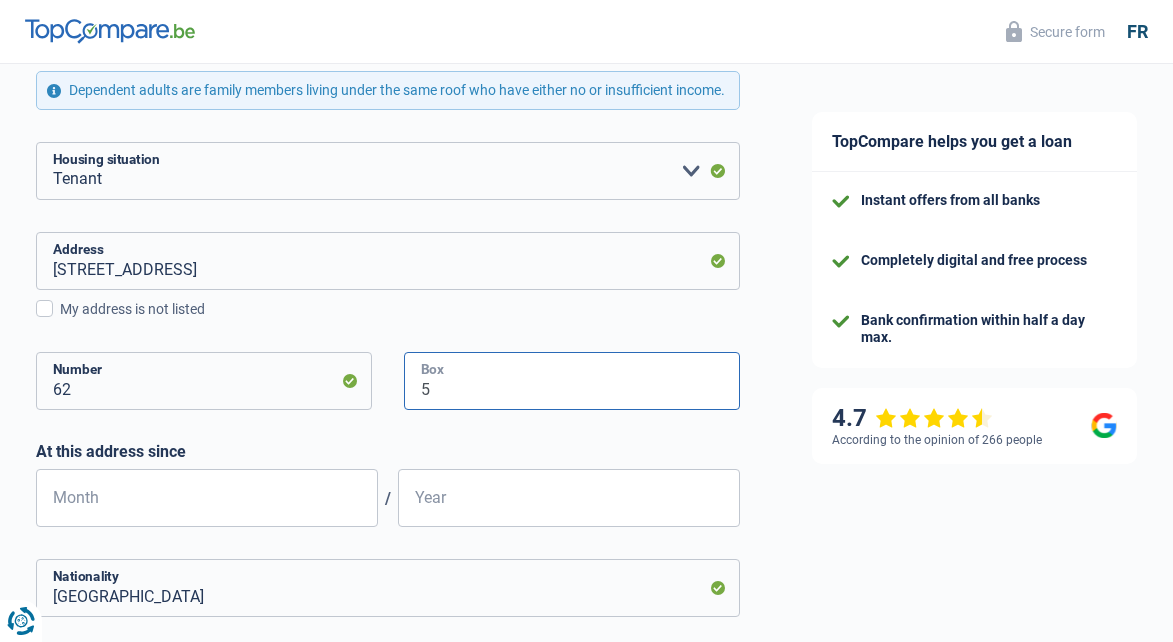 type on "5" 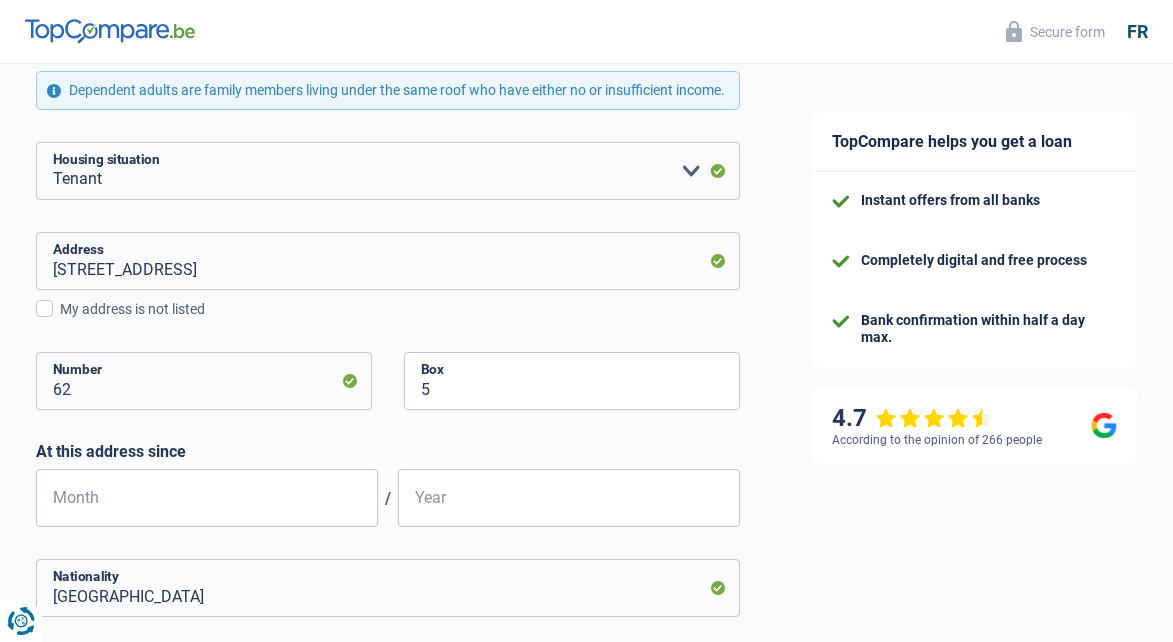 click on "At this address since" at bounding box center [388, 451] 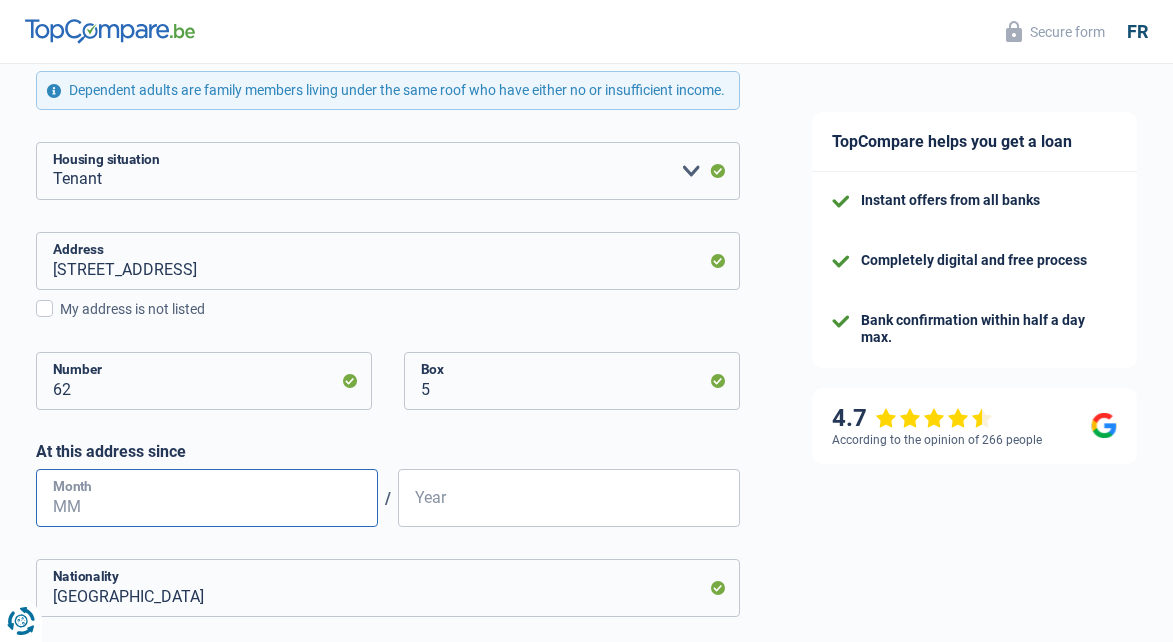 click on "Month" at bounding box center [207, 498] 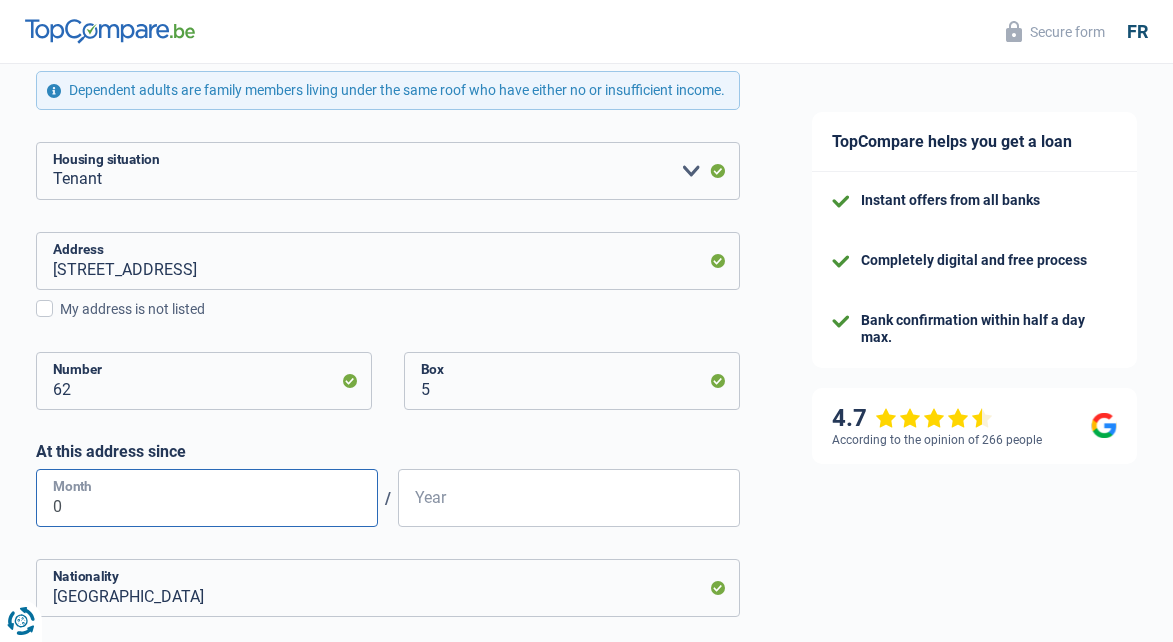 type on "03" 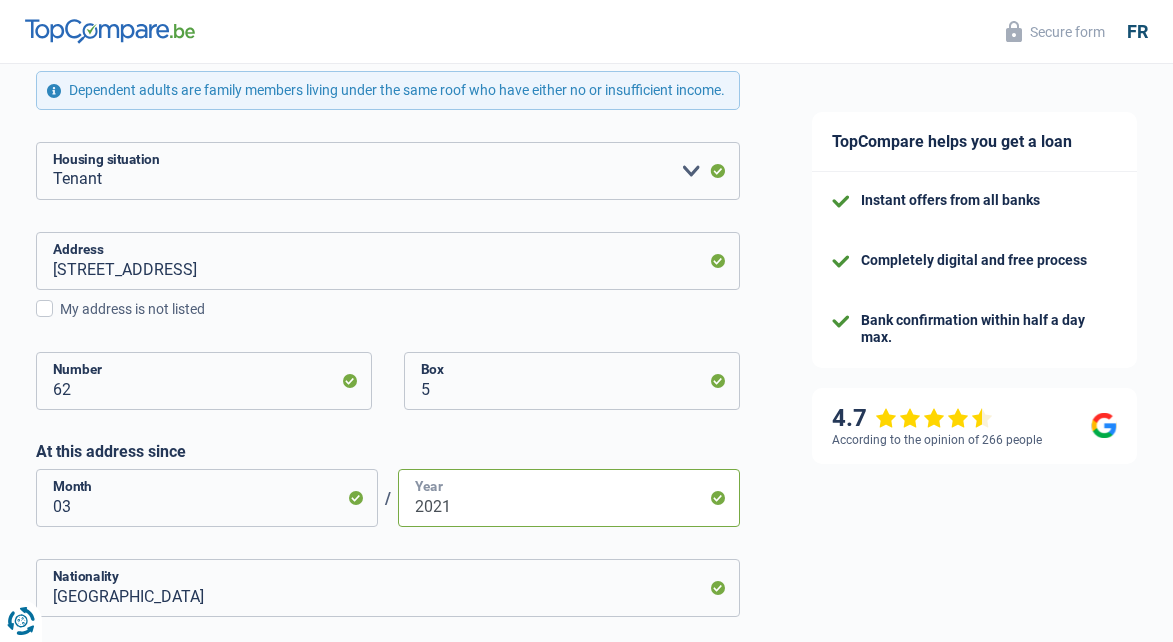 type on "2021" 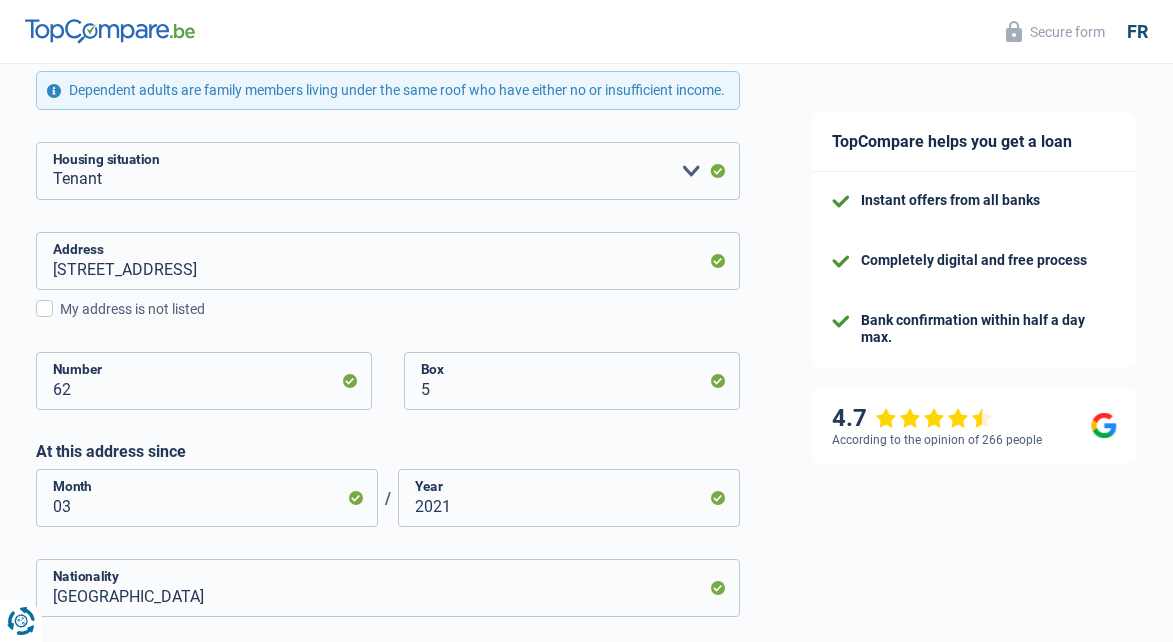 click on "TopCompare helps you get a loan
Instant offers from all banks
Completely digital and free process
Bank confirmation within half a day max.
4.7
According to the opinion of 266 people
Secure form" at bounding box center [974, 357] 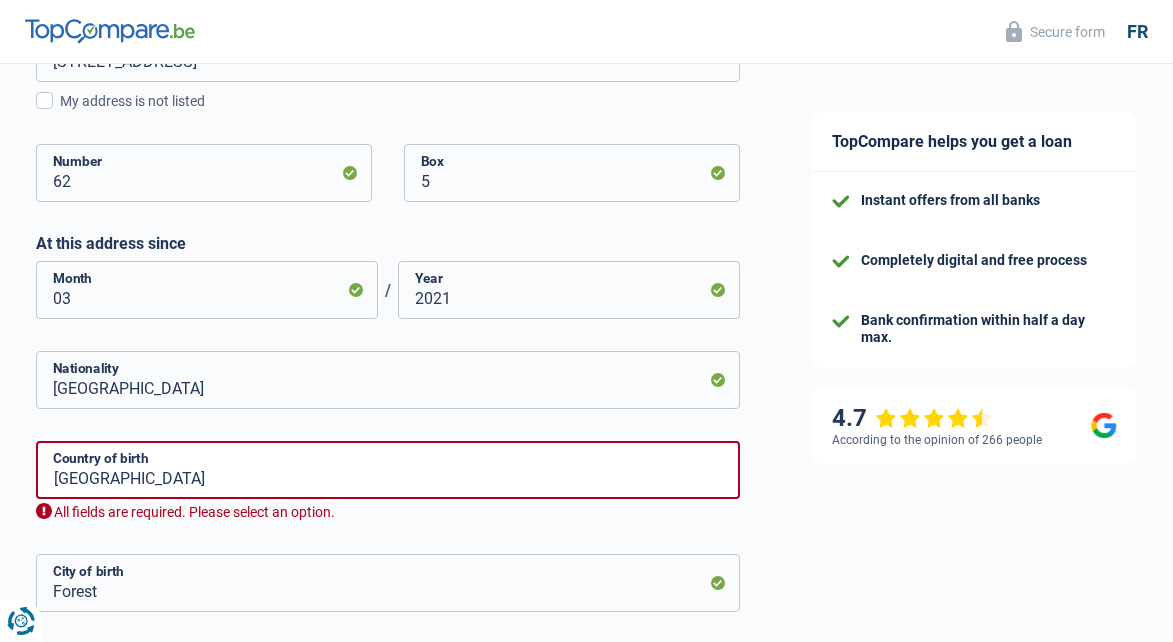 scroll, scrollTop: 680, scrollLeft: 0, axis: vertical 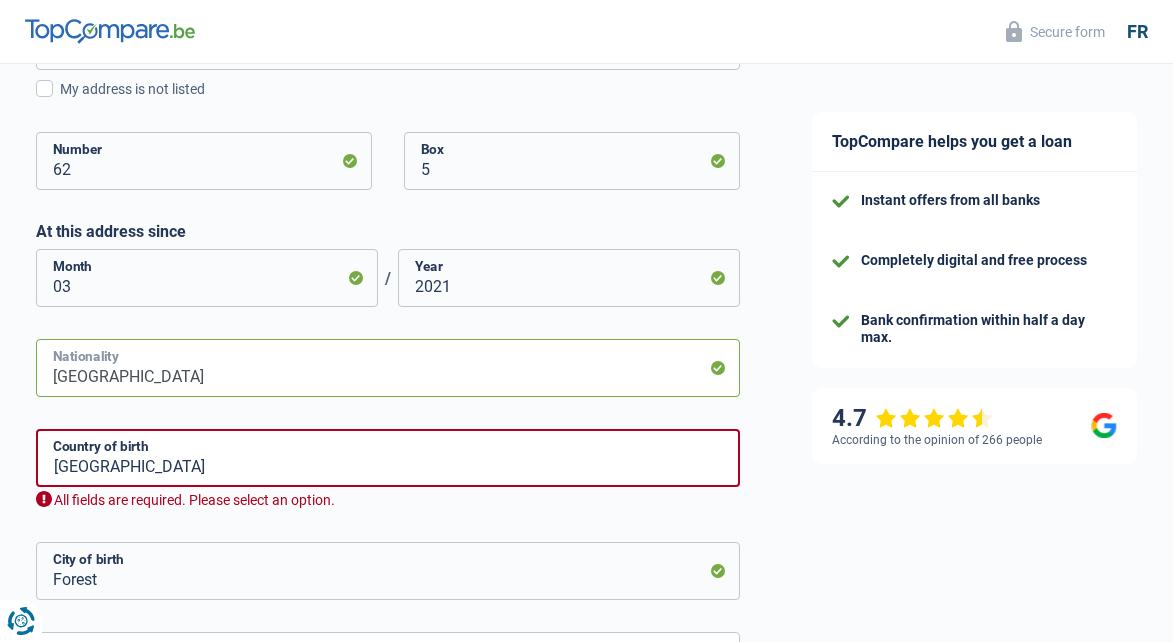 click on "[GEOGRAPHIC_DATA]" at bounding box center (388, 368) 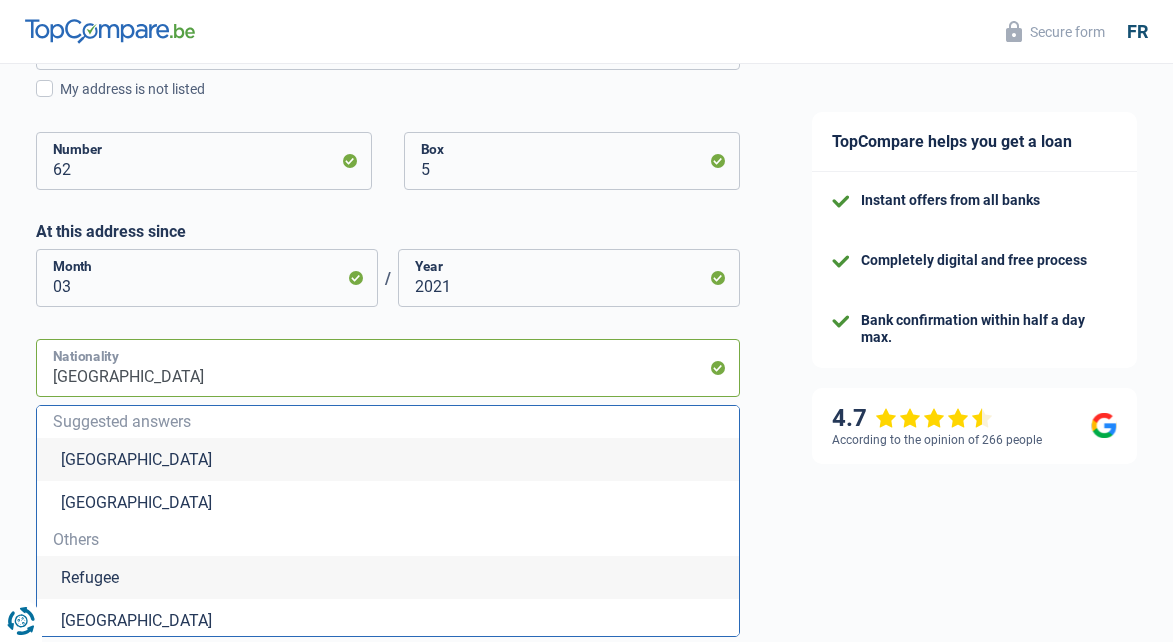 type on "jBelgique" 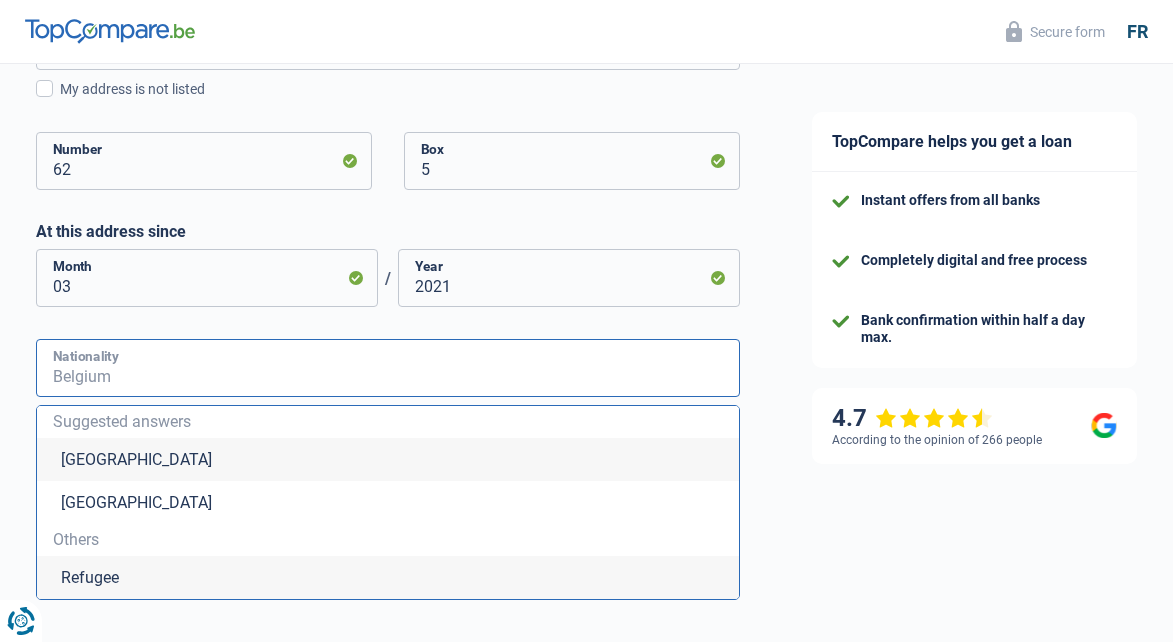 type on "o" 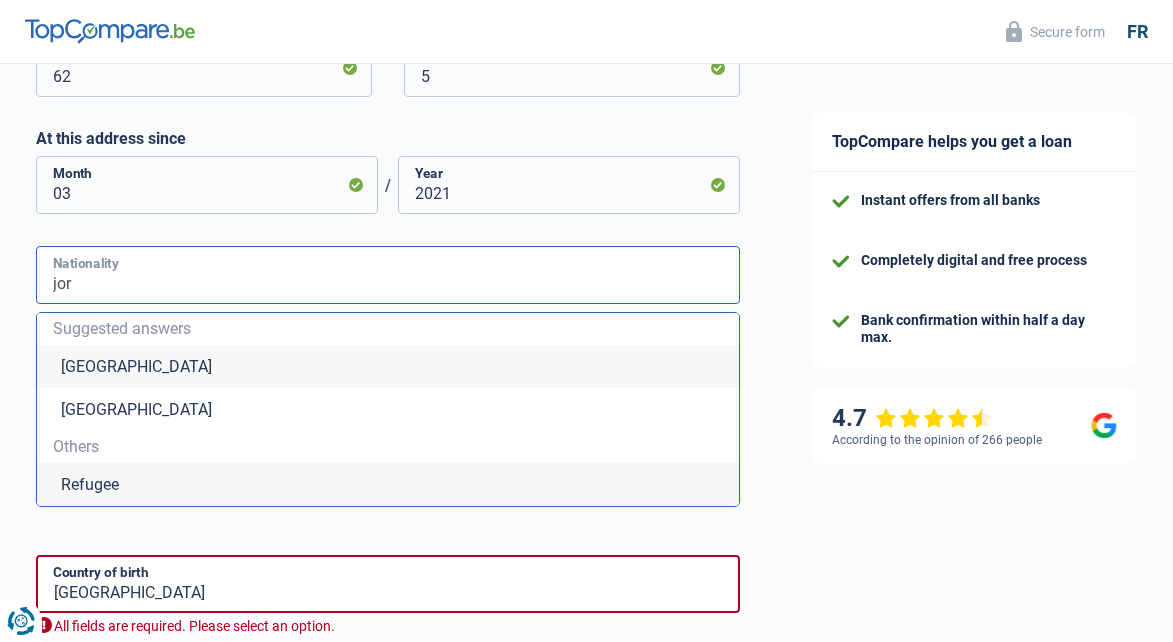 scroll, scrollTop: 790, scrollLeft: 0, axis: vertical 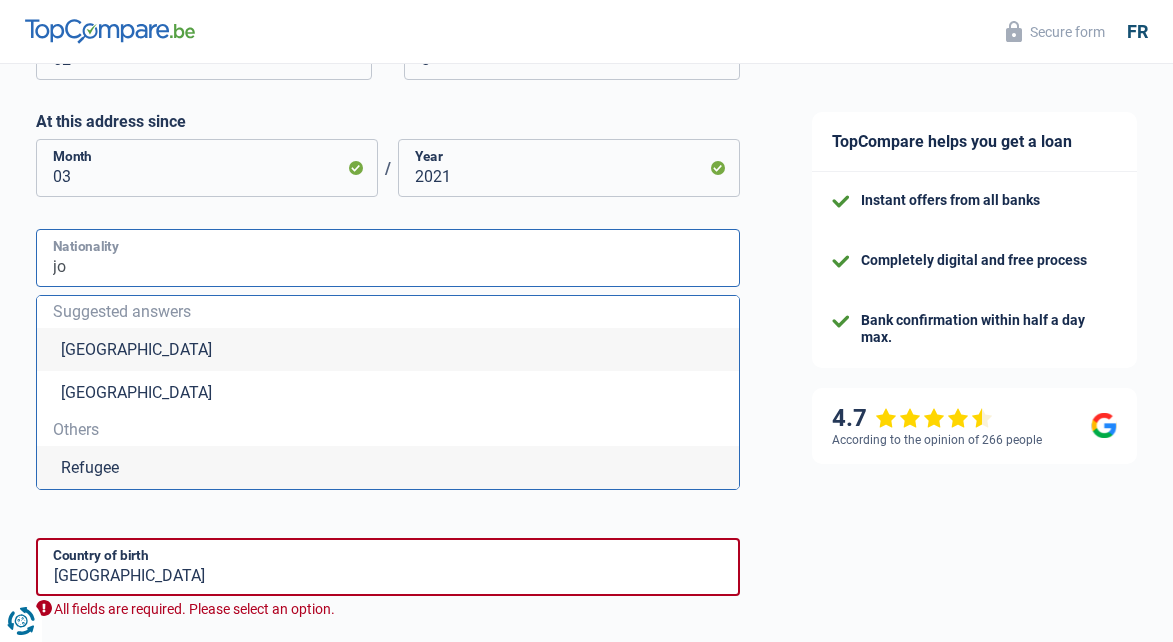 type on "j" 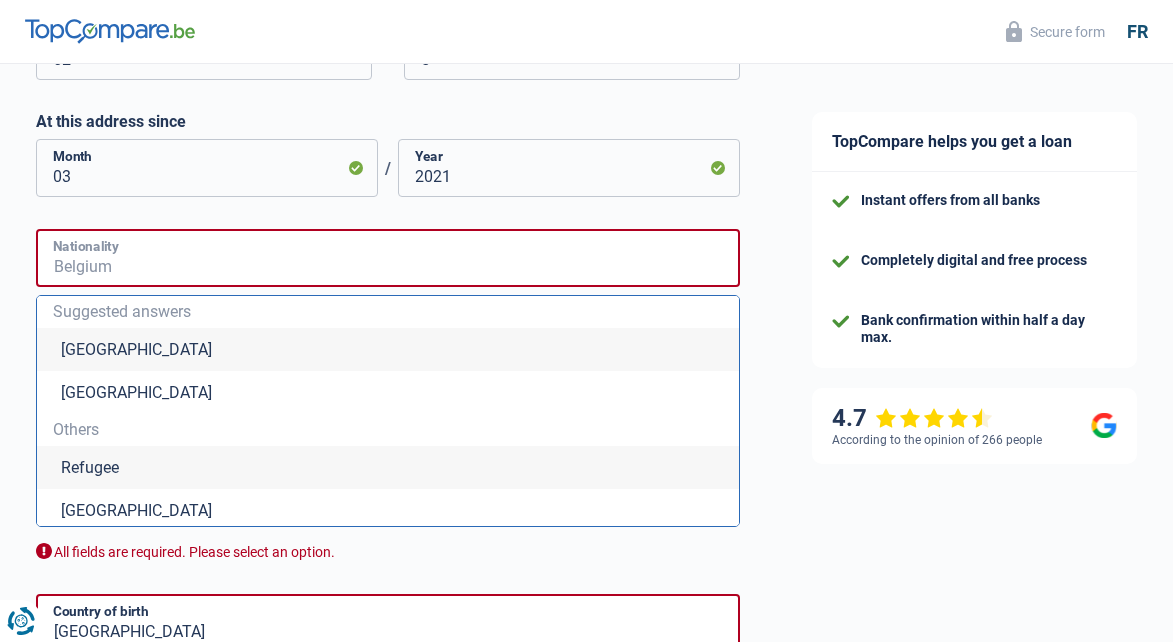 type 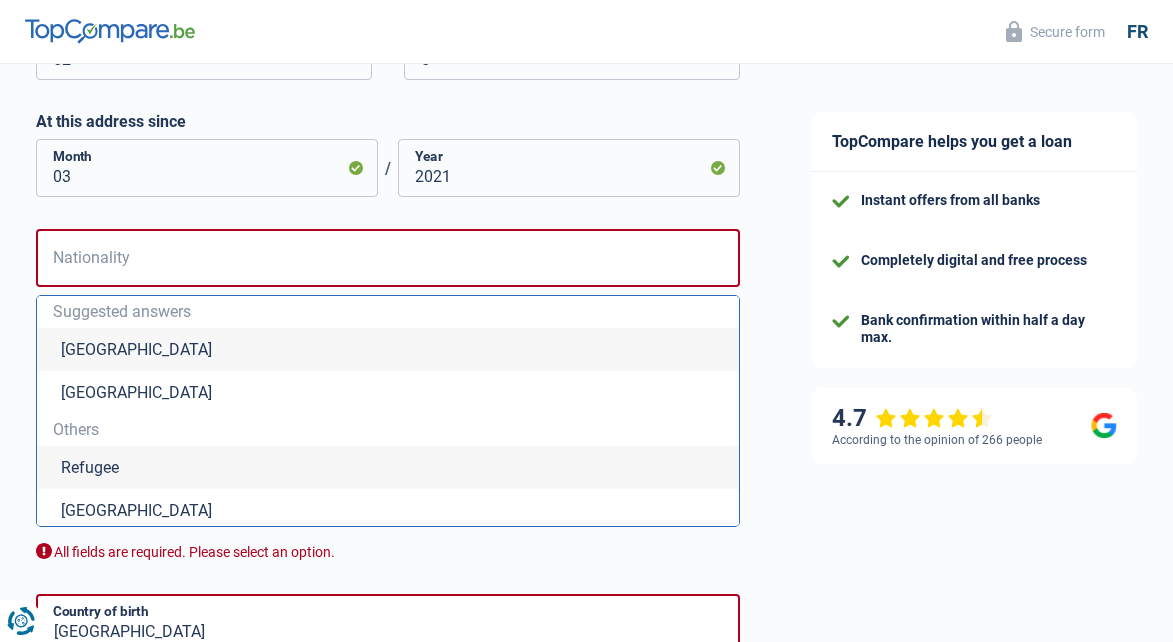 click on "TopCompare helps you get a loan
Instant offers from all banks
Completely digital and free process
Bank confirmation within half a day max.
4.7
According to the opinion of 266 people
Secure form" at bounding box center (974, 164) 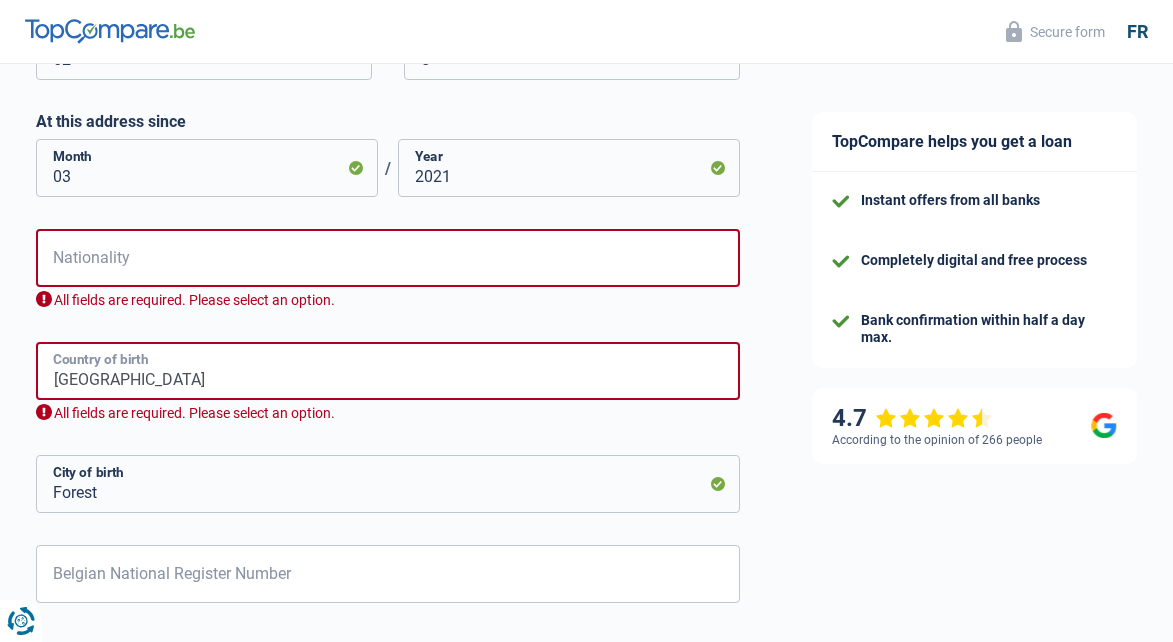 click on "[GEOGRAPHIC_DATA]" at bounding box center [388, 371] 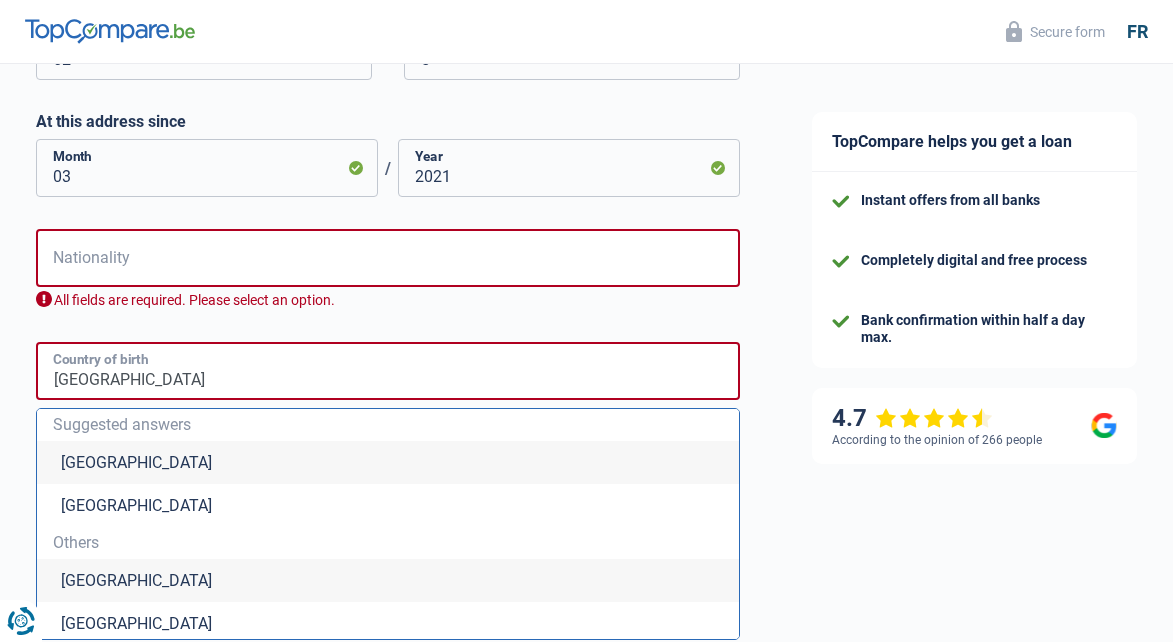 type on "Israel" 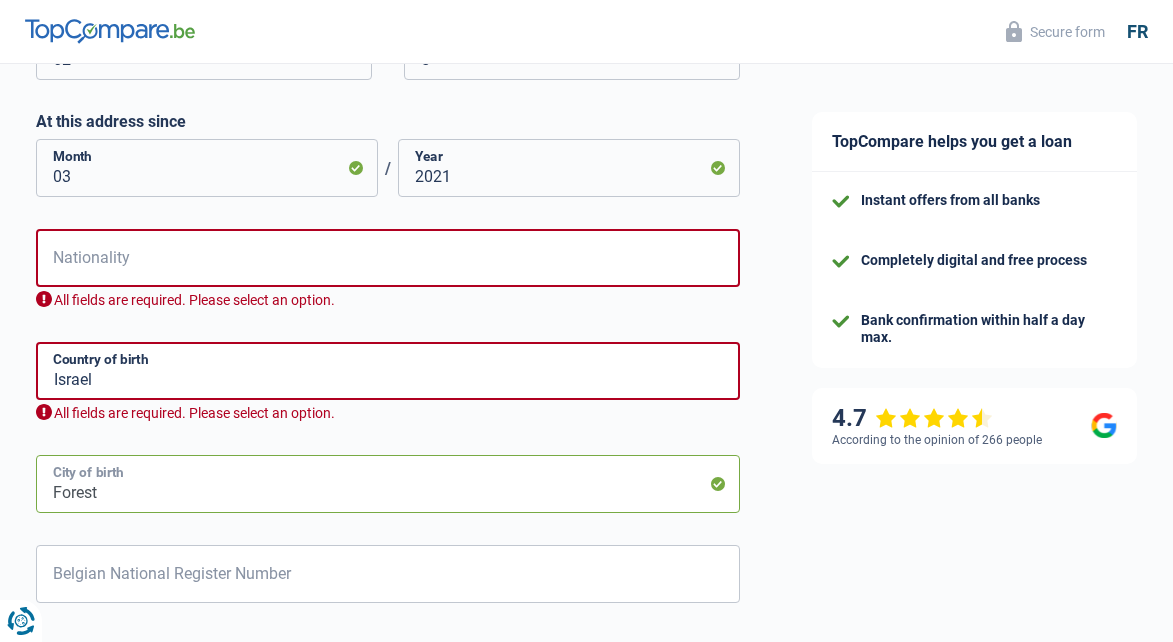 click on "Forest" at bounding box center [388, 484] 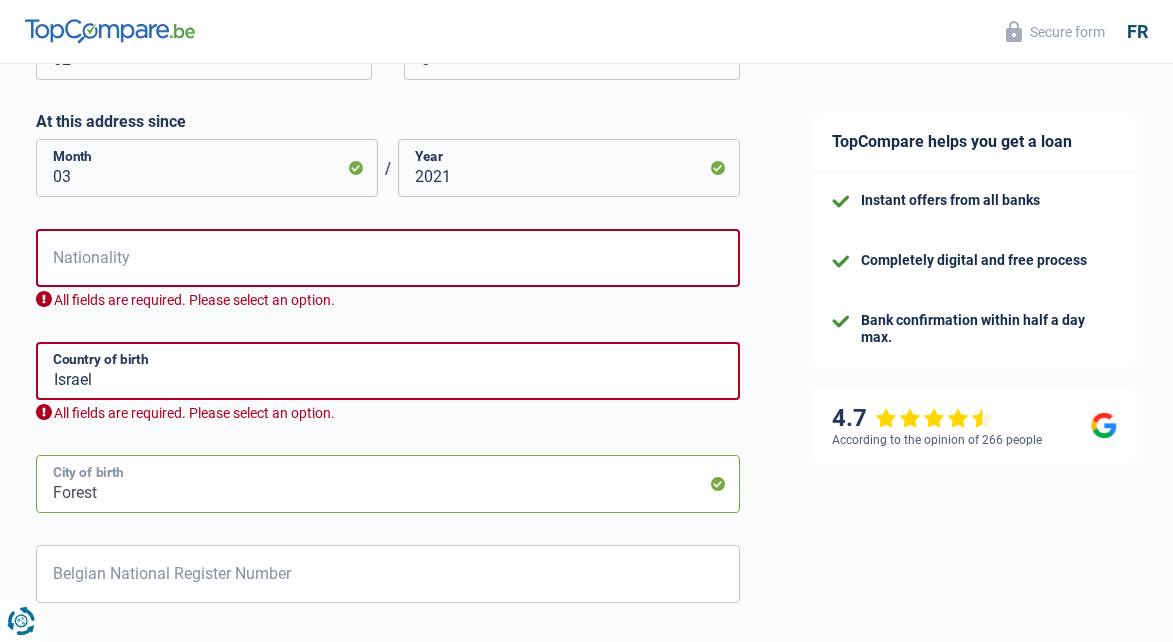 type on "[GEOGRAPHIC_DATA]" 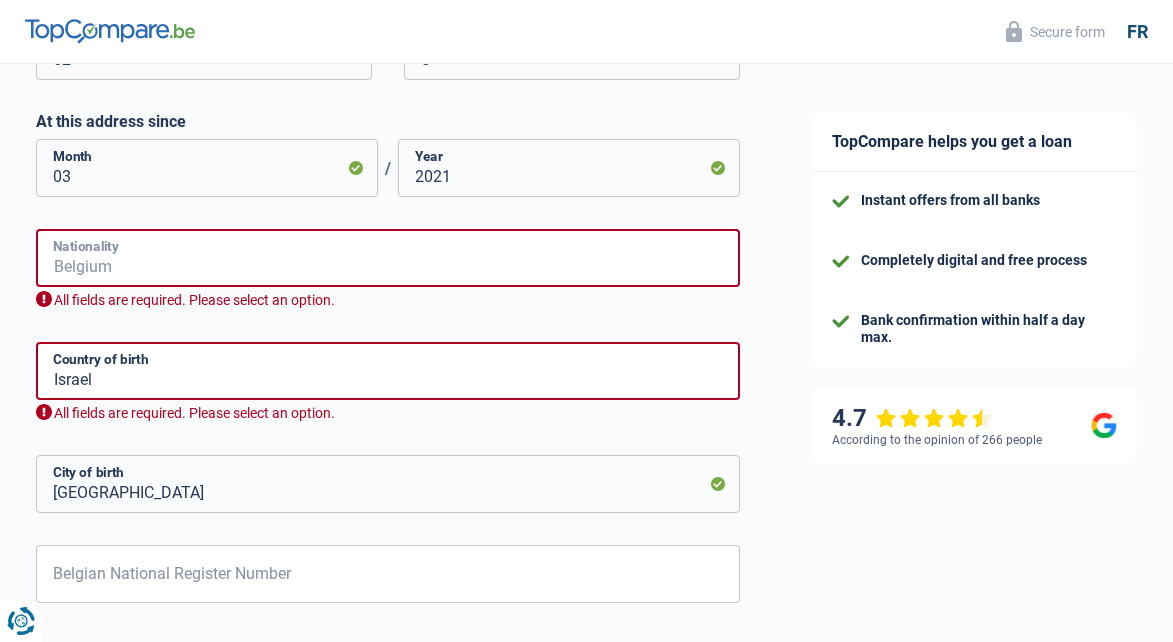 click on "Nationality" at bounding box center (388, 258) 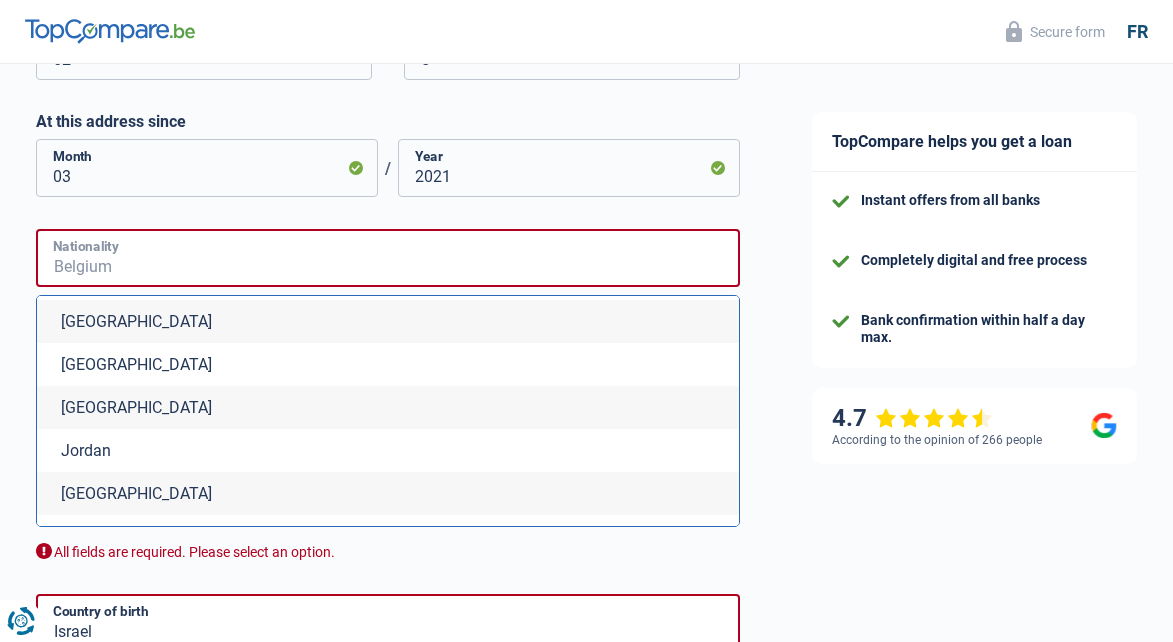 scroll, scrollTop: 3674, scrollLeft: 0, axis: vertical 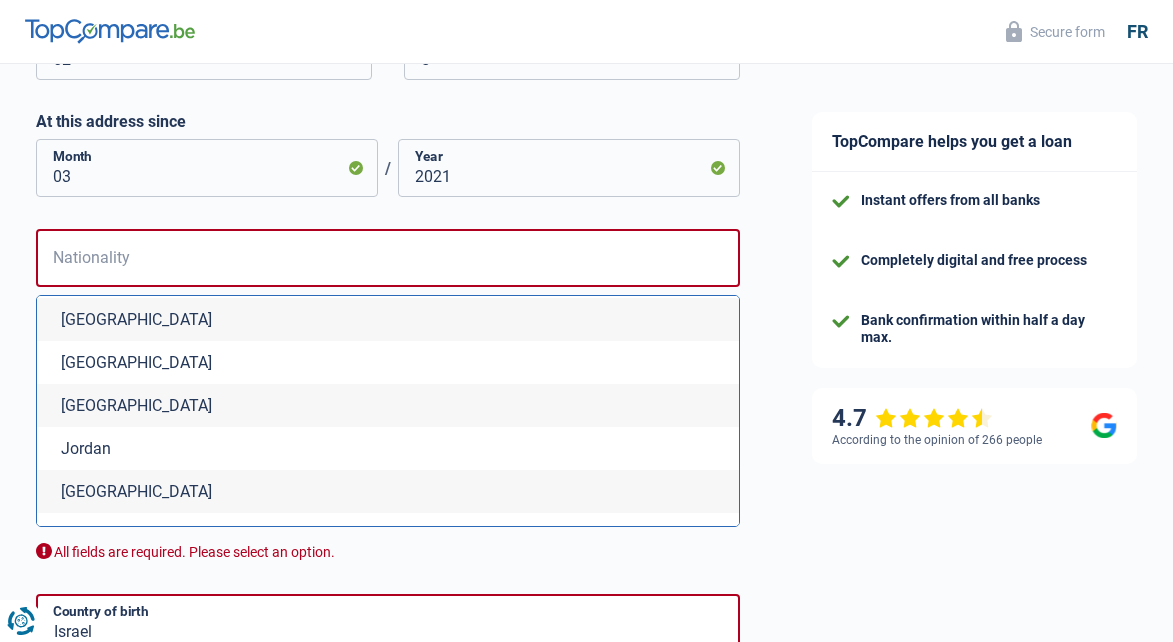 click on "Jordan" at bounding box center (388, 448) 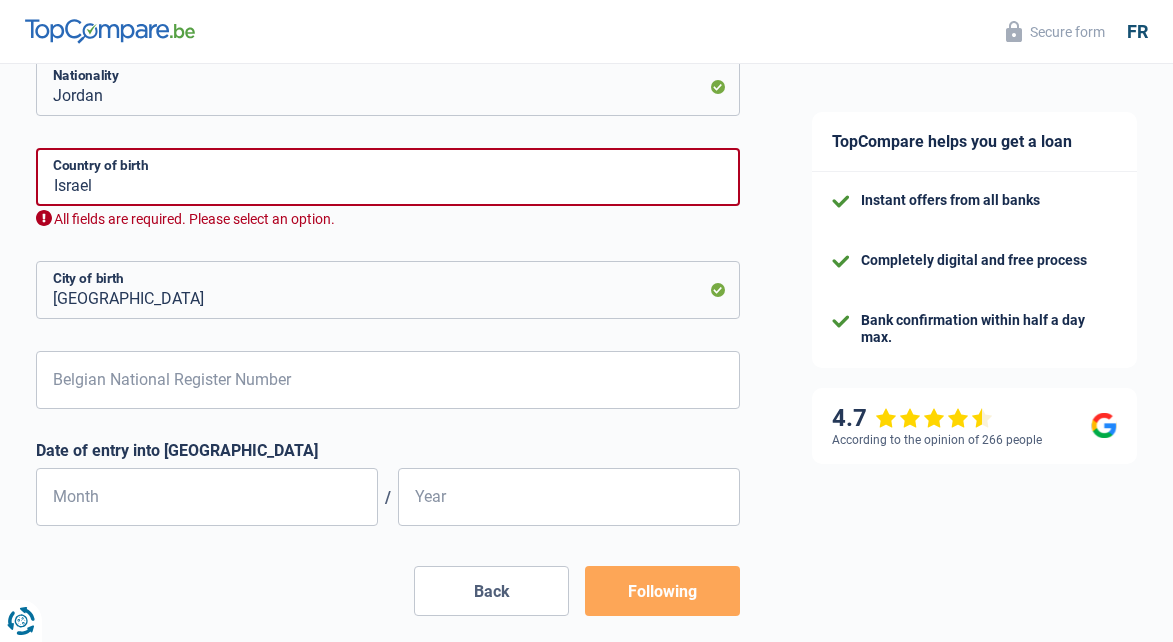 scroll, scrollTop: 1012, scrollLeft: 0, axis: vertical 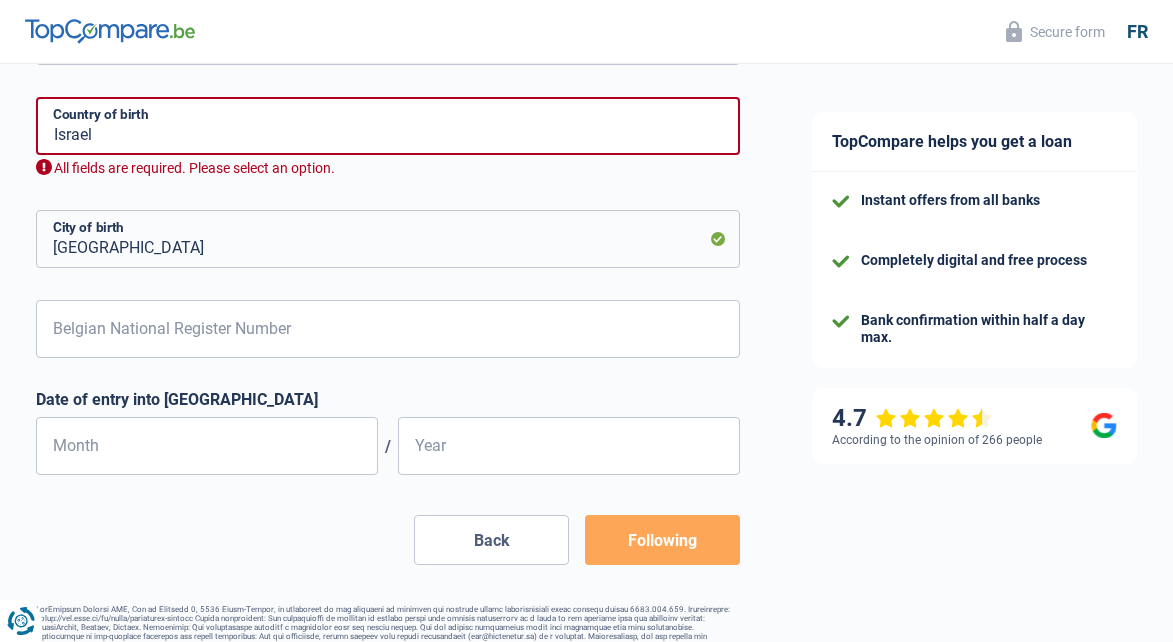 click on "Chance of success of your simulation is
15%
1
2
3
4
5
Add  +20%  by completing step  4
Your household
Your household information impacts your expenses and income, so banks need it to process your loan application.
Bachelor Bride) Legal cohabitant Divorcee) Widower Separated (in fact)
Please select an option
[GEOGRAPHIC_DATA] status
Number of dependents
Children
0
Adults
0
Tenant Owner with mortgage Homeowner without a mortgage" at bounding box center [388, -145] 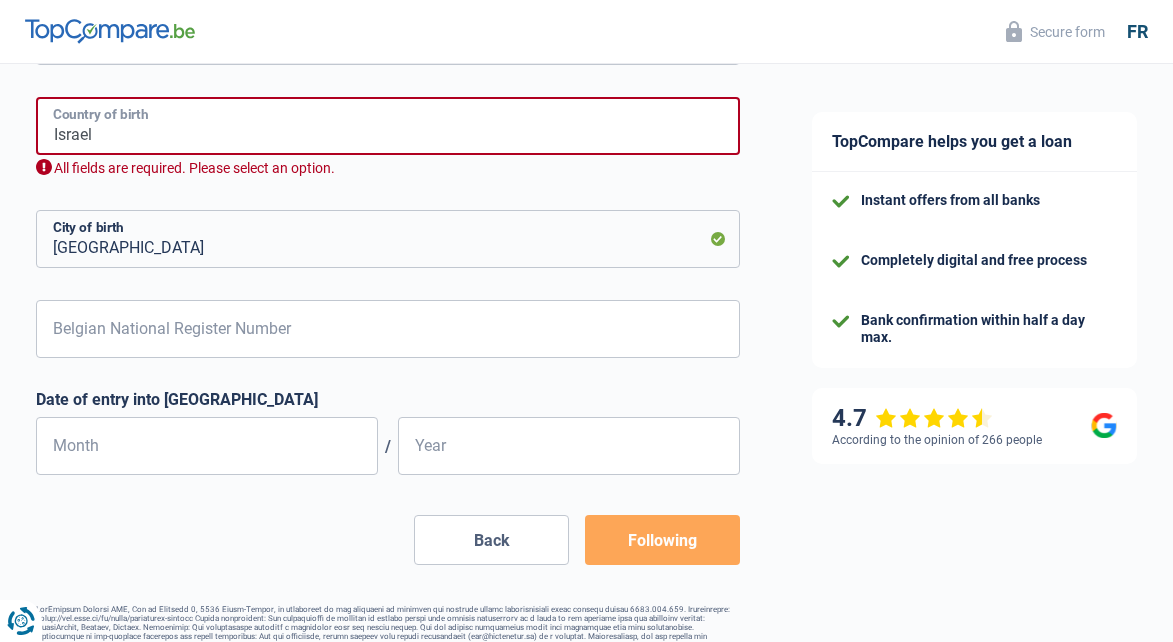 click on "Israel" at bounding box center (388, 126) 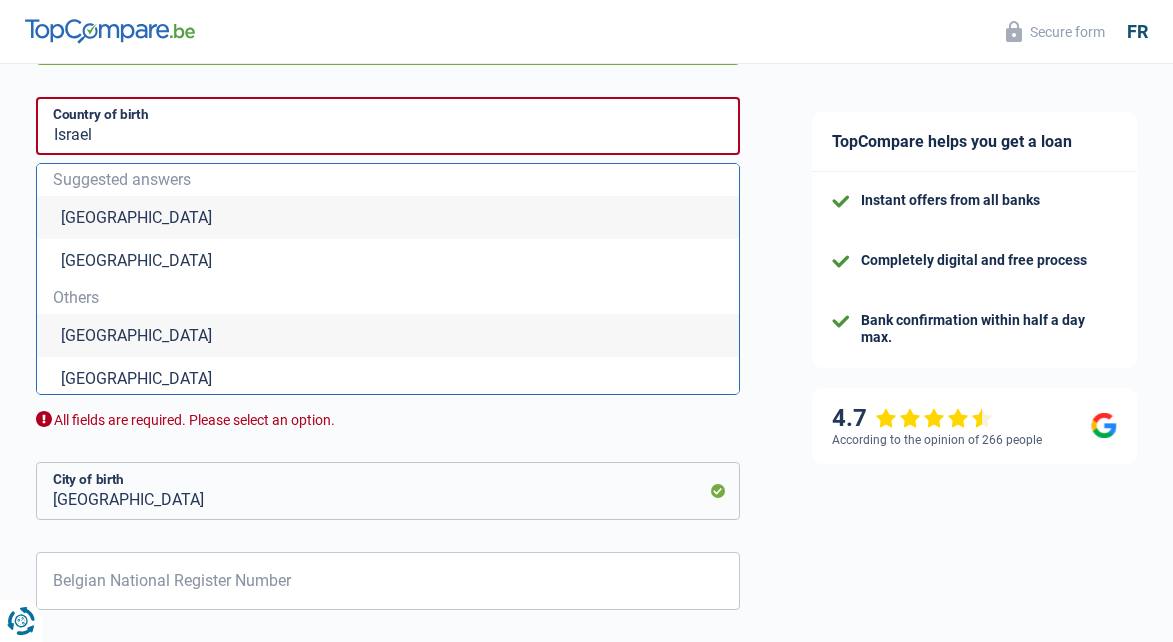 click on "Jordan" at bounding box center [388, 36] 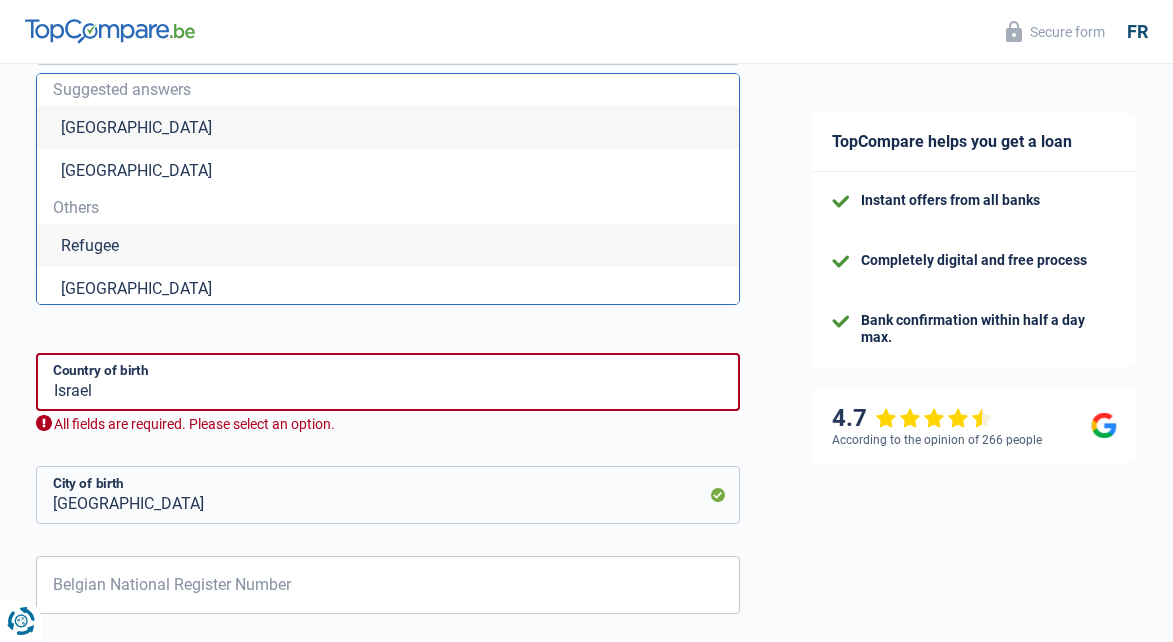click on "Chance of success of your simulation is
15%
1
2
3
4
5
Add  +20%  by completing step  4
Your household
Your household information impacts your expenses and income, so banks need it to process your loan application.
Bachelor Bride) Legal cohabitant Divorcee) Widower Separated (in fact)
Please select an option
[GEOGRAPHIC_DATA] status
Number of dependents
Children
0
Adults
0
Tenant Owner with mortgage Homeowner without a mortgage" at bounding box center [388, -17] 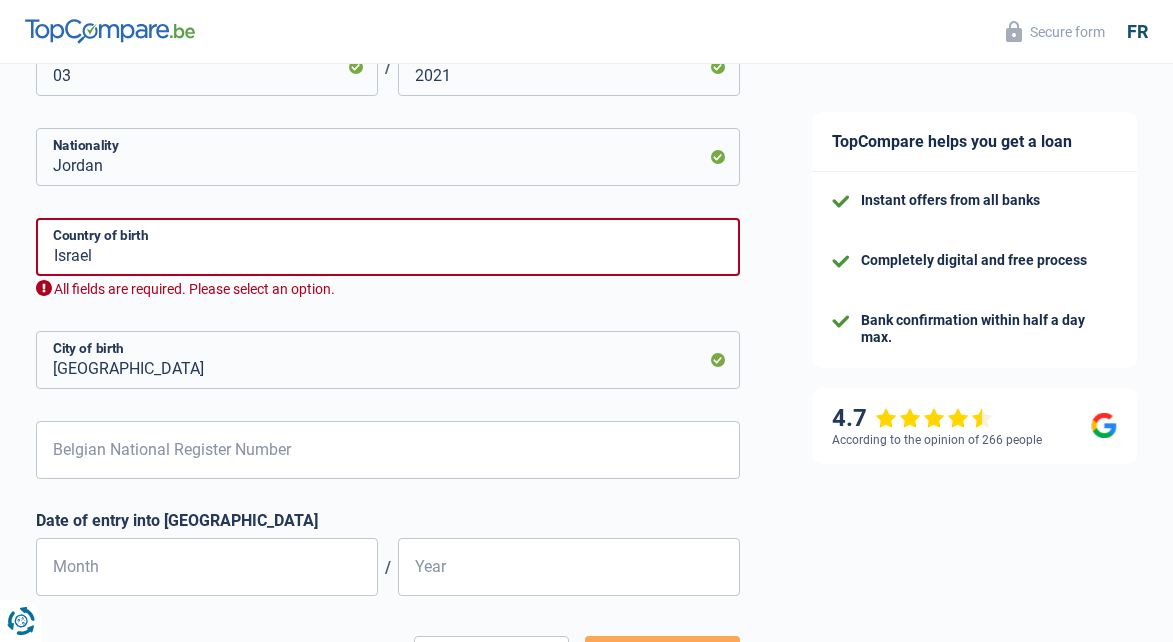 scroll, scrollTop: 873, scrollLeft: 0, axis: vertical 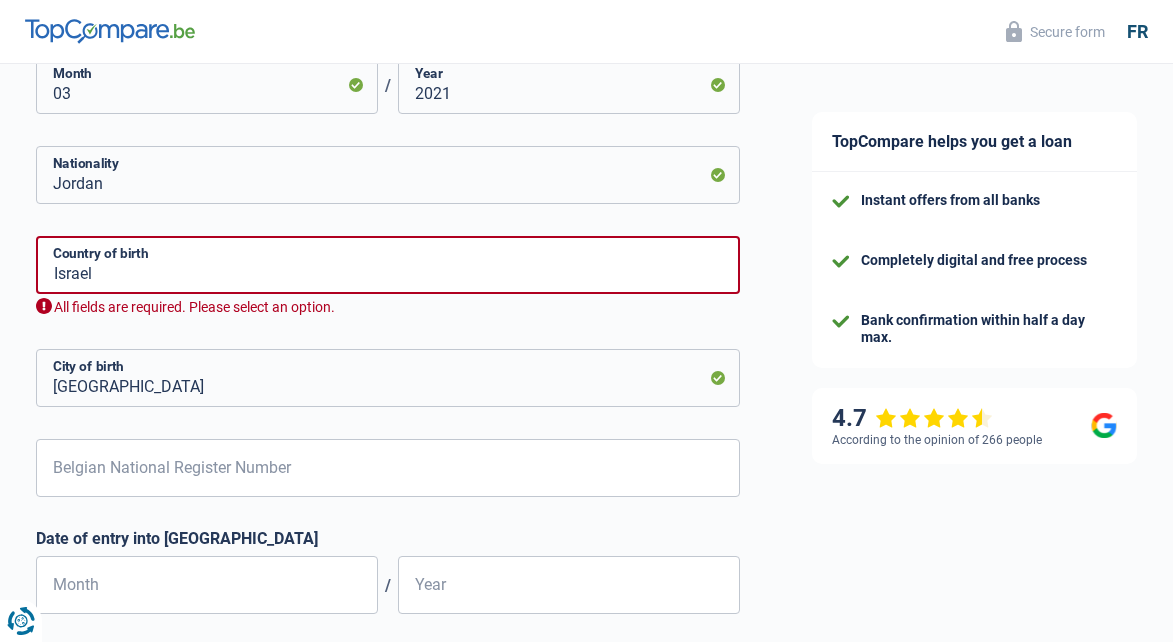 click on "All fields are required. Please select an option." at bounding box center [388, 307] 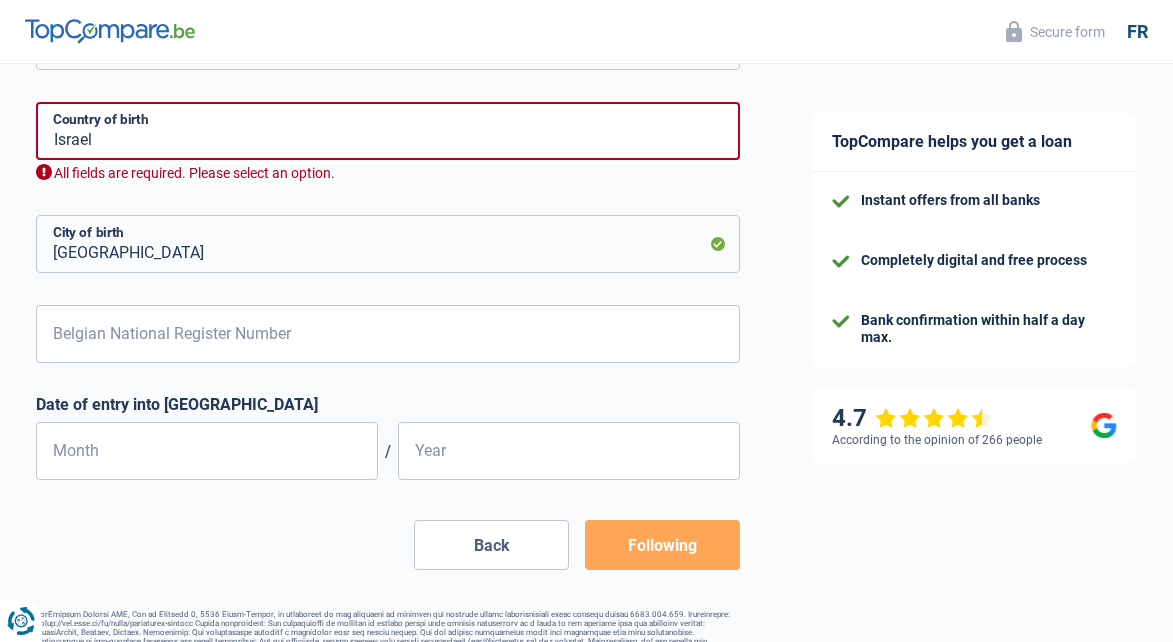 scroll, scrollTop: 1062, scrollLeft: 0, axis: vertical 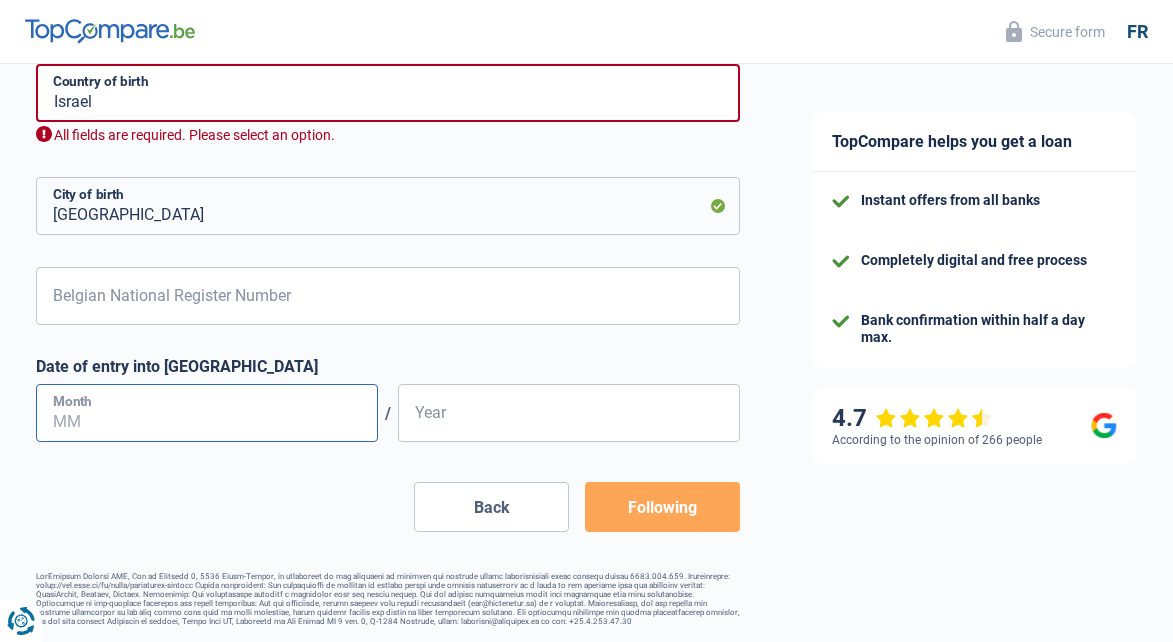 click on "Month" at bounding box center (207, 413) 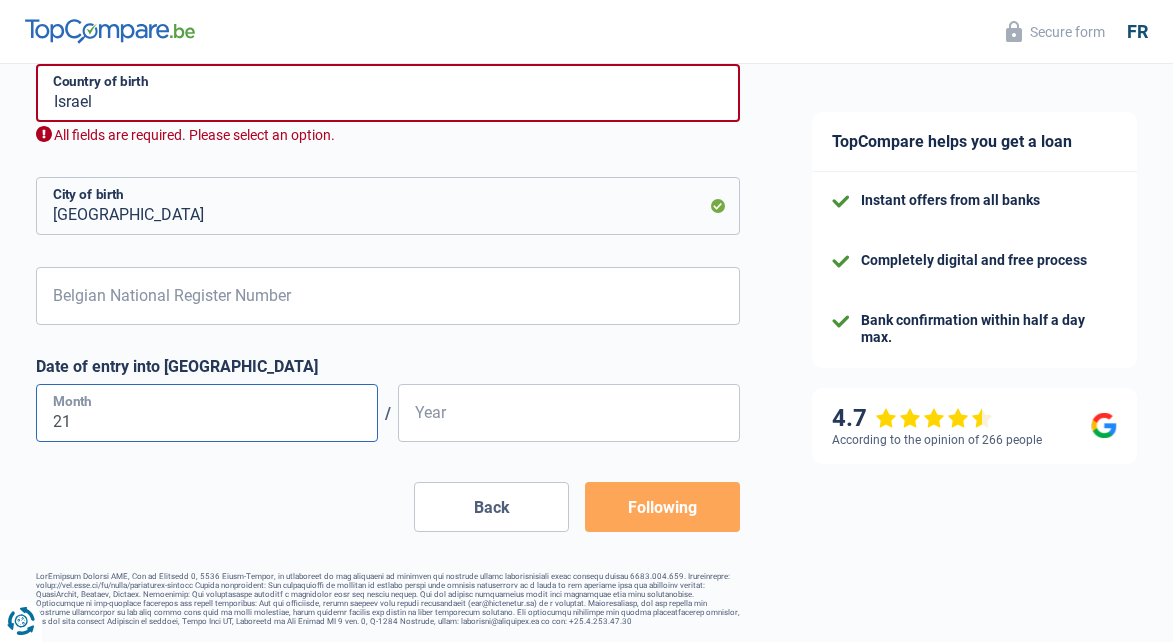 type on "2" 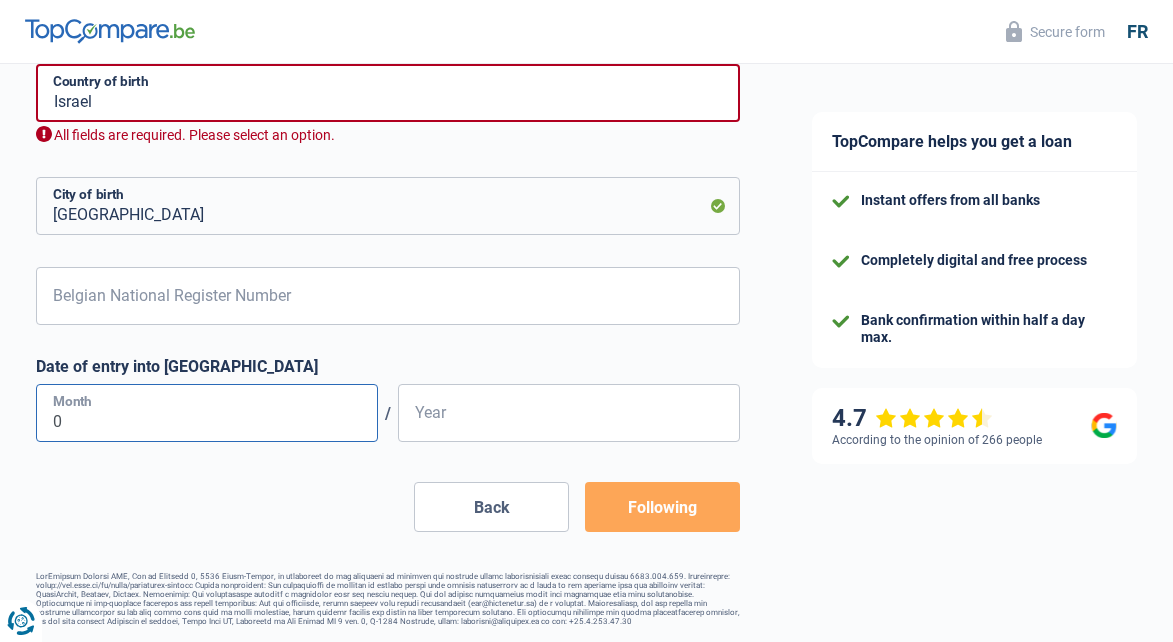 type on "01" 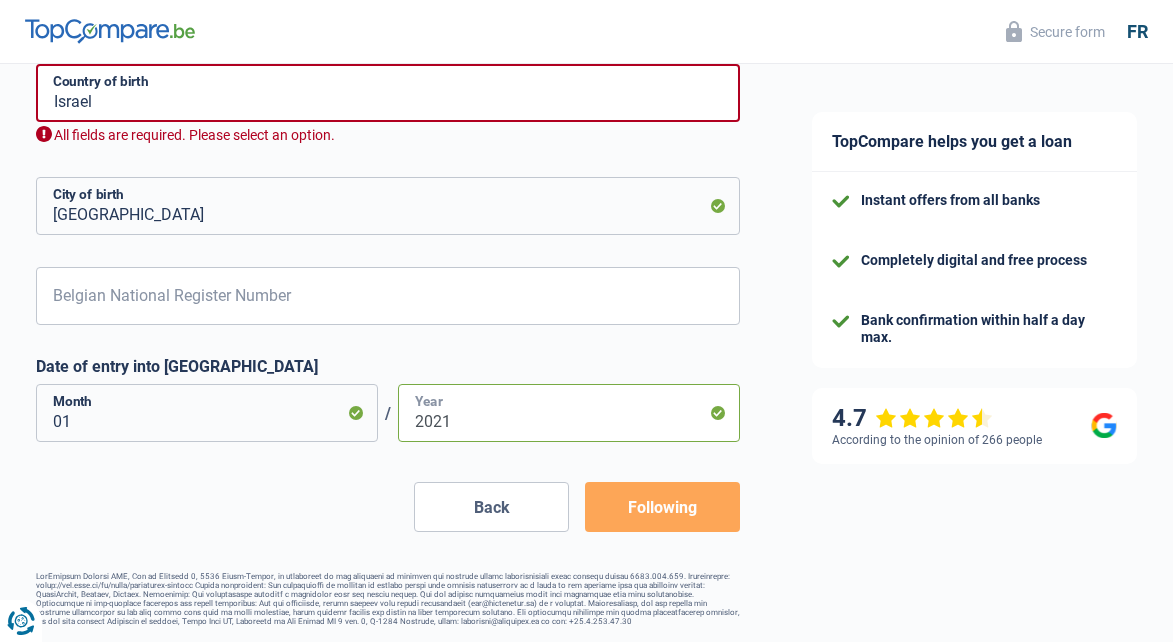 type on "2021" 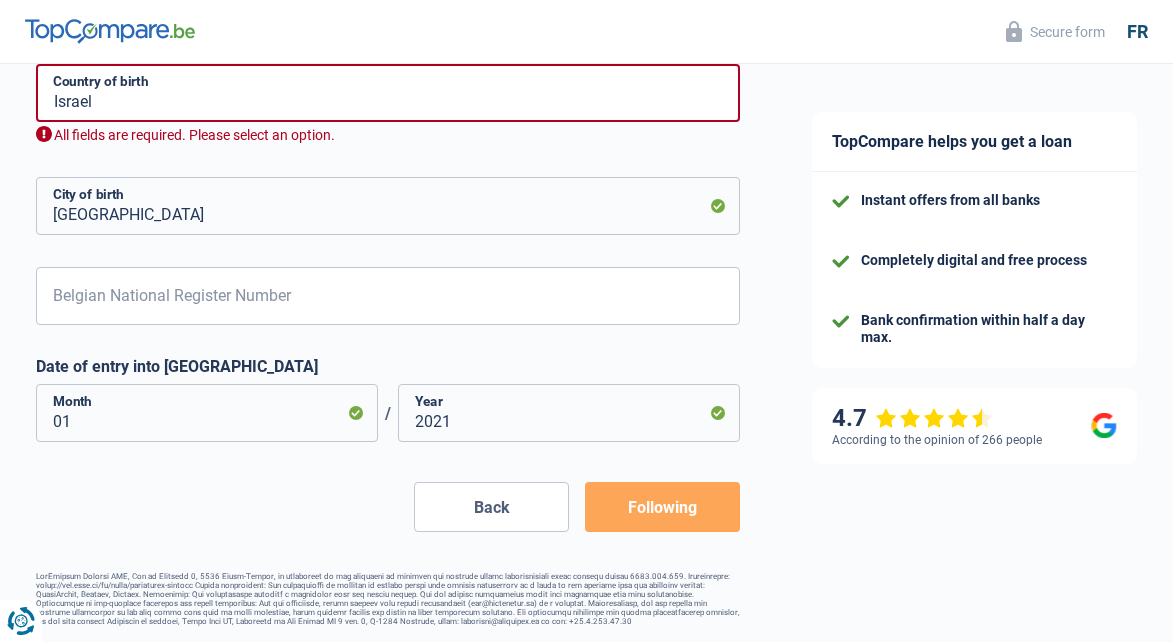 click on "Date of entry into [GEOGRAPHIC_DATA]" at bounding box center (388, 366) 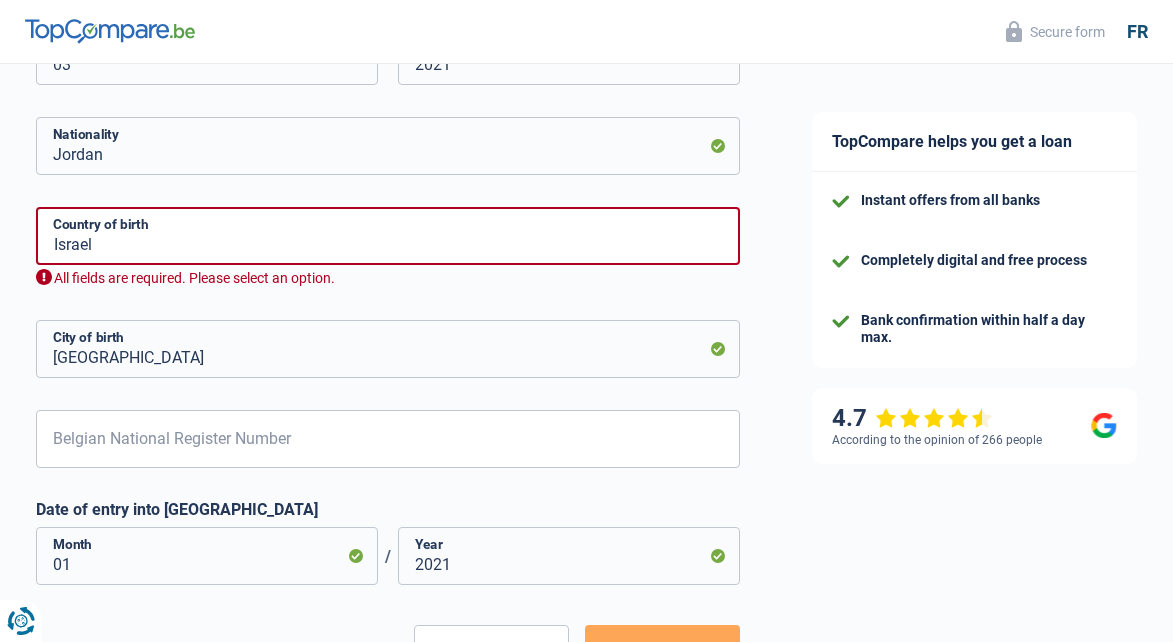 scroll, scrollTop: 894, scrollLeft: 0, axis: vertical 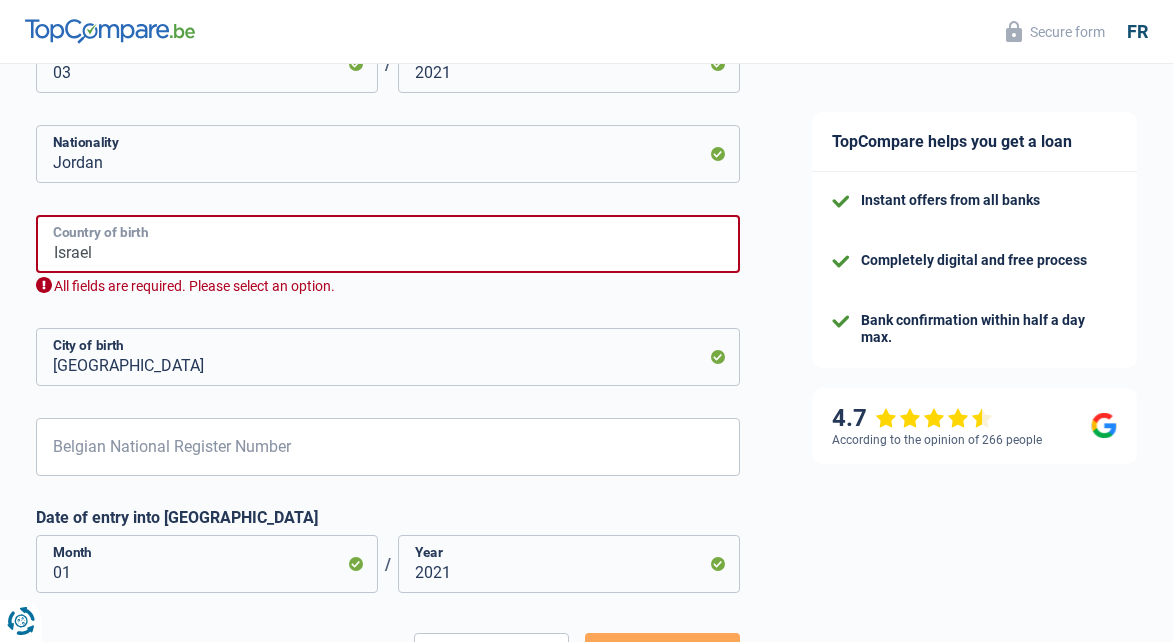 click on "Israel" at bounding box center (388, 244) 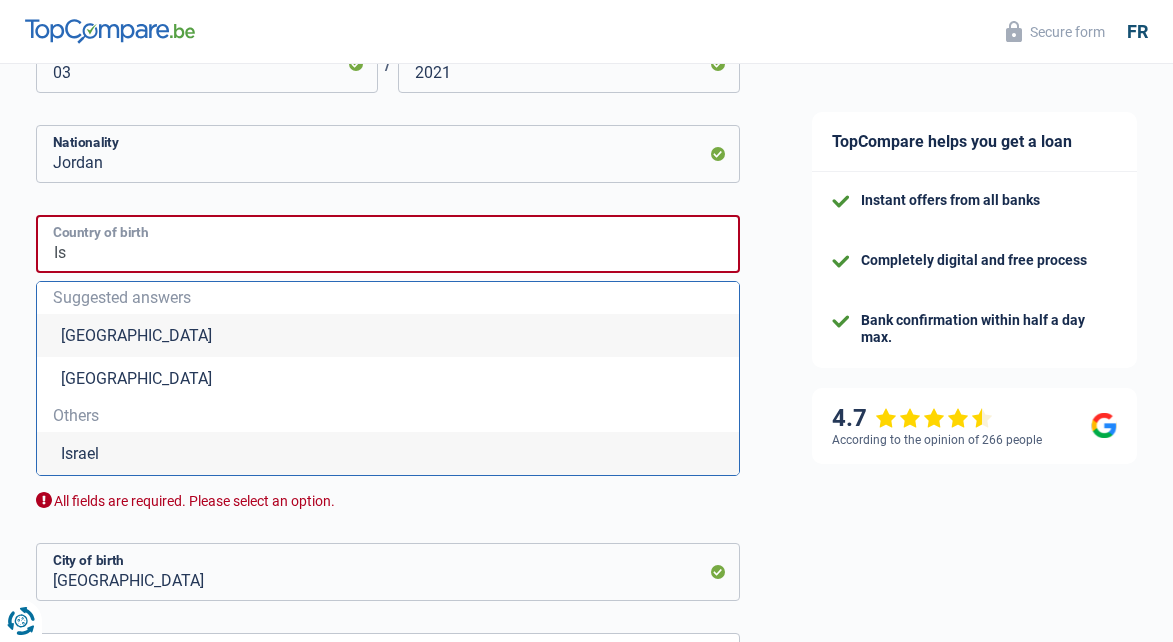 type on "I" 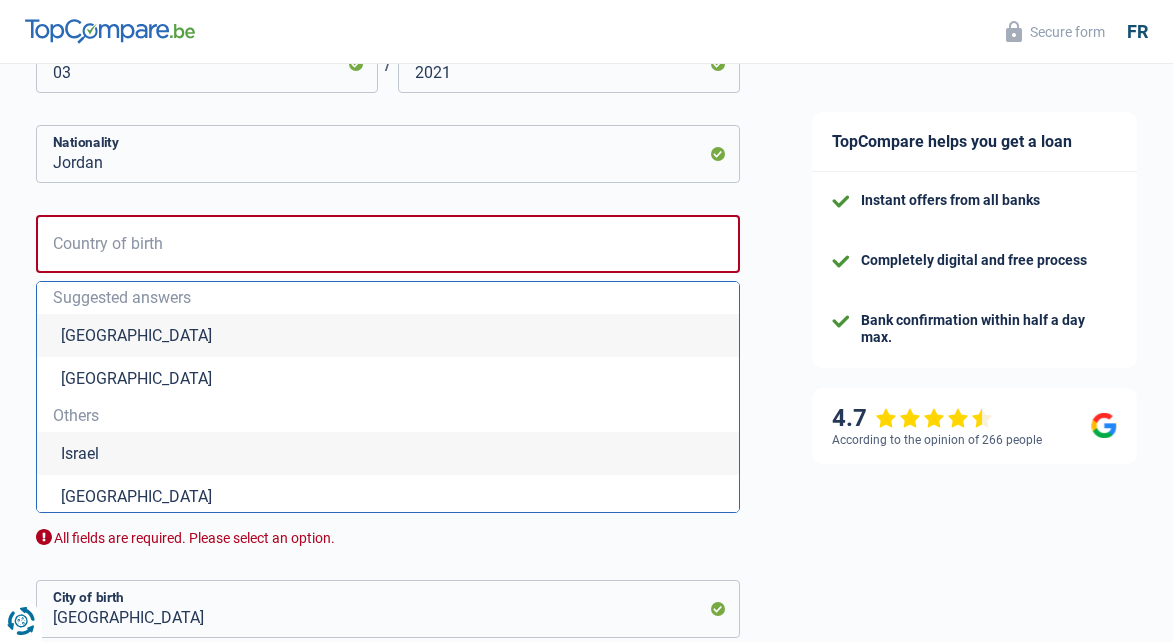 click on "Bachelor Bride) Legal cohabitant Divorcee) Widower Separated (in fact)
Please select an option
[GEOGRAPHIC_DATA] status
Number of dependents
Children
0
Adults
0
Dependent adults are family members living under the same roof who have either no or insufficient income.
Tenant Owner with mortgage Homeowner without a mortgage Staying with family Concierge
Please select an option
Housing [STREET_ADDRESS]
Address
My address is not listed         62
Number
5
Box" at bounding box center (388, 193) 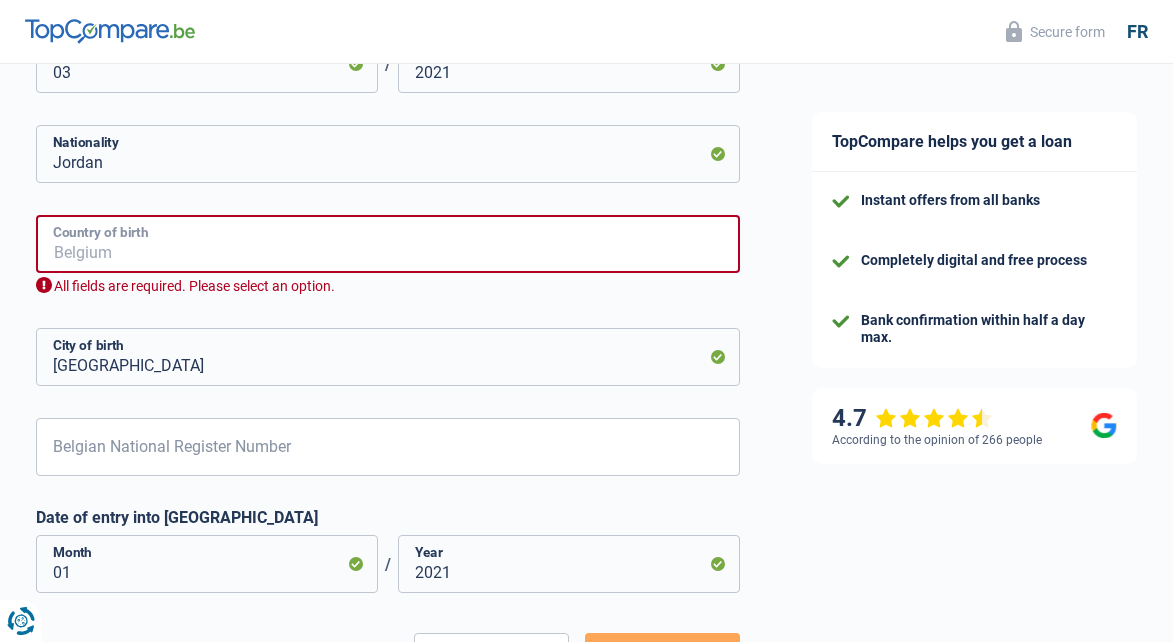 click on "Country of birth" at bounding box center (388, 244) 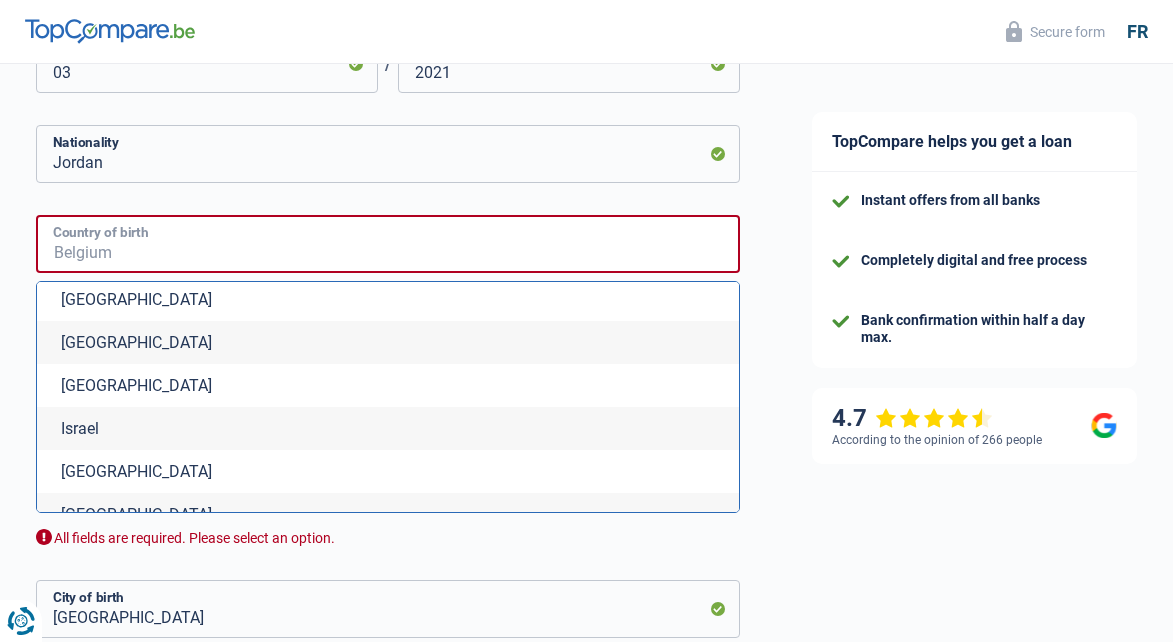 scroll, scrollTop: 3467, scrollLeft: 0, axis: vertical 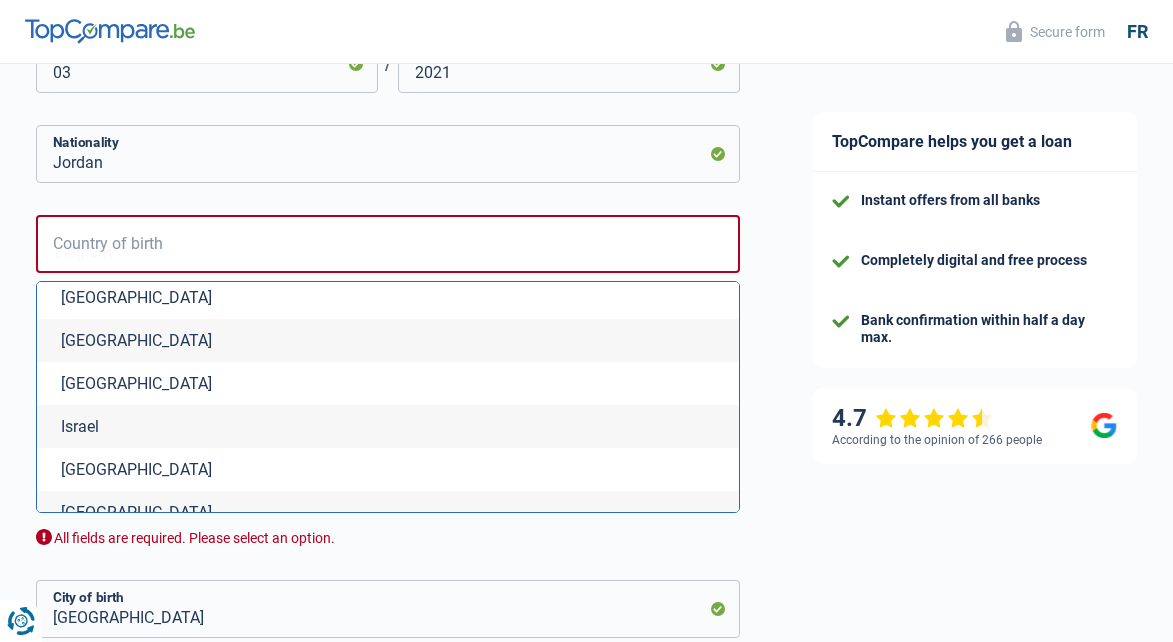 click on "Israel" at bounding box center (388, 426) 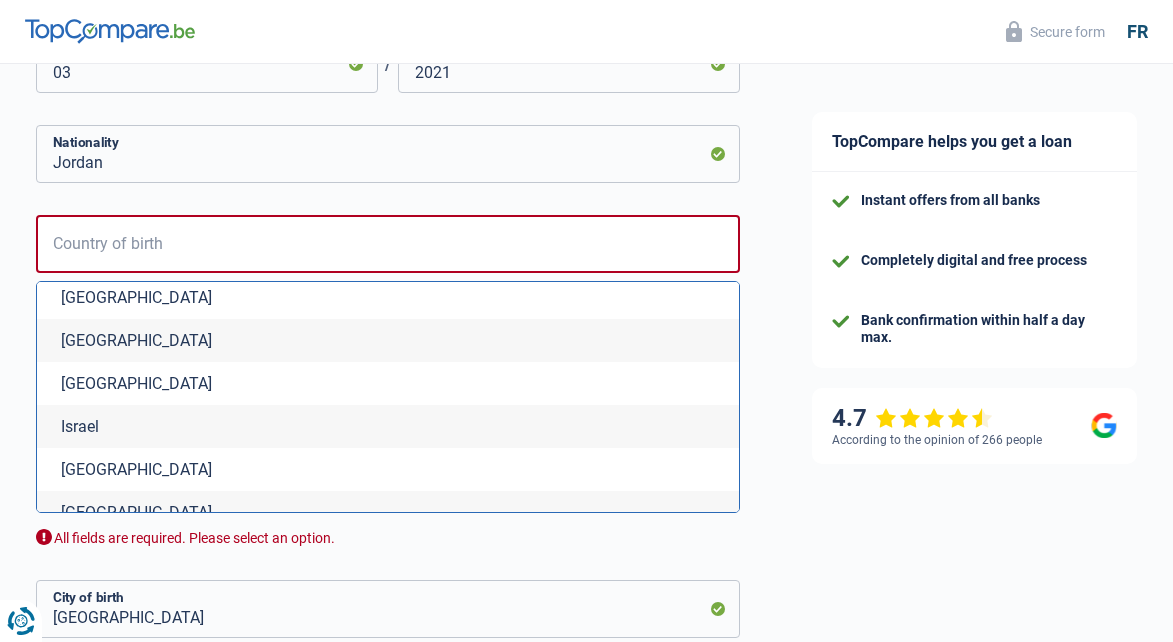 type on "Israël" 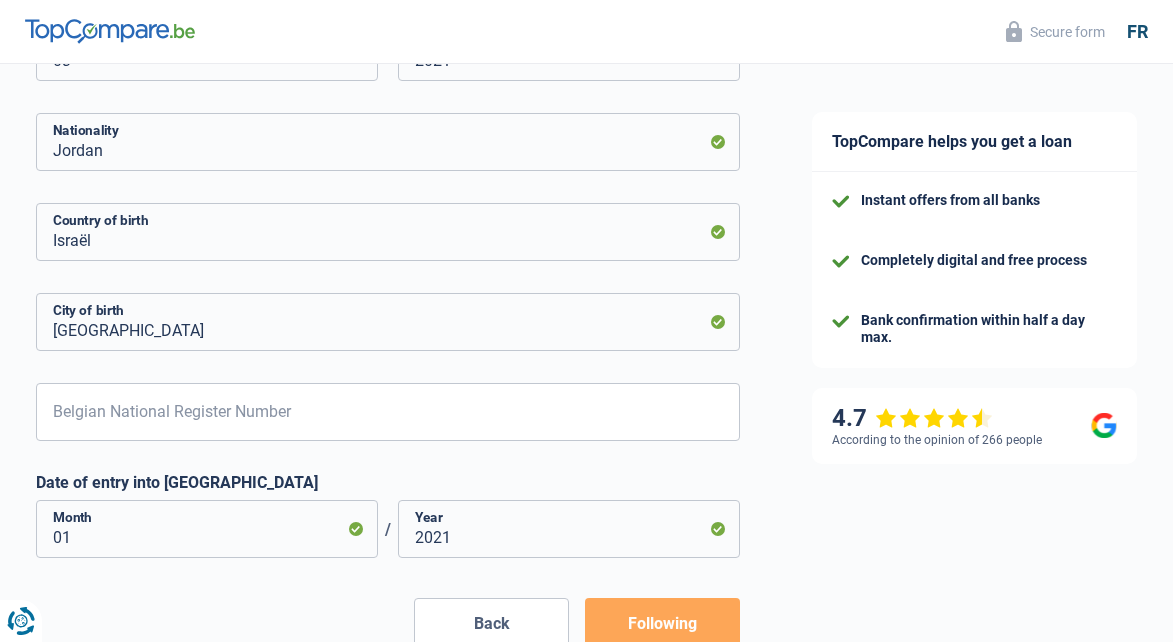 scroll, scrollTop: 888, scrollLeft: 0, axis: vertical 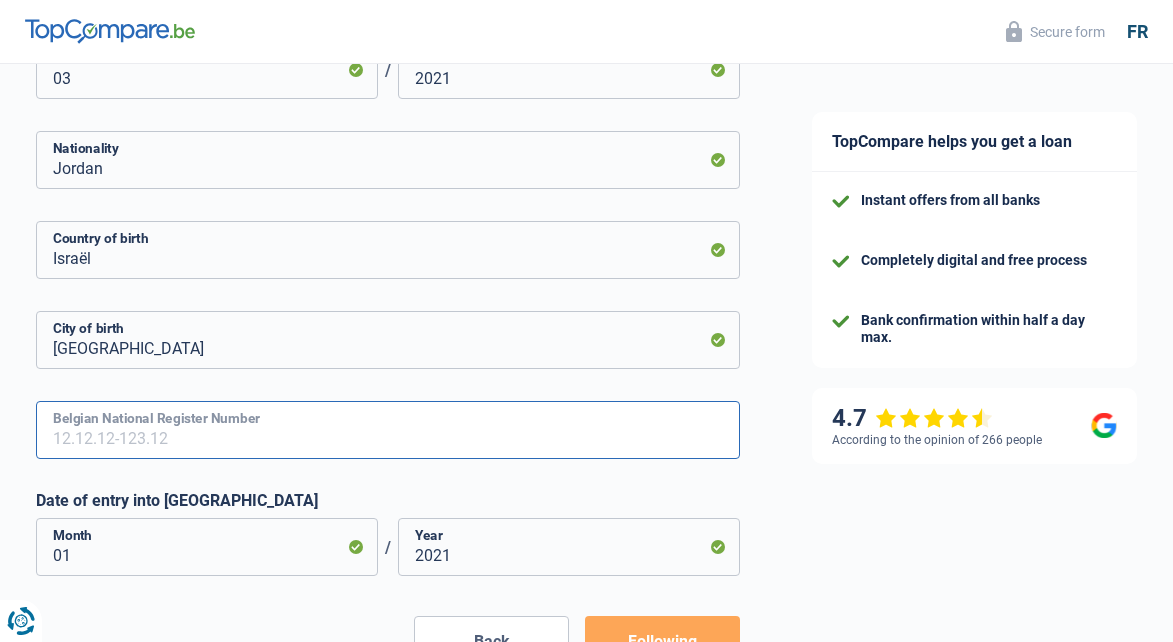 click on "Belgian National Register Number" at bounding box center (388, 430) 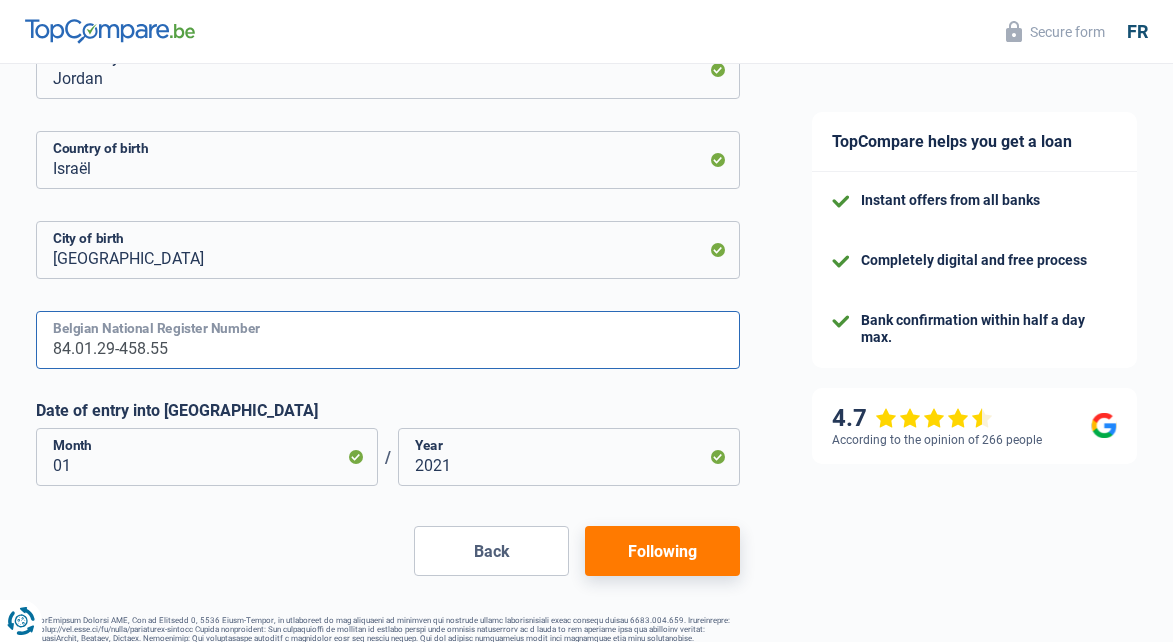 scroll, scrollTop: 986, scrollLeft: 0, axis: vertical 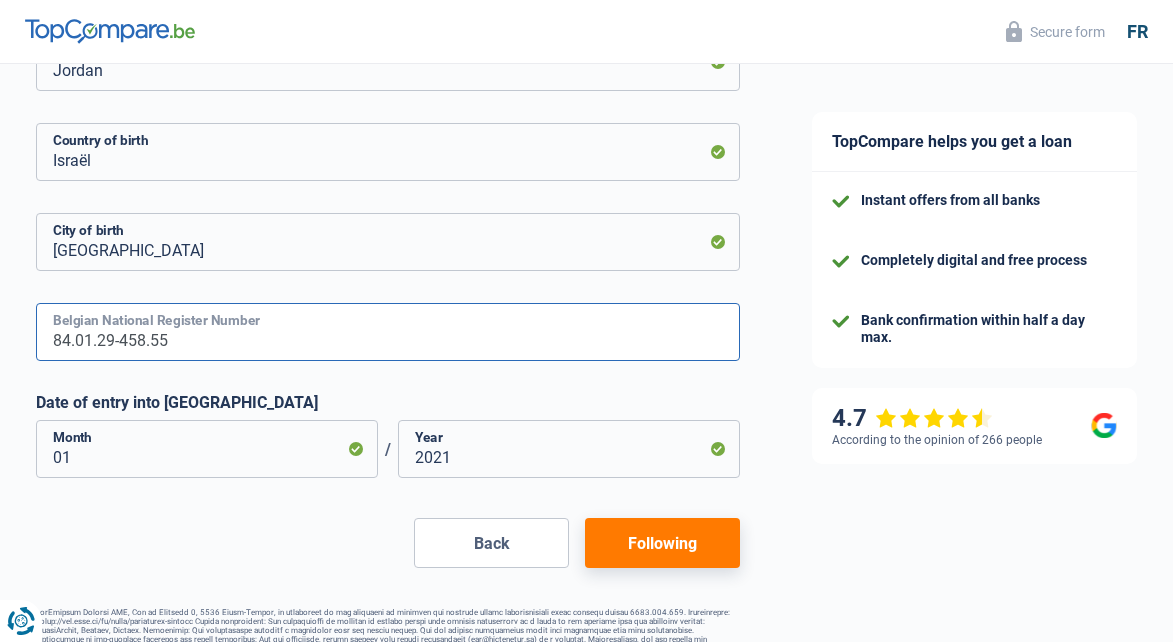 type on "84.01.29-458.55" 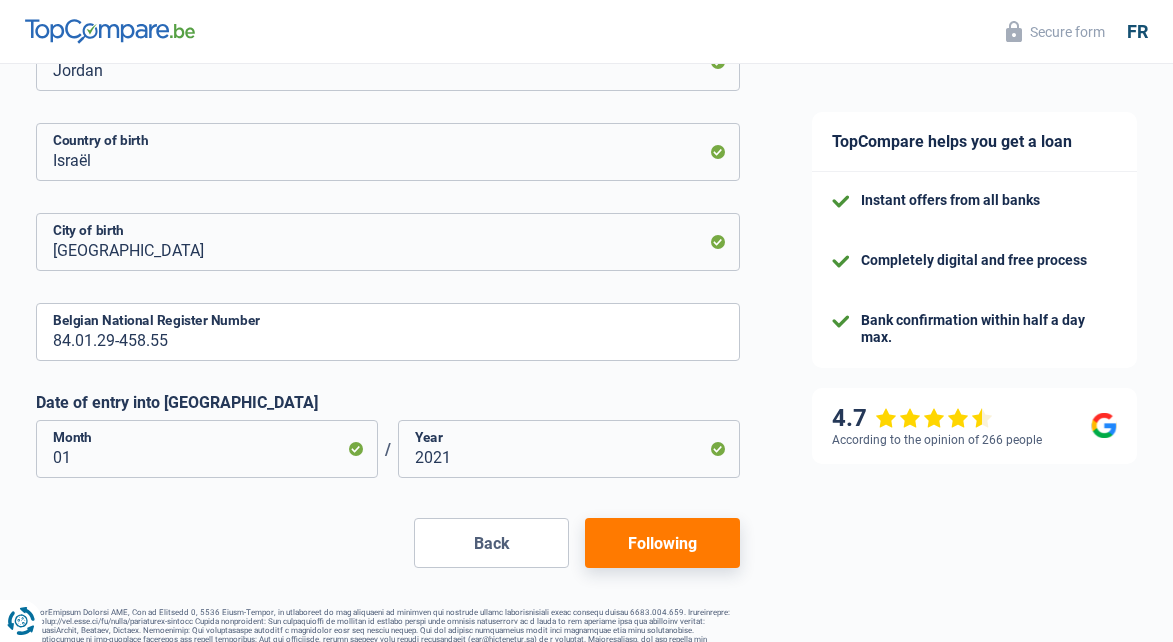 click on "Following" at bounding box center [662, 543] 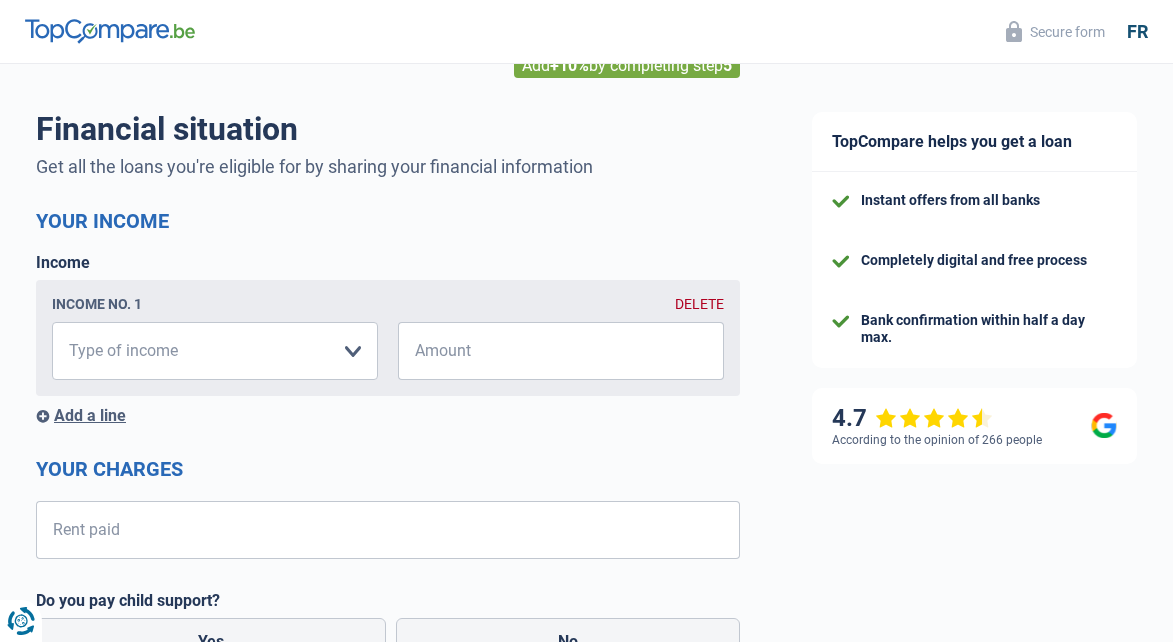 scroll, scrollTop: 153, scrollLeft: 0, axis: vertical 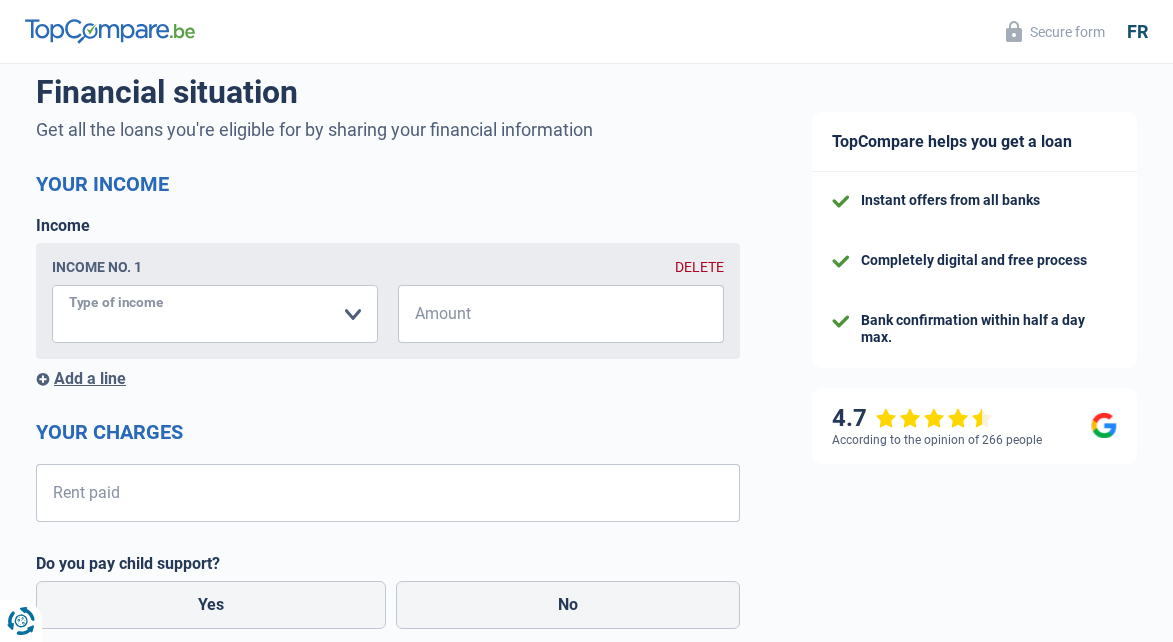 click on "Disability allowance Unemployment benefits Family allowances Meal vouchers Company supplement Mutual compensation Additional independent Monthly net Pension Alimony Disability pension Social integration income Rental income Other income
Please select an option" at bounding box center [215, 314] 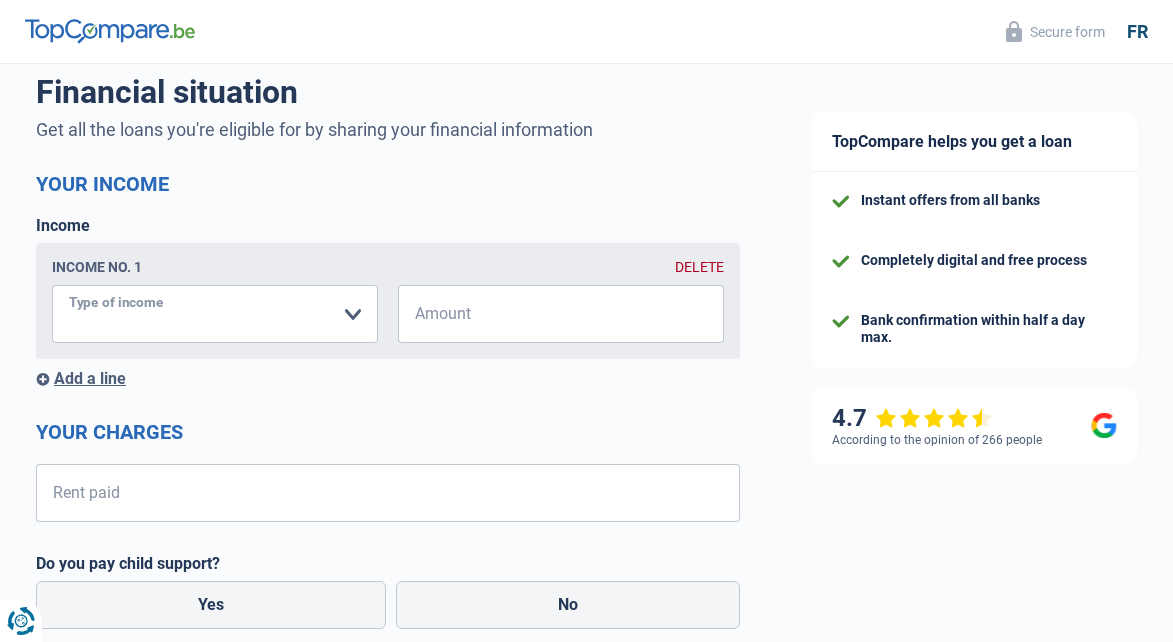 select on "other" 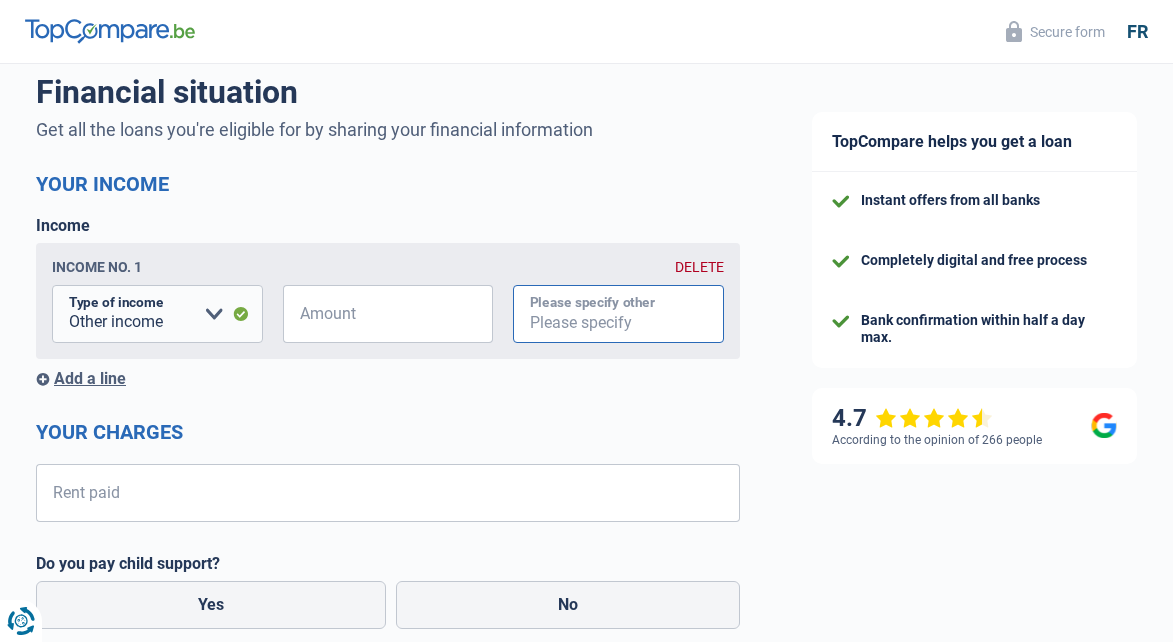 click on "Please specify other" at bounding box center [618, 314] 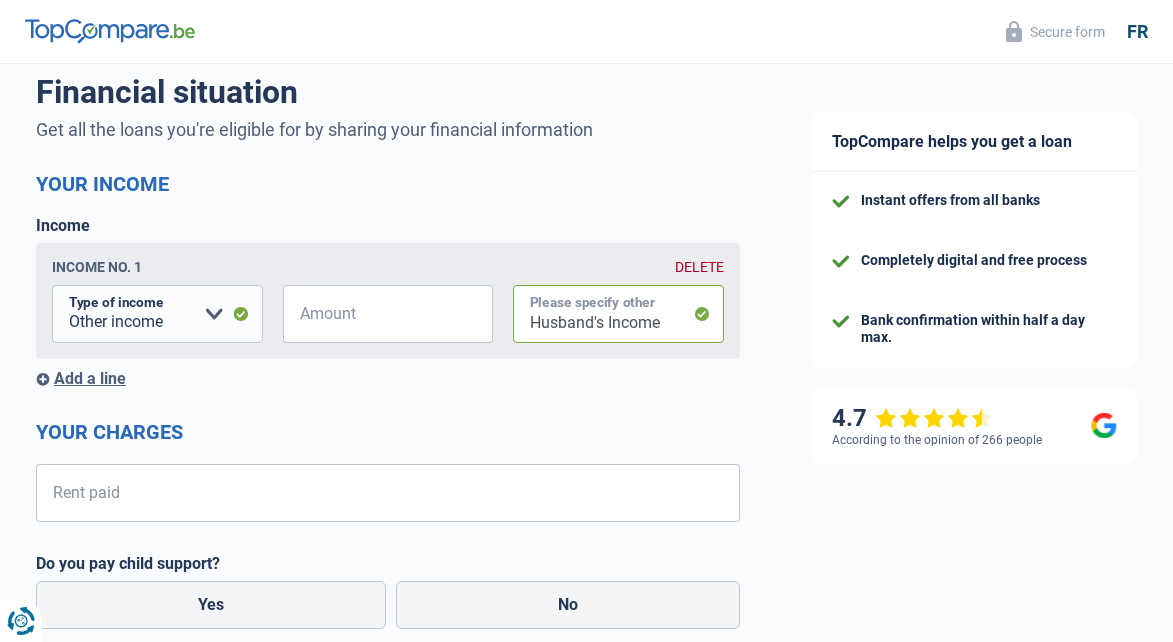 type on "Husband's Income" 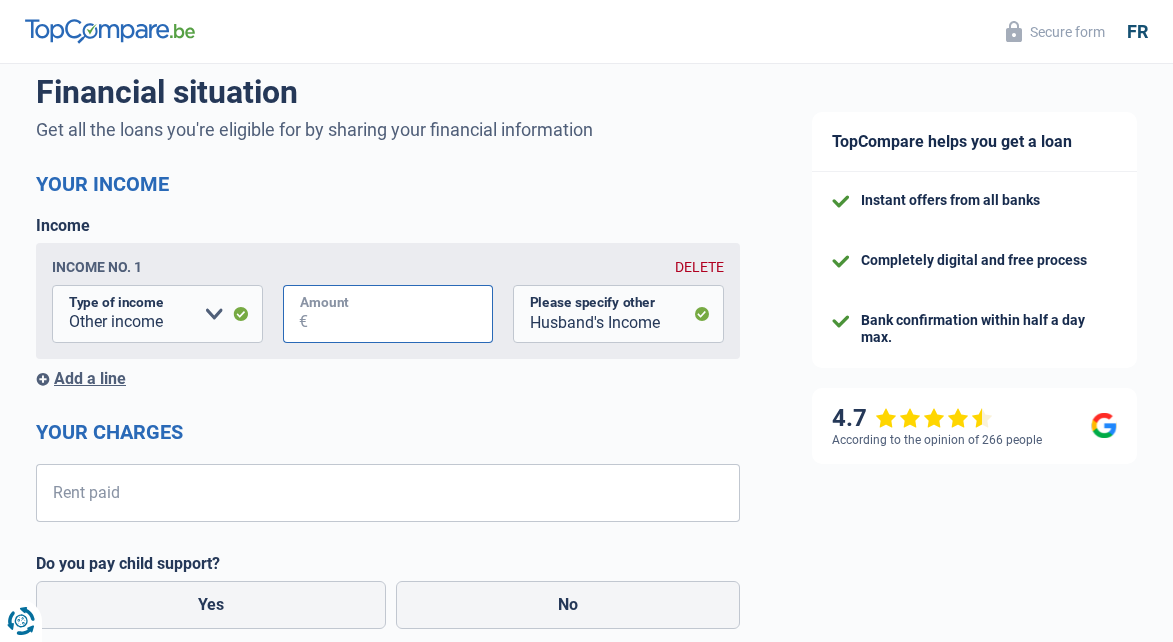 click on "Amount" at bounding box center [401, 314] 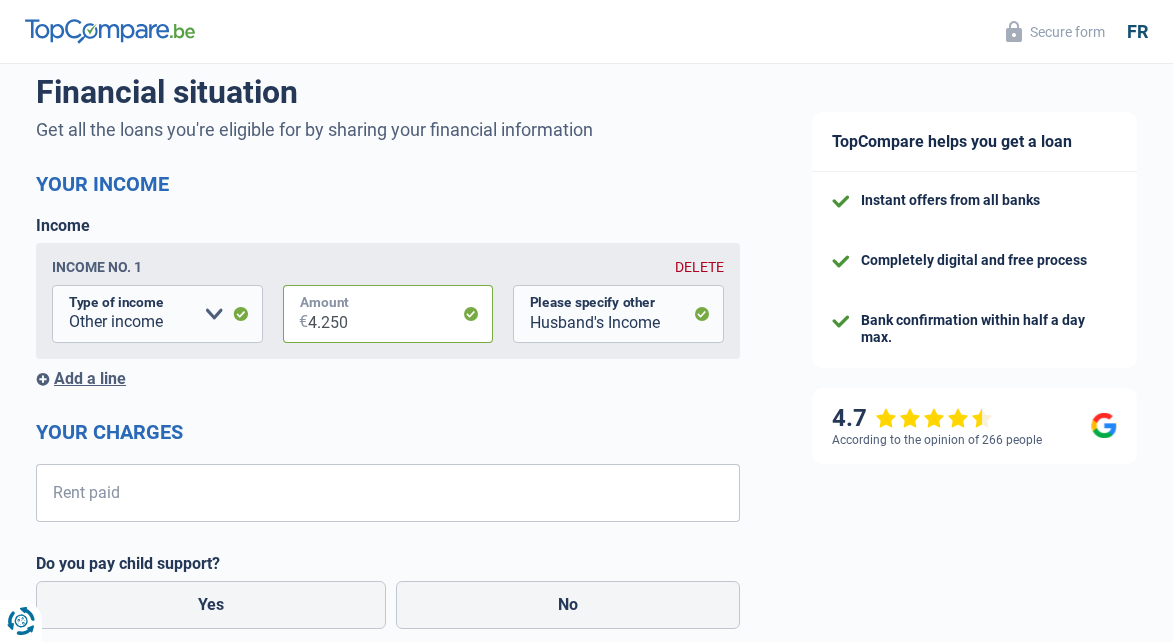 type on "4.250" 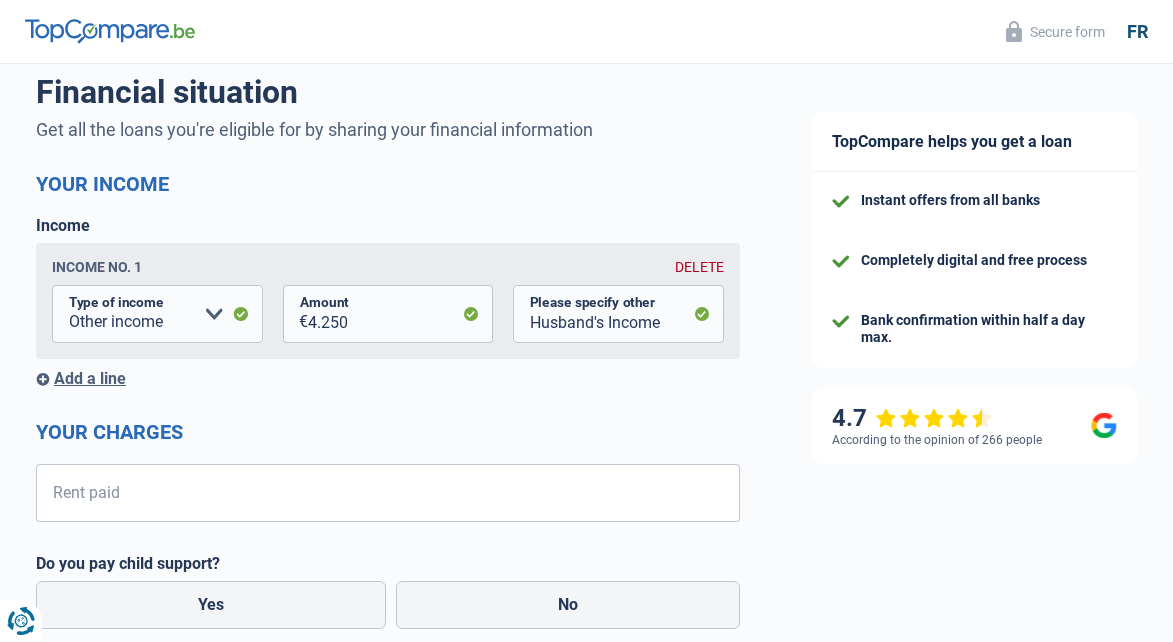 click on "Add a line" at bounding box center (90, 378) 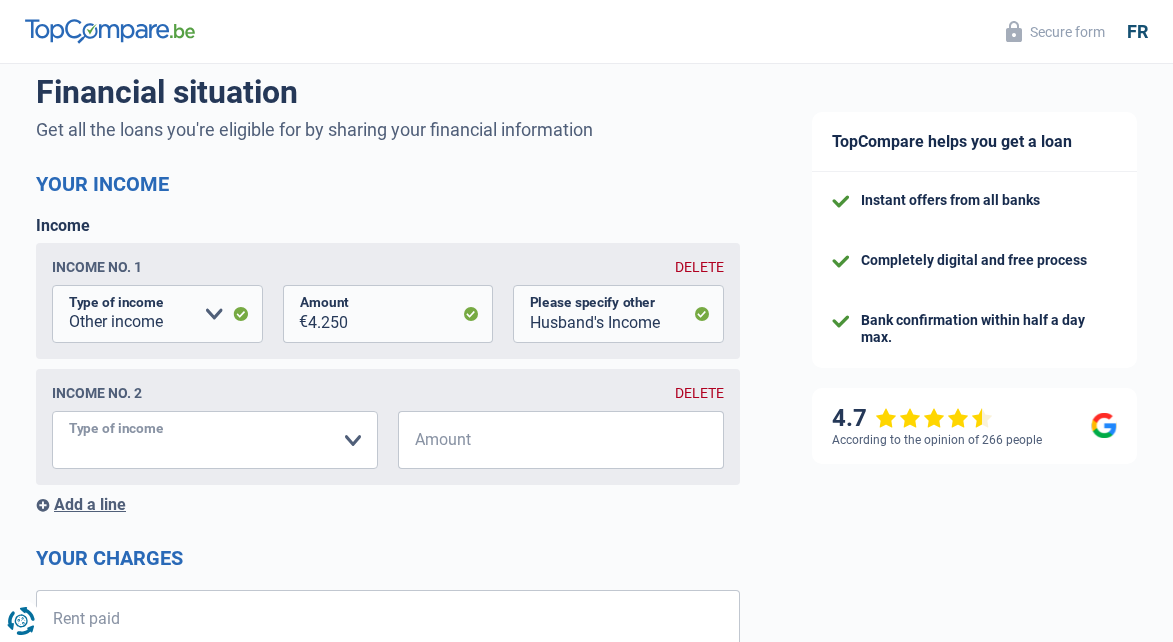 click on "Disability allowance Unemployment benefits Family allowances Meal vouchers Company supplement Mutual compensation Additional independent Monthly net Pension Alimony Disability pension Social integration income Rental income Other income
Please select an option" at bounding box center (215, 440) 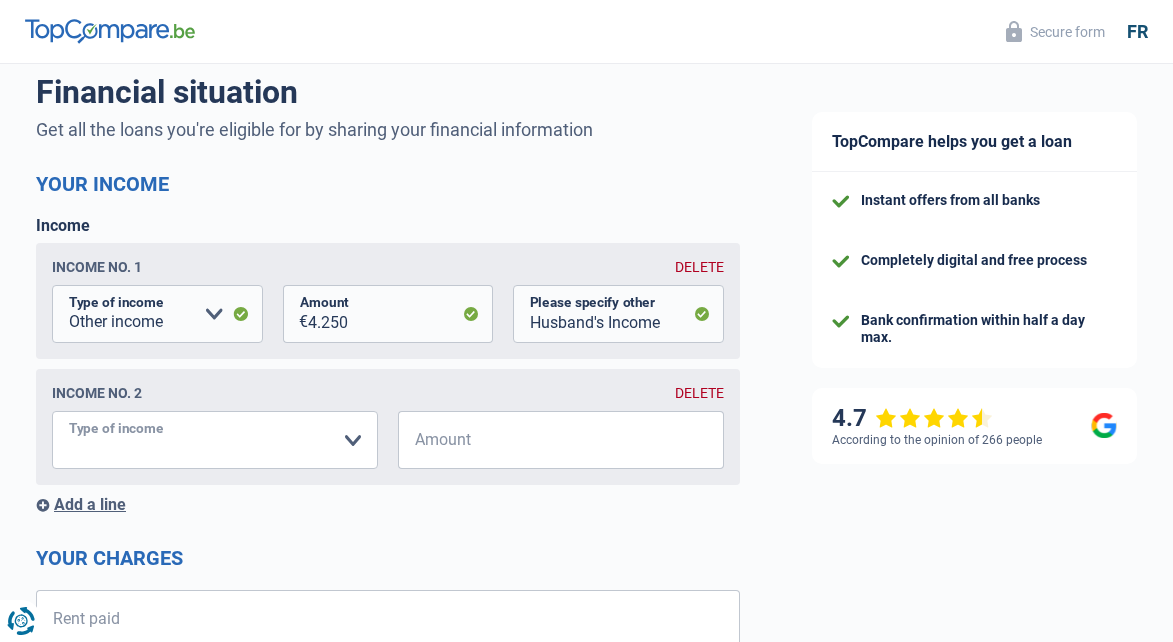 select on "mealVouchers" 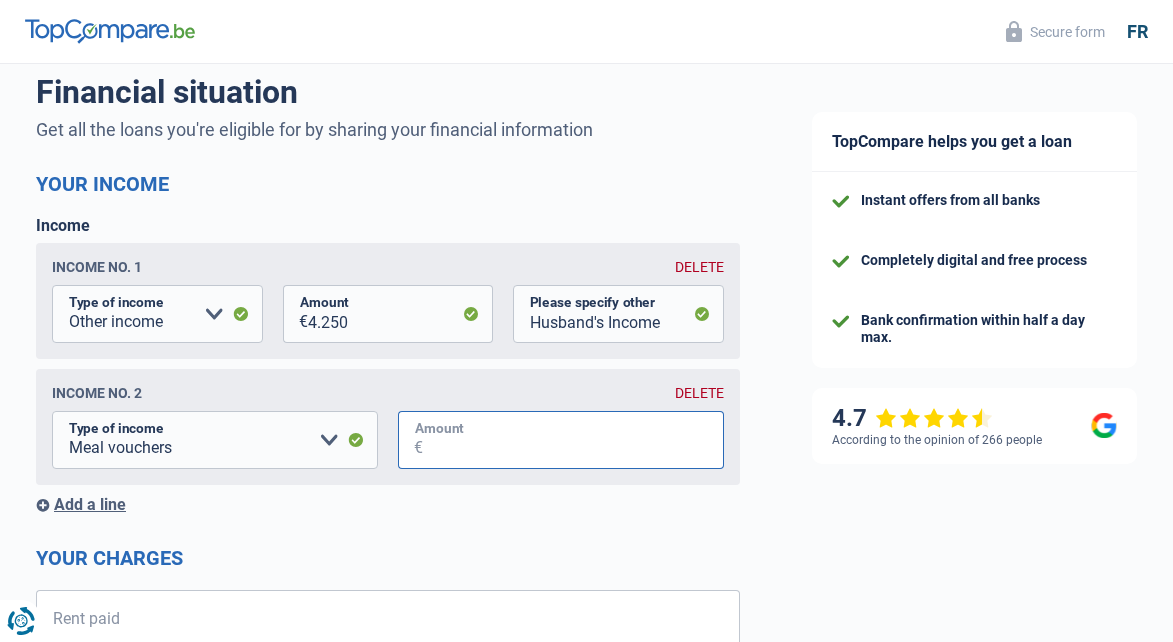 click on "Amount" at bounding box center [573, 440] 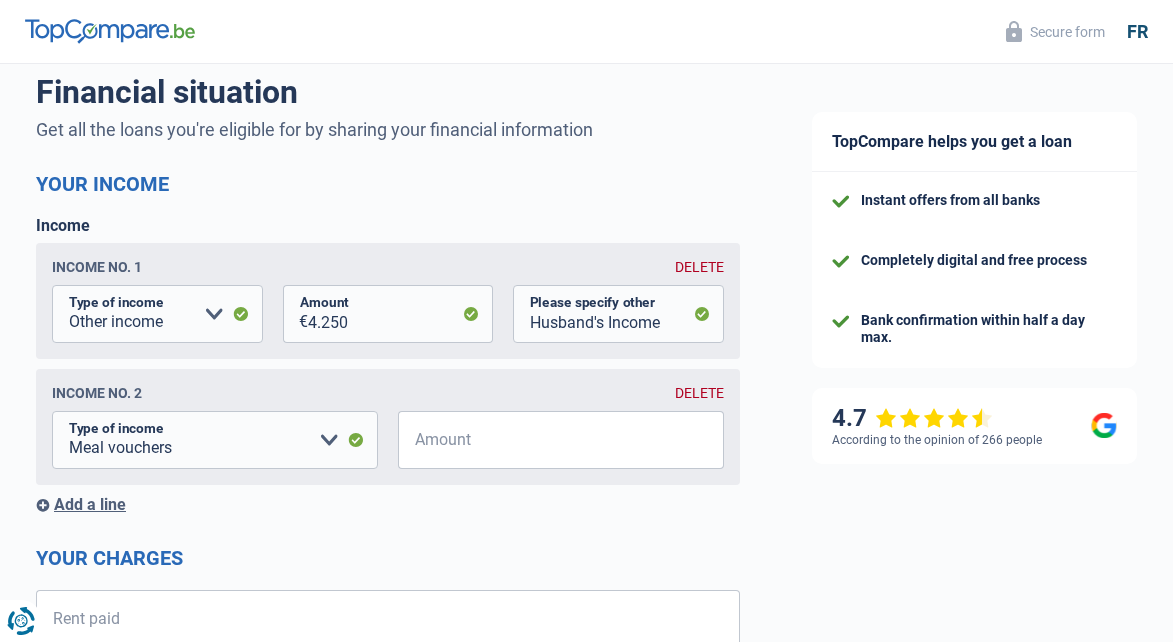 click on "Income No. 2
DELETE" at bounding box center [388, 393] 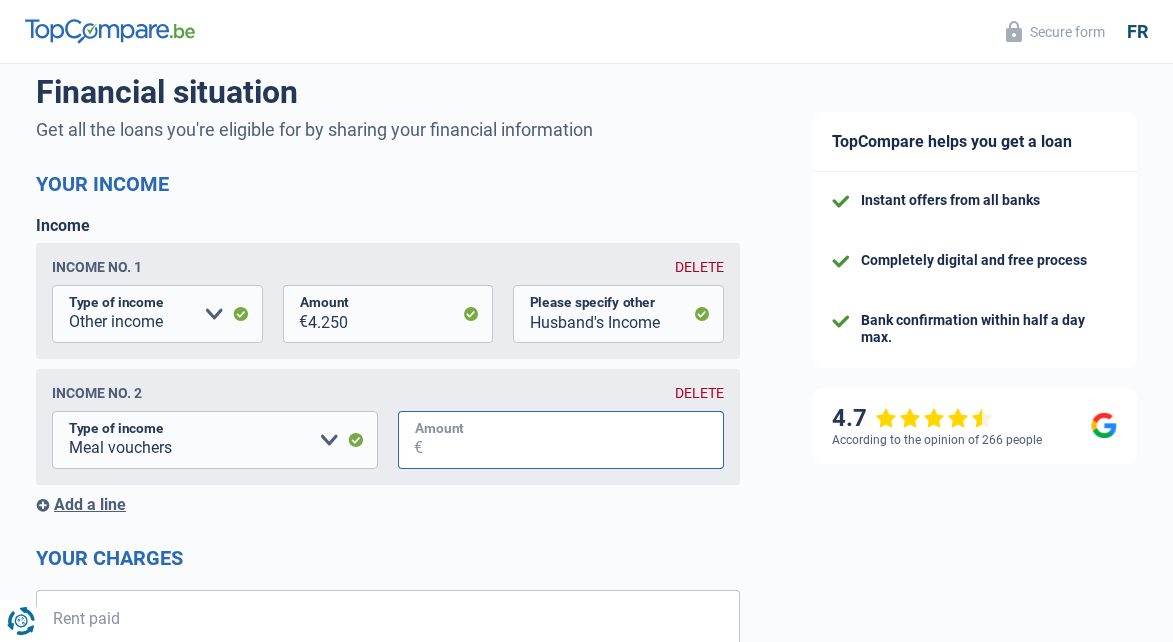 click on "Amount" at bounding box center (573, 440) 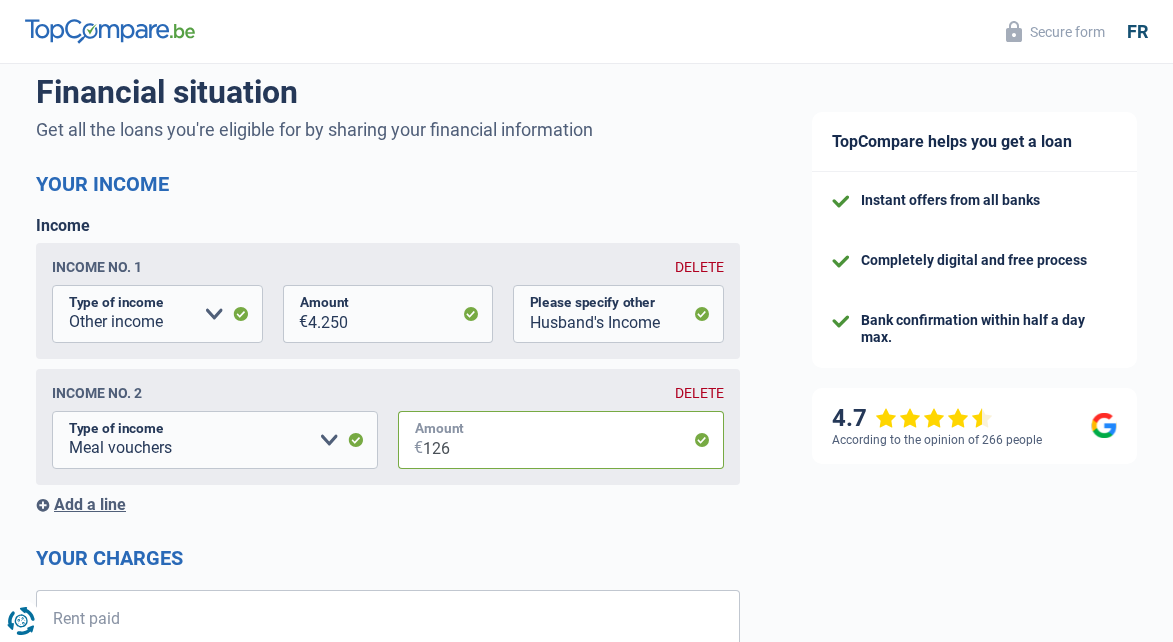 type on "126" 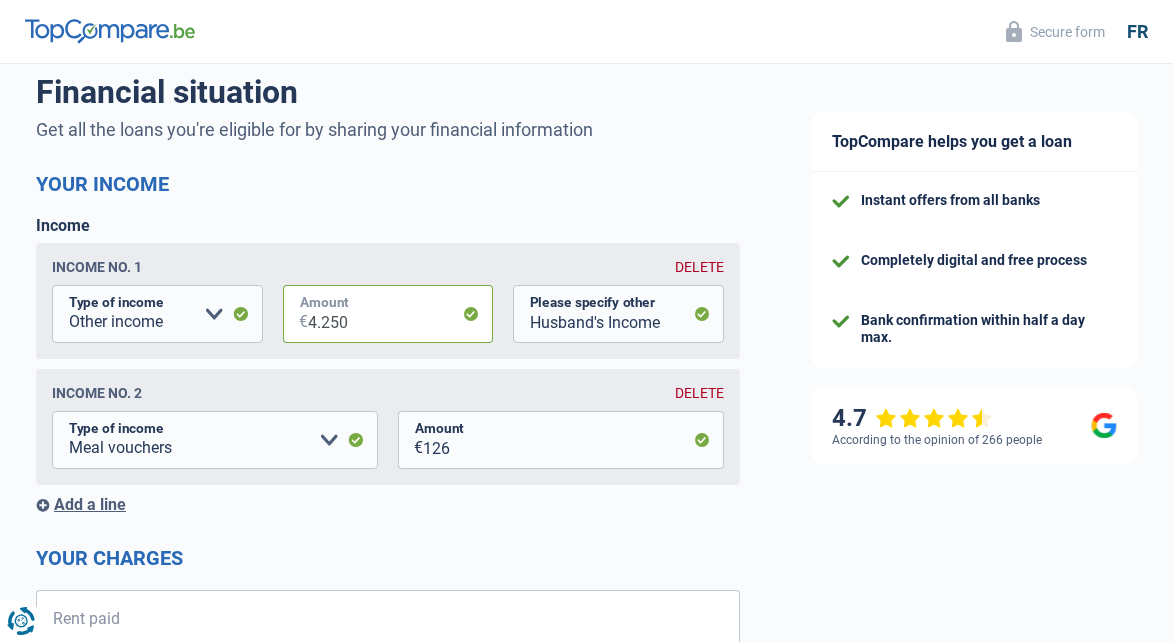 click on "4.250" at bounding box center (401, 314) 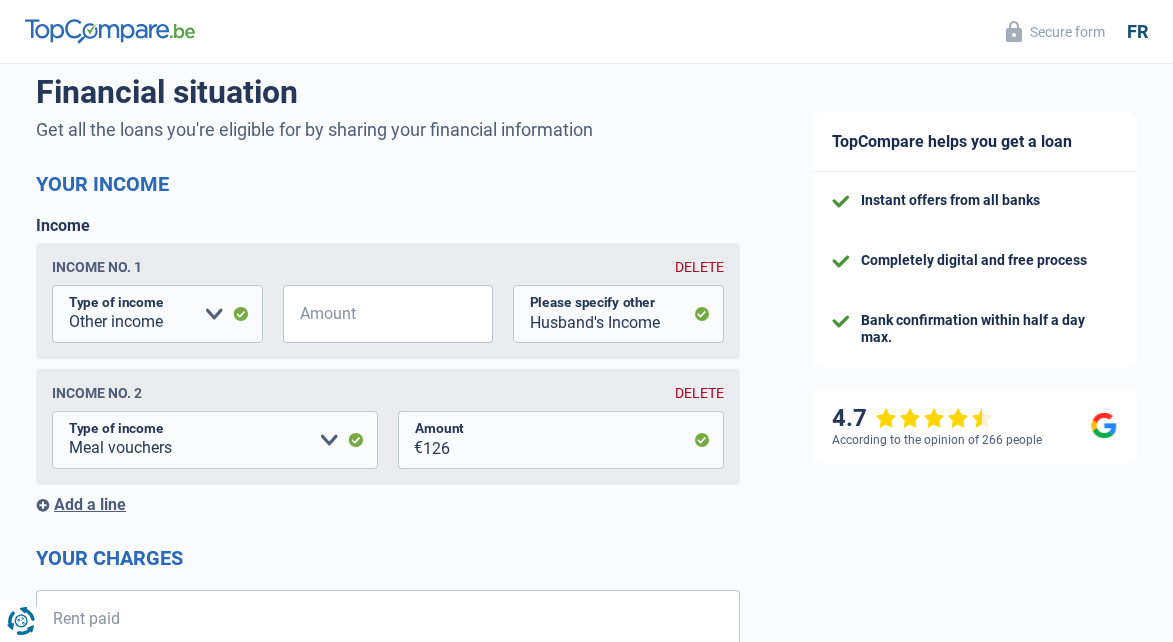 click on "Income No. 1
DELETE" at bounding box center (388, 267) 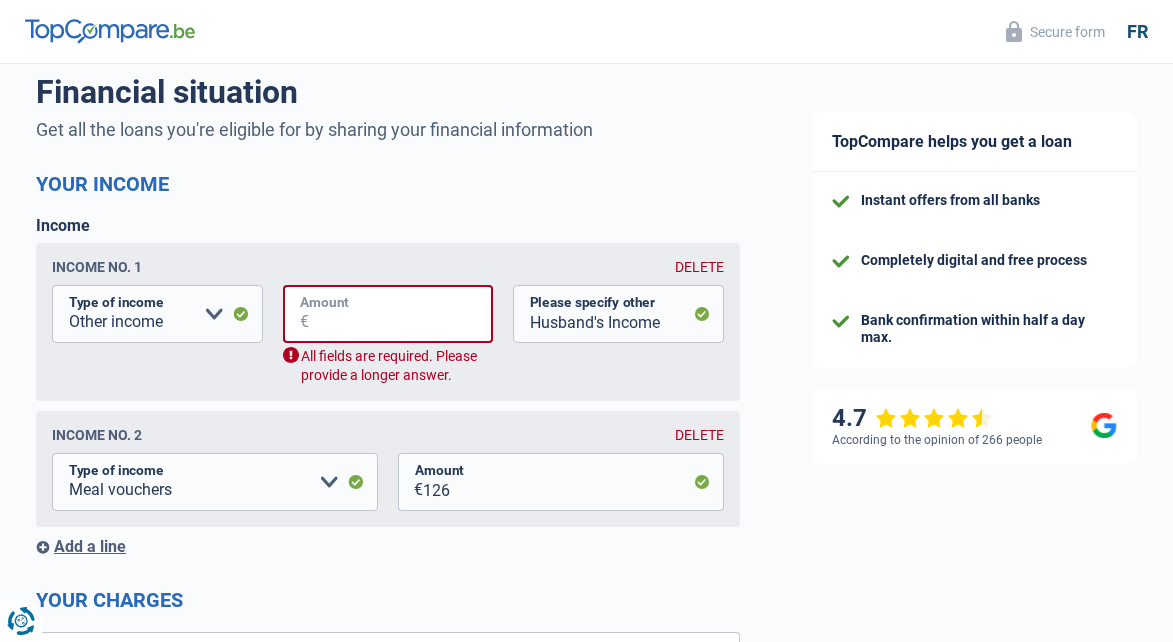 click on "Amount" at bounding box center (401, 314) 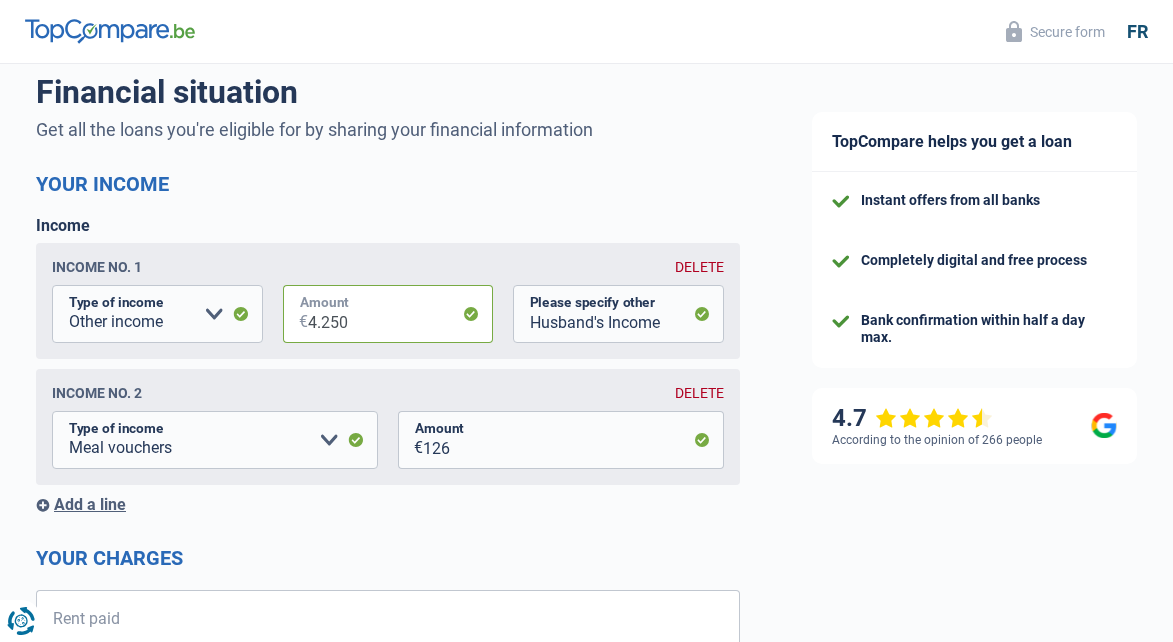 type on "4.250" 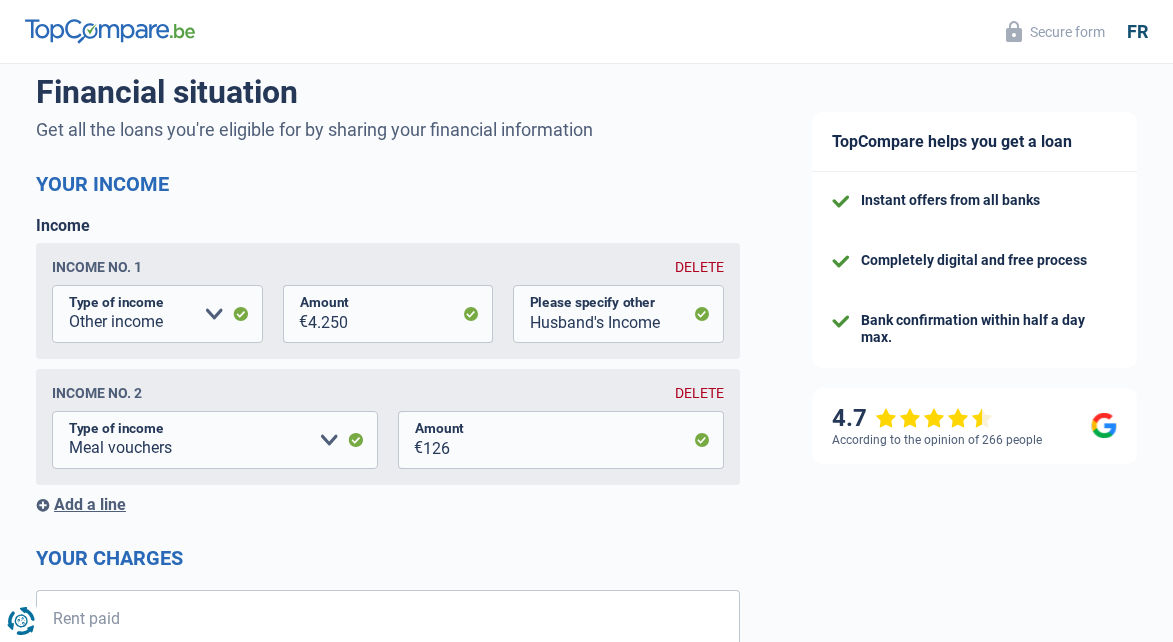 click on "Income No. 1
DELETE" at bounding box center [388, 267] 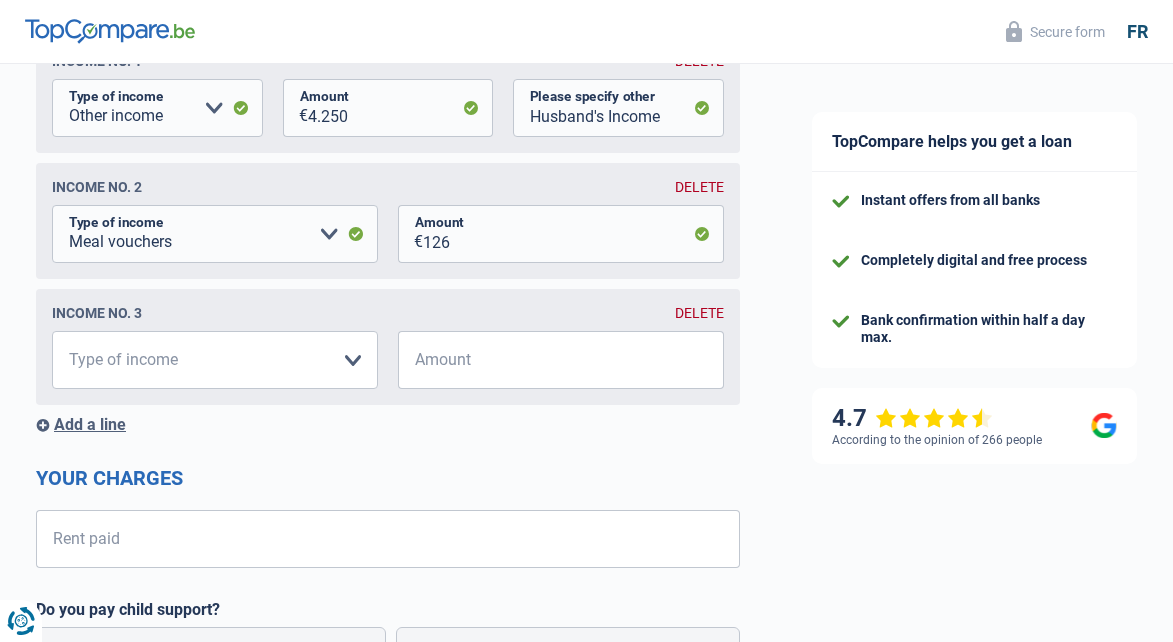 scroll, scrollTop: 382, scrollLeft: 0, axis: vertical 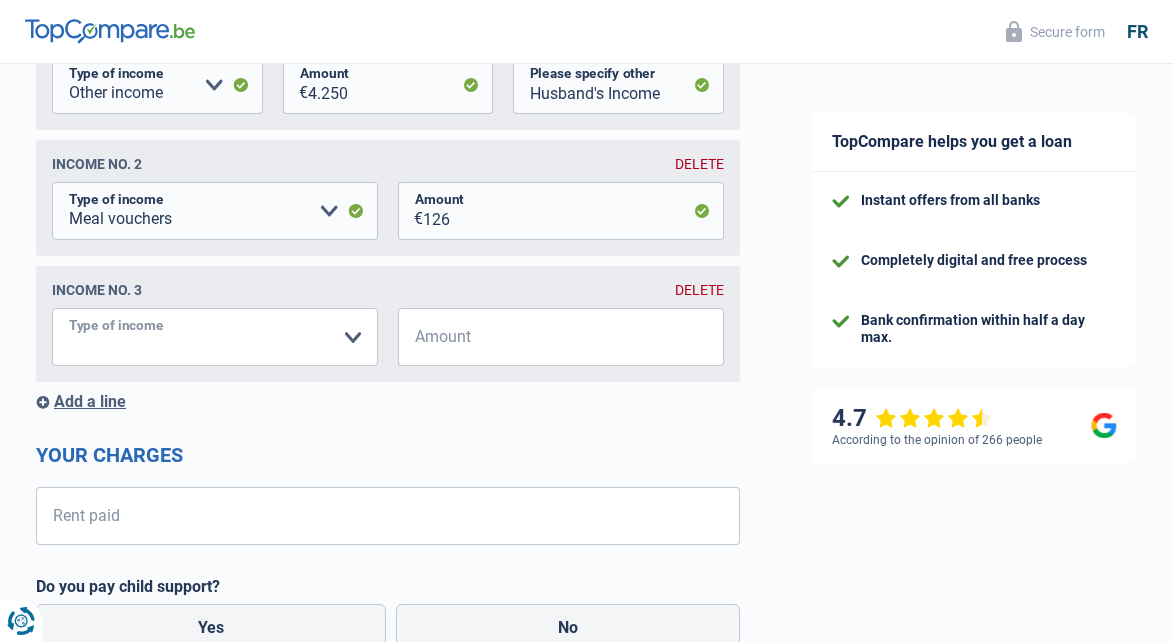 click on "Disability allowance Unemployment benefits Family allowances Meal vouchers Company supplement Mutual compensation Additional independent Monthly net Pension Alimony Disability pension Social integration income Rental income Other income
Please select an option" at bounding box center (215, 337) 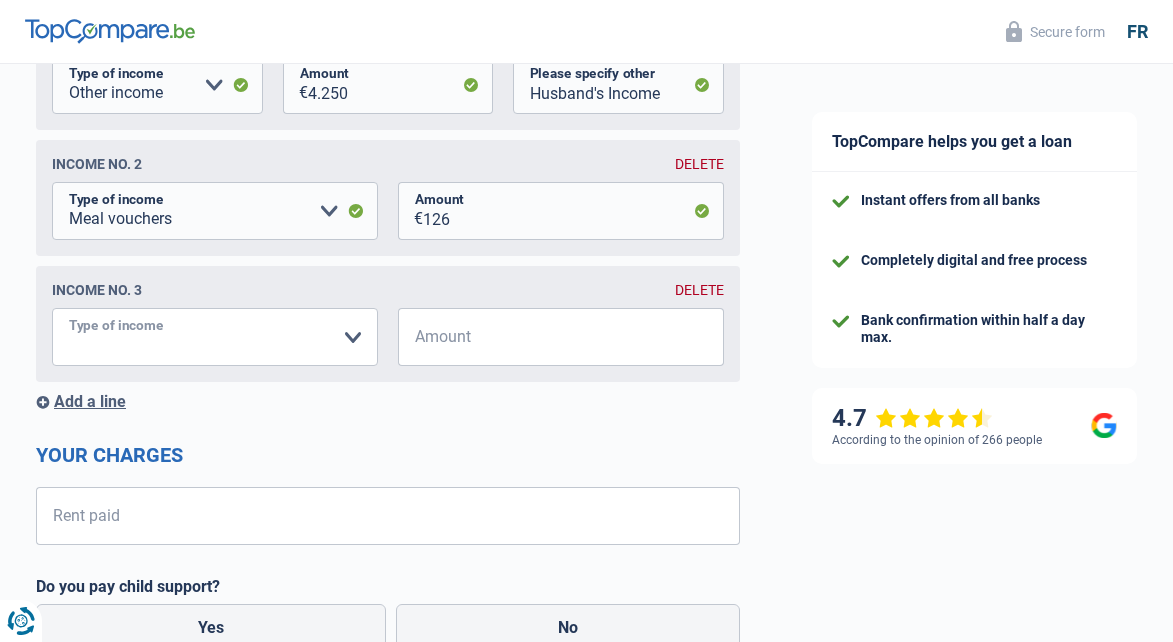 select on "other" 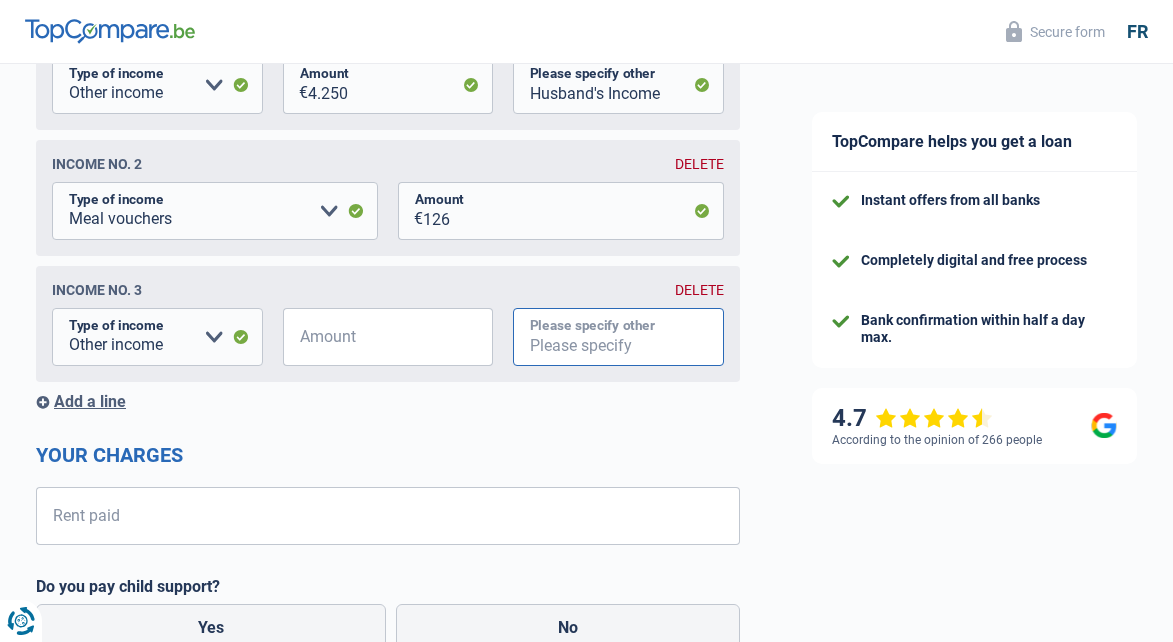 click on "Please specify other" at bounding box center (618, 337) 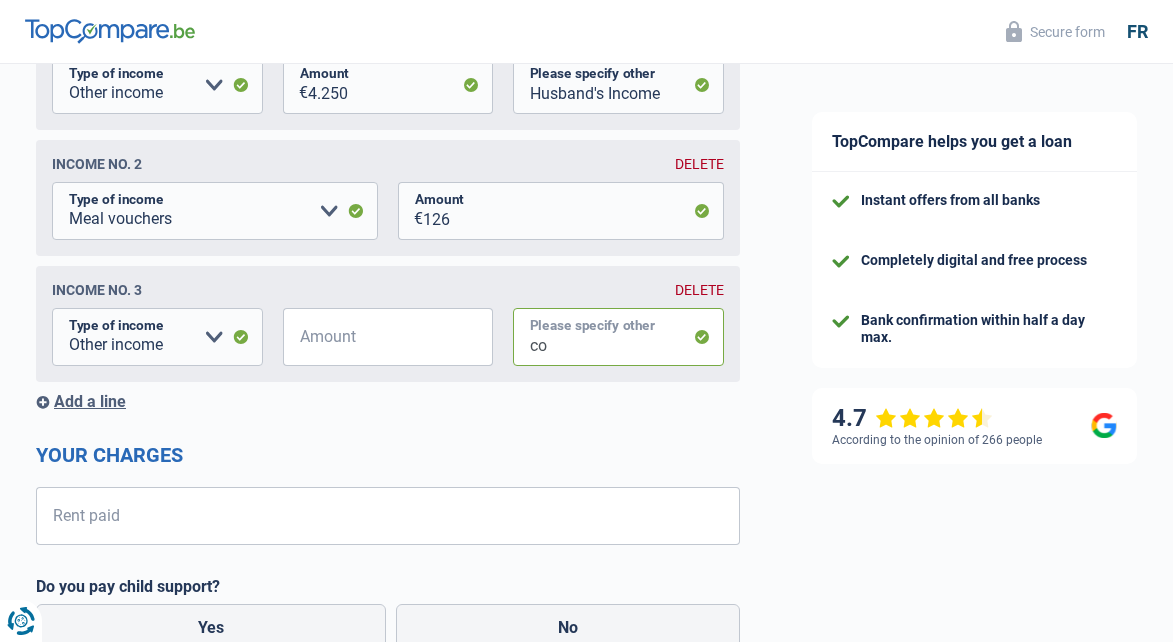 type on "c" 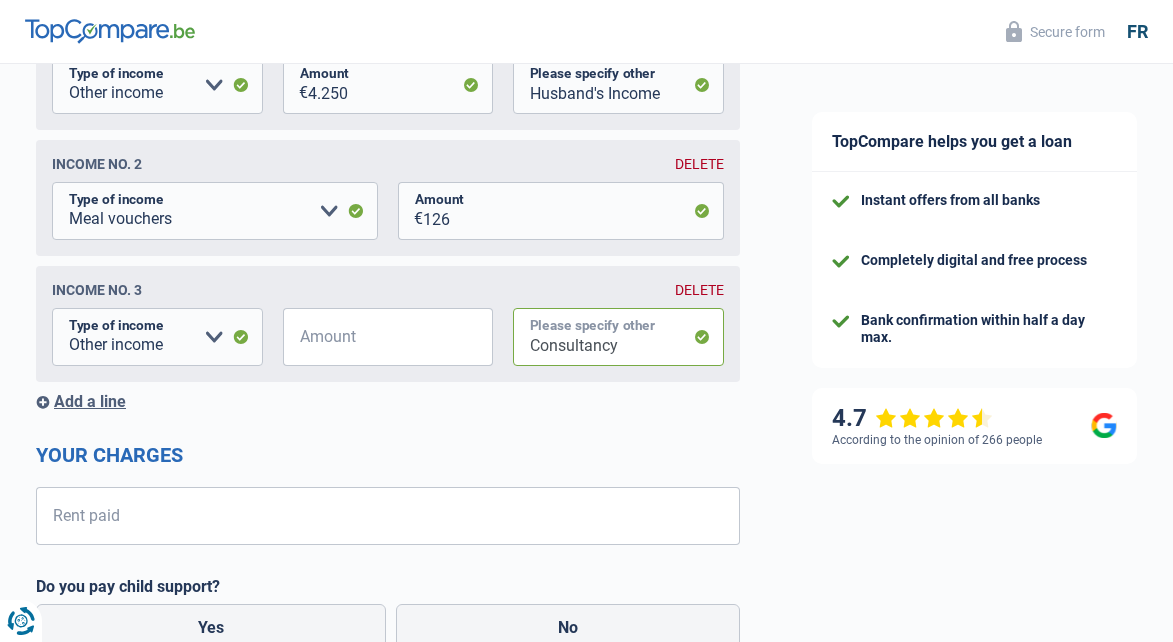 type on "Consultancy" 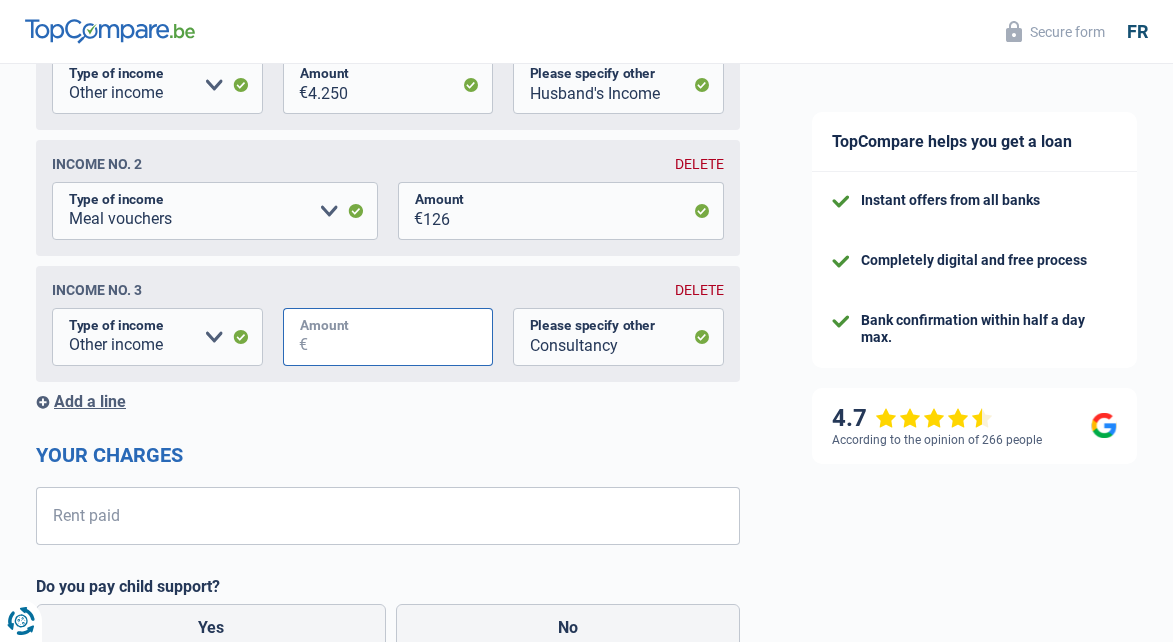 click on "Amount" at bounding box center (401, 337) 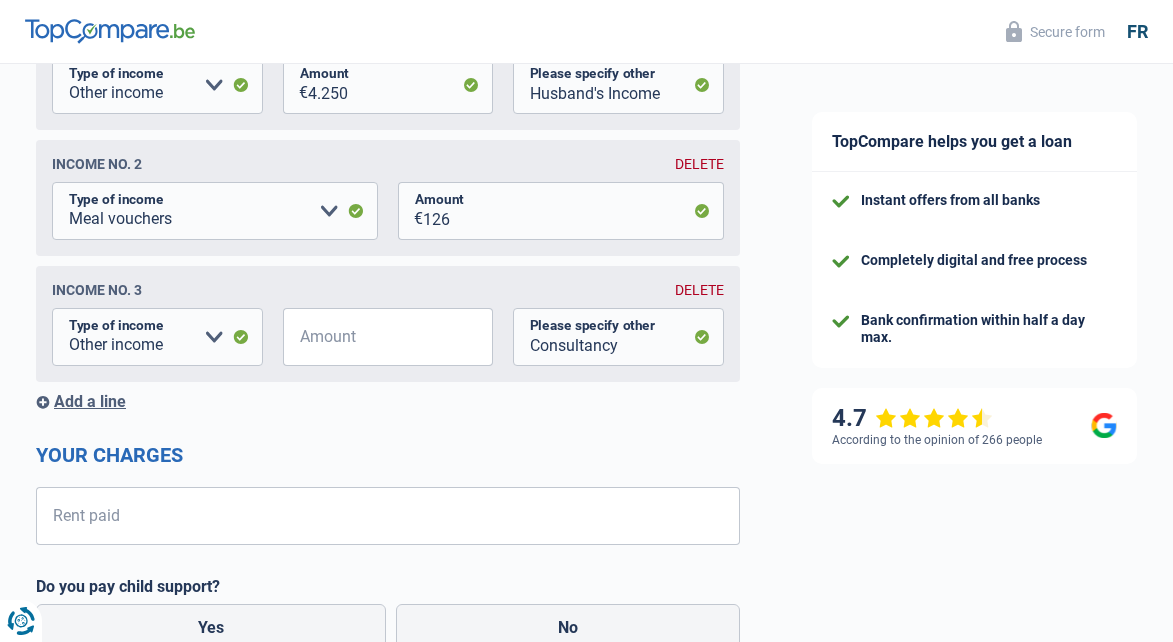 click on "Add a line" at bounding box center (90, 401) 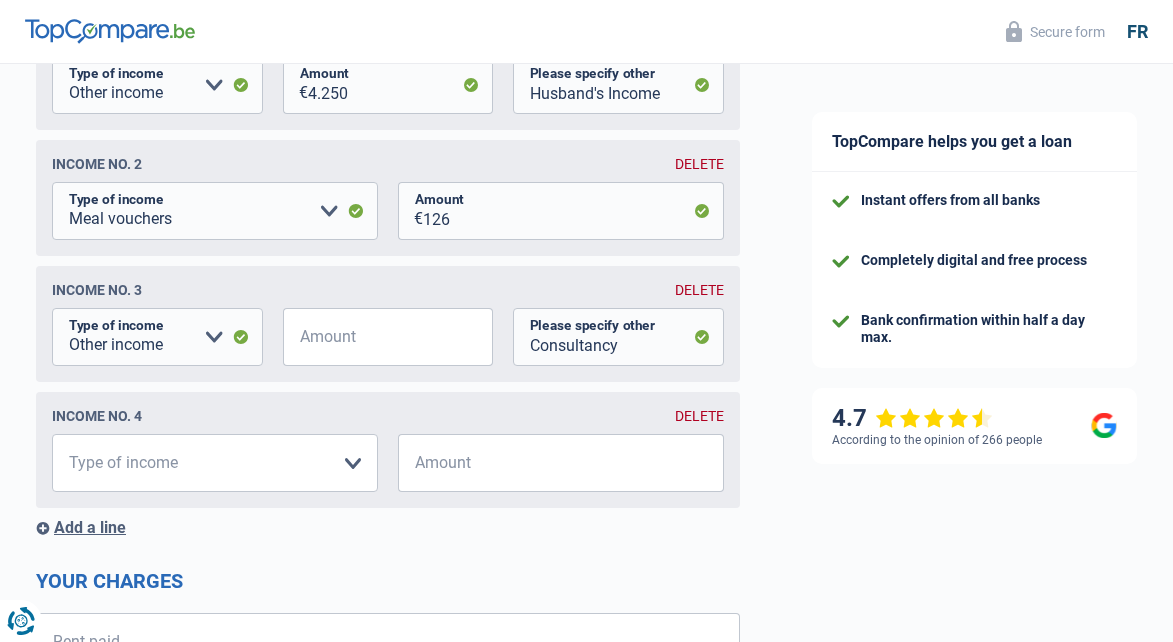 click on "Income No. 4
DELETE" at bounding box center [388, 416] 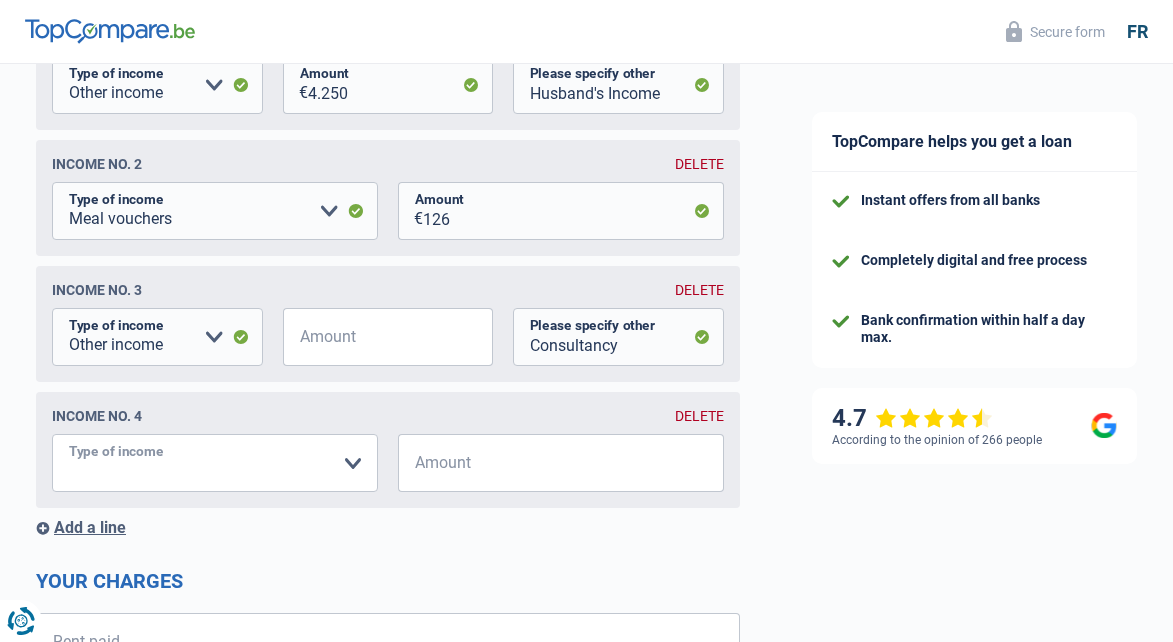 click on "Disability allowance Unemployment benefits Family allowances Meal vouchers Company supplement Mutual compensation Additional independent Monthly net Pension Alimony Disability pension Social integration income Rental income Other income
Please select an option" at bounding box center [215, 463] 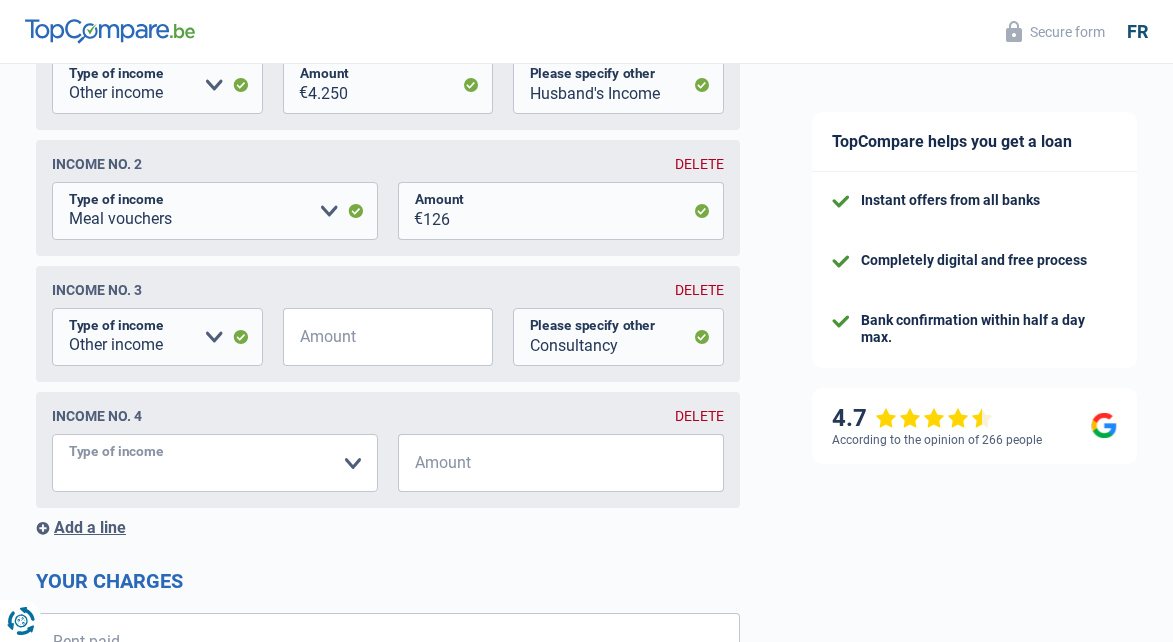 select on "other" 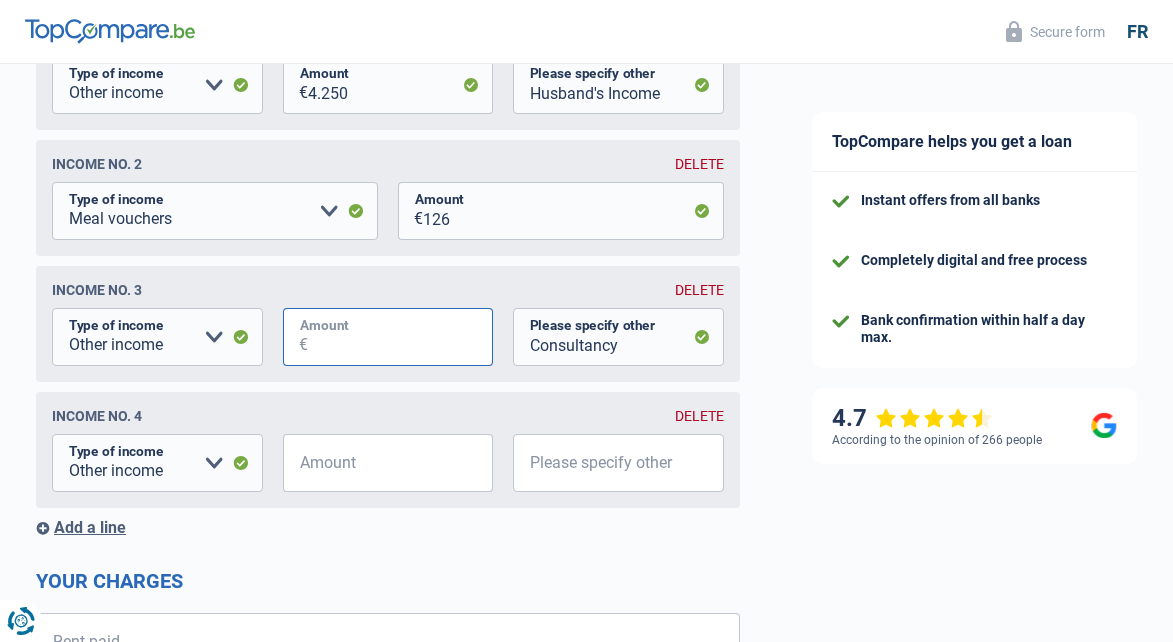 click on "Amount" at bounding box center [401, 337] 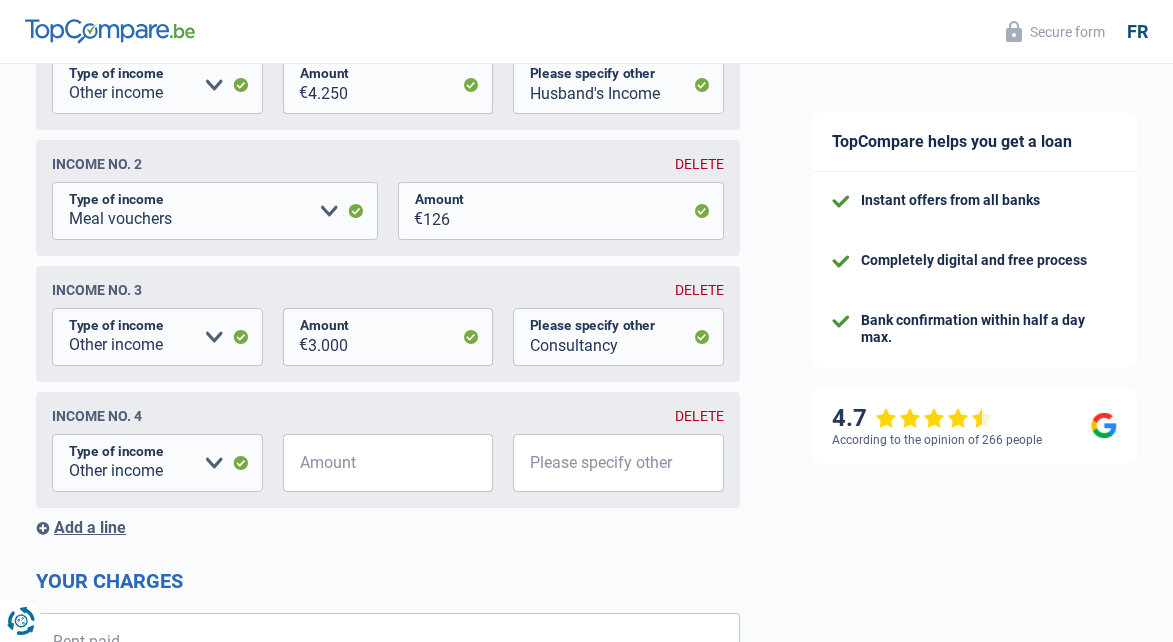 click on "TopCompare helps you get a loan
Instant offers from all banks
Completely digital and free process
Bank confirmation within half a day max.
4.7
According to the opinion of 266 people
Secure form" at bounding box center (974, 545) 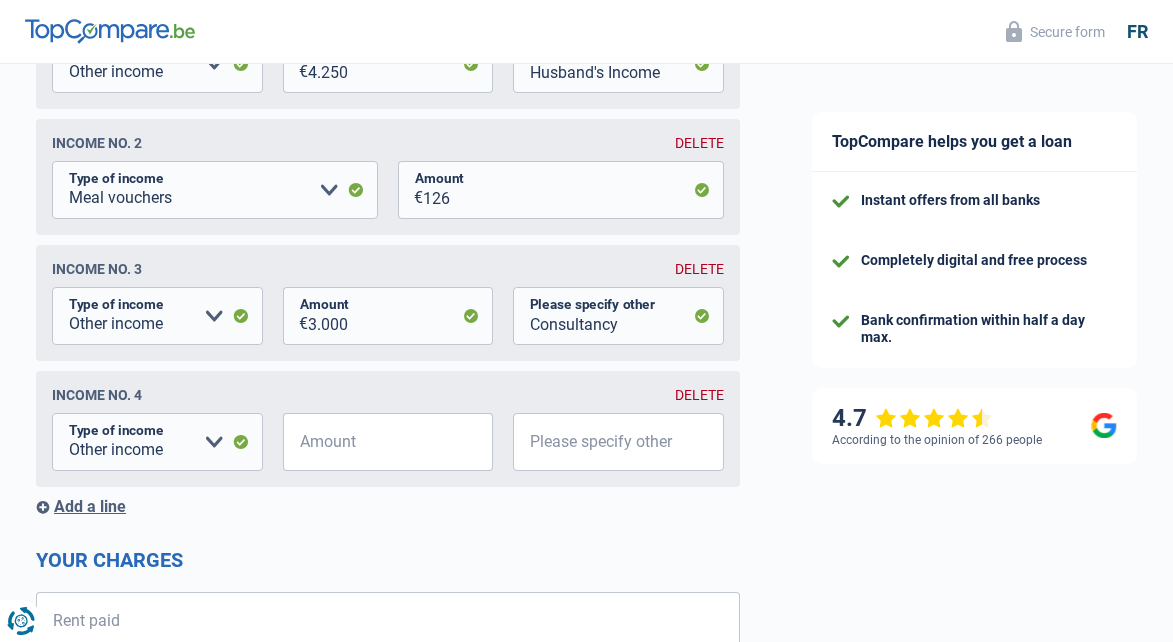 scroll, scrollTop: 406, scrollLeft: 0, axis: vertical 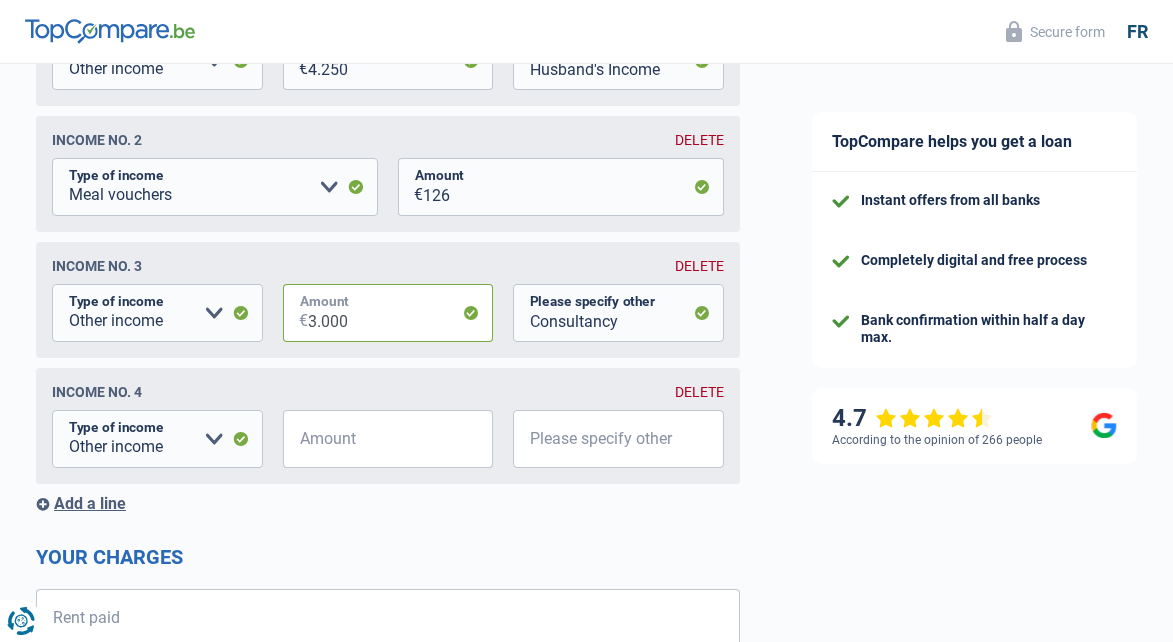 click on "3.000" at bounding box center [401, 313] 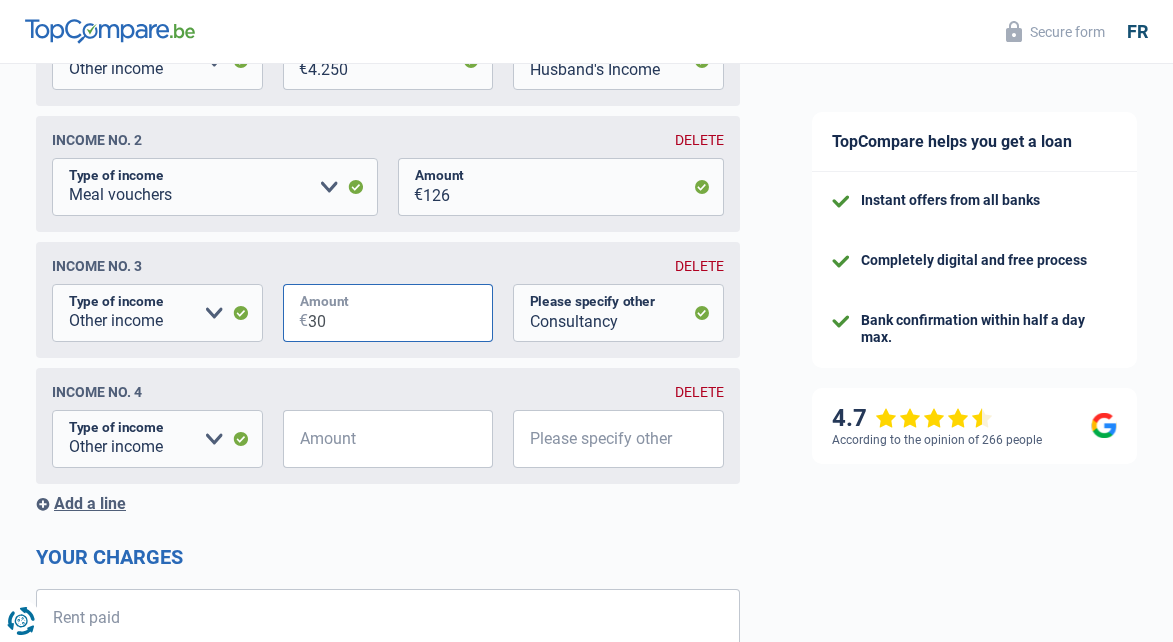 type on "3" 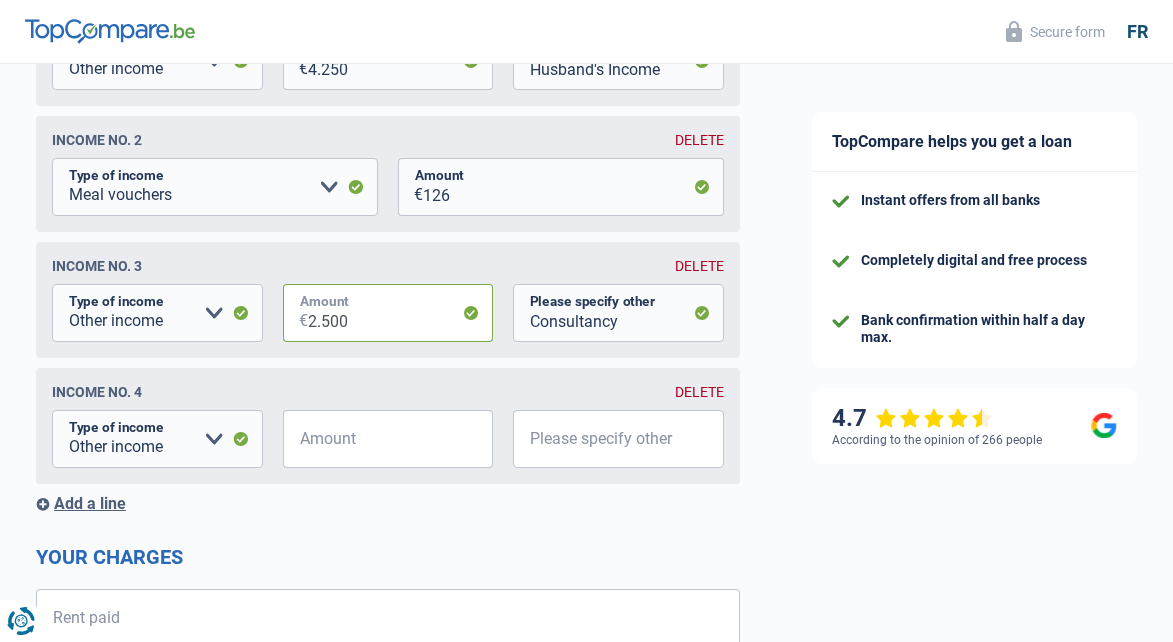 type on "2.500" 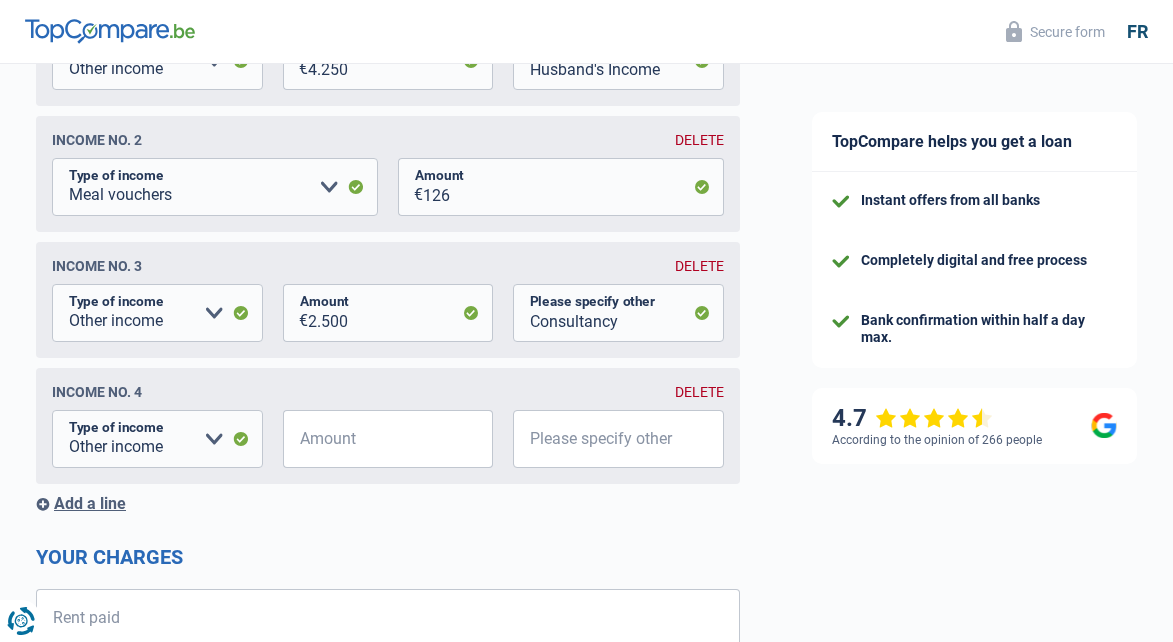click on "DELETE" at bounding box center (699, 392) 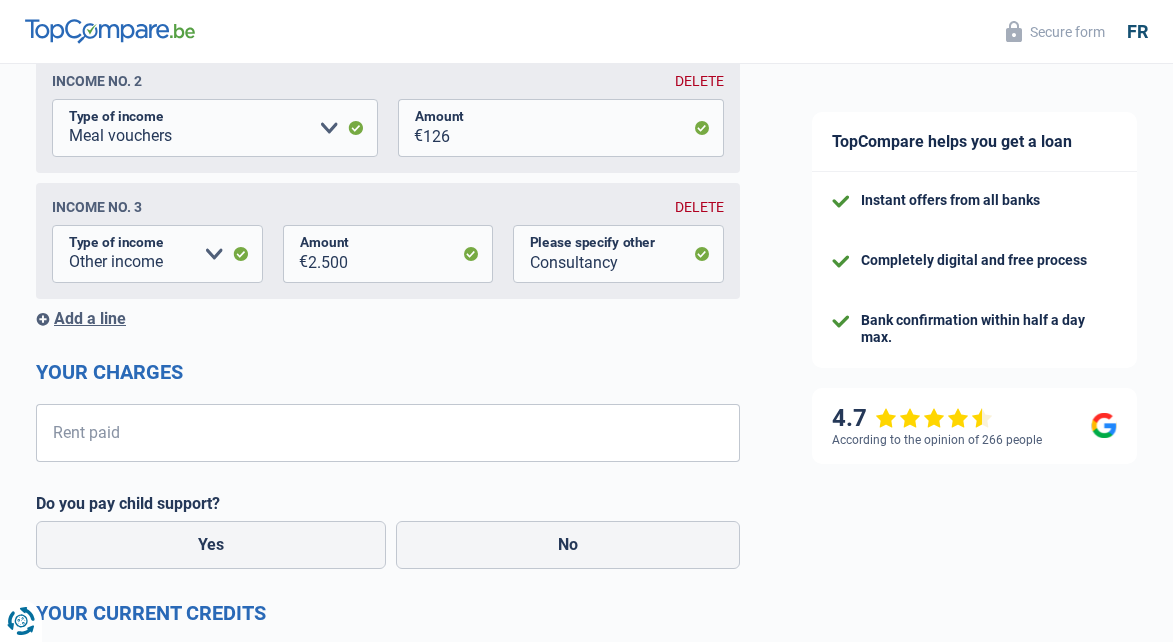 scroll, scrollTop: 470, scrollLeft: 0, axis: vertical 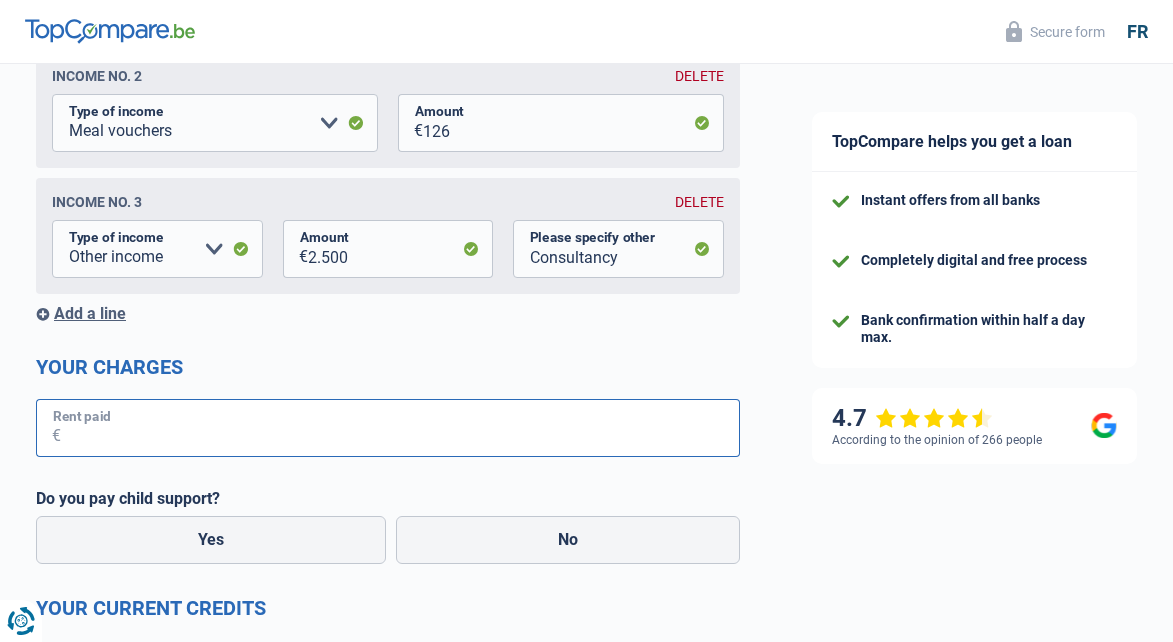 click on "Rent paid" at bounding box center (400, 428) 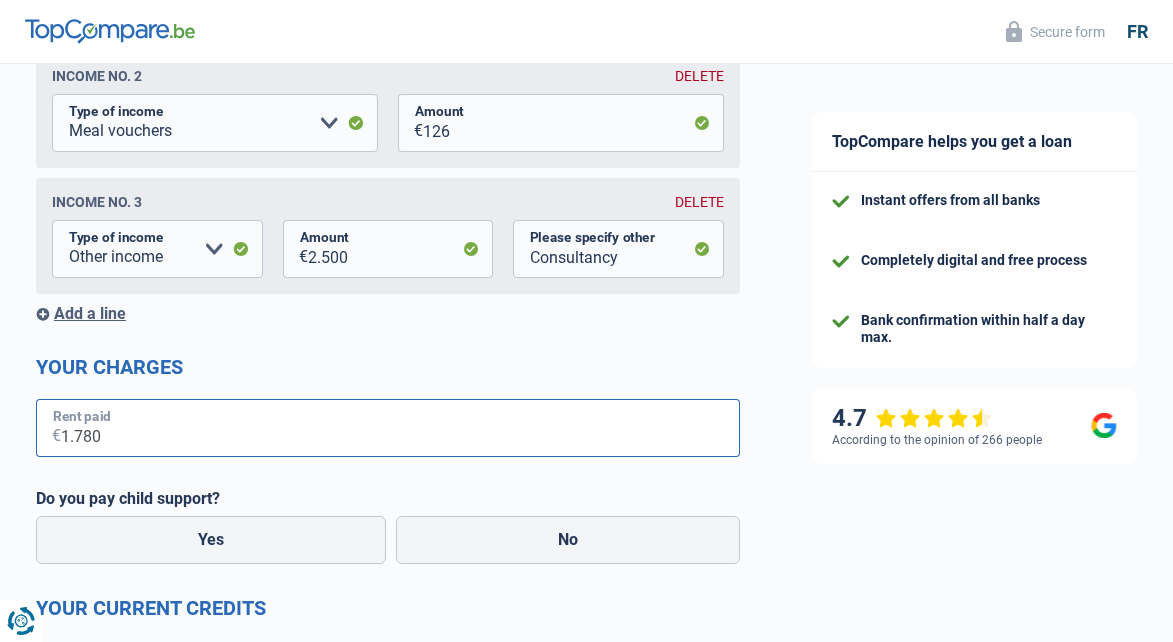 type on "1.780" 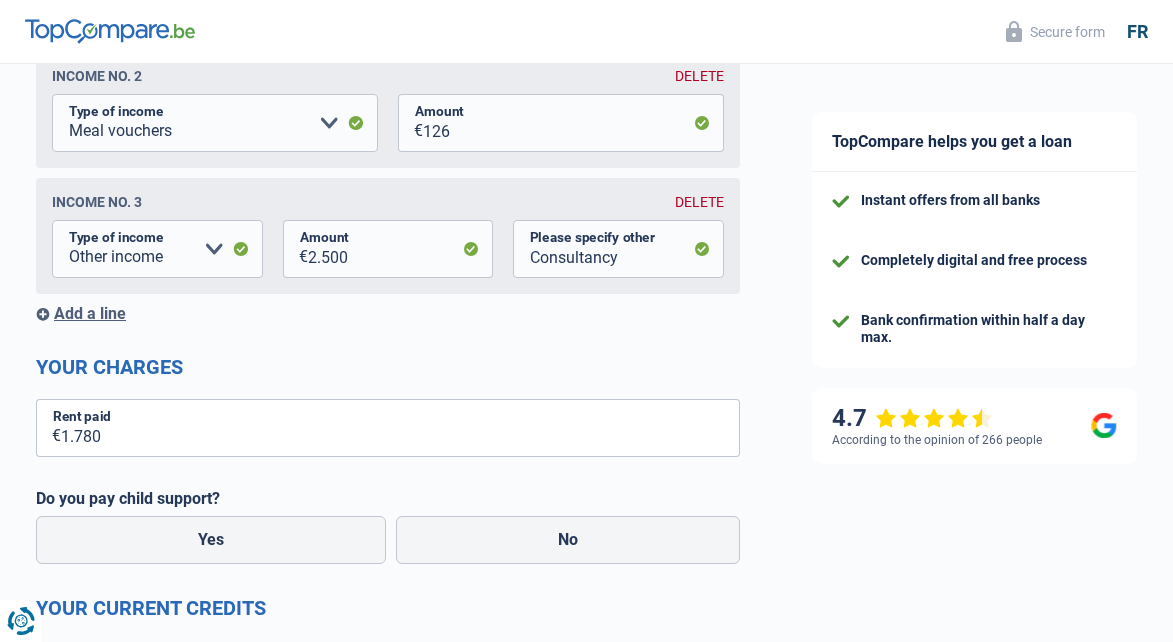 click on "Your income
Income
Income No. 1
DELETE
Disability allowance Unemployment benefits Family allowances Meal vouchers Company supplement Mutual compensation Additional independent Monthly net Pension Alimony Disability pension Social integration income Rental income Other income
Please select an option
Type of income
All fields are required. Please provide a longer answer.   4.250   €
Amount
All fields are required. Please provide a longer answer.   Husband's Income
Please specify other
All fields are required. Please provide a longer answer.
Income No. 2
DELETE
Disability allowance" at bounding box center [388, 469] 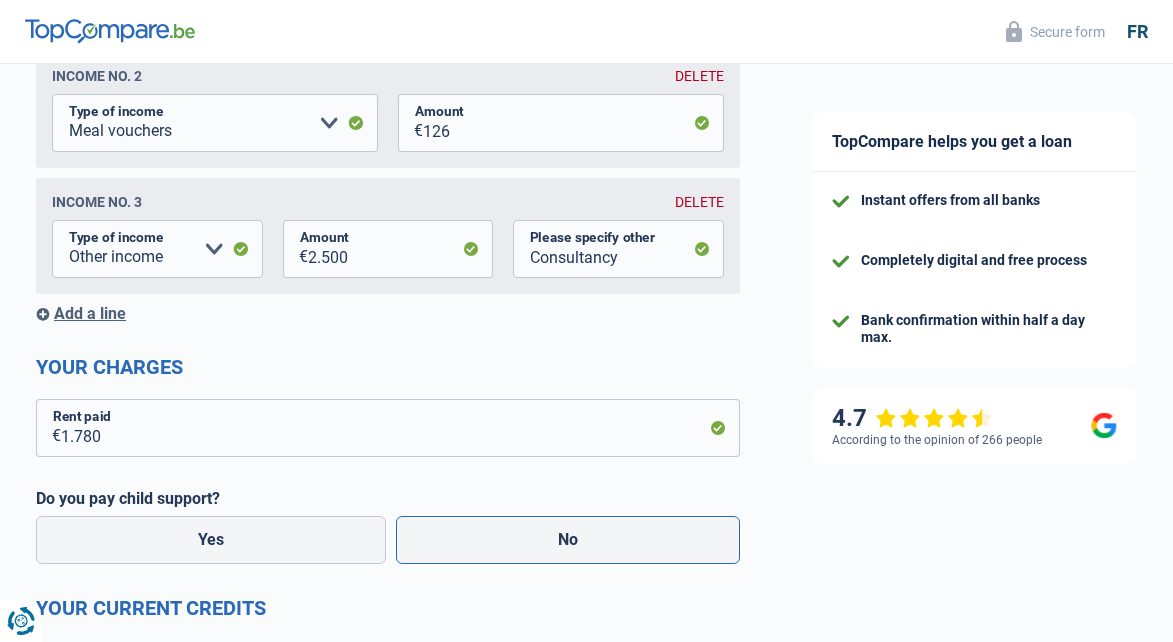 click on "No" at bounding box center (568, 540) 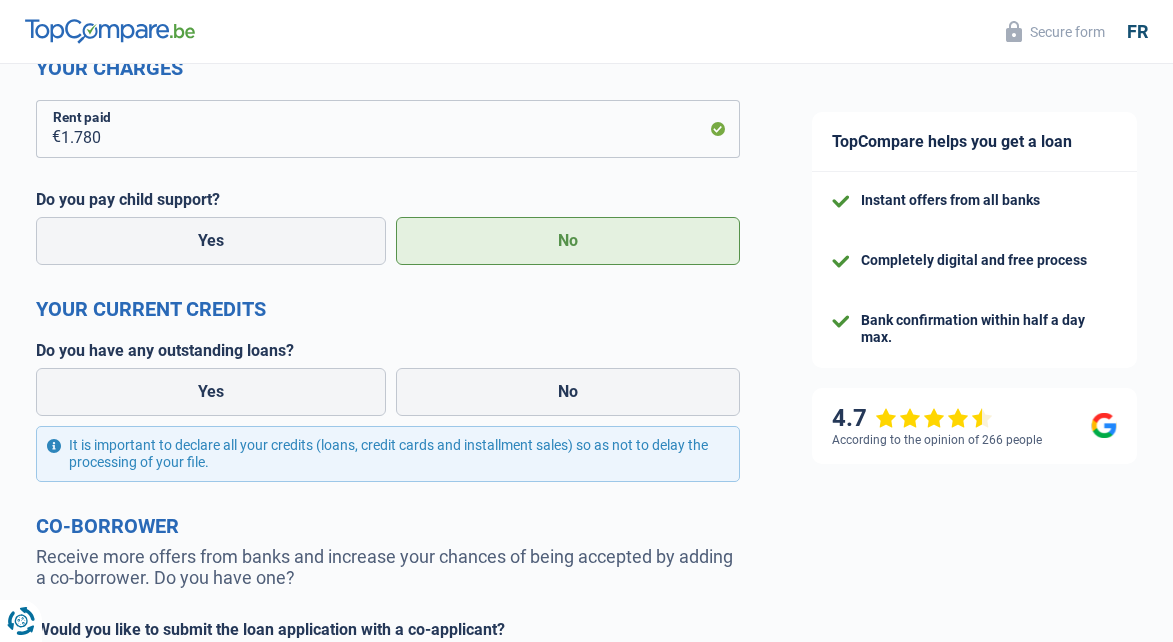 scroll, scrollTop: 773, scrollLeft: 0, axis: vertical 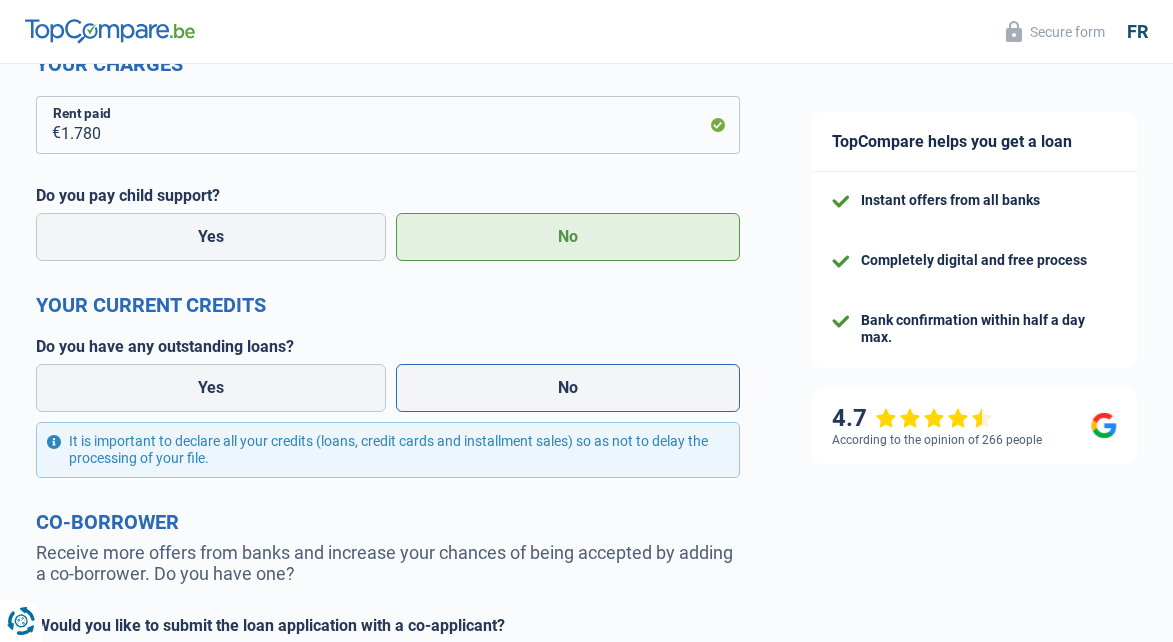 click on "No" at bounding box center [568, 388] 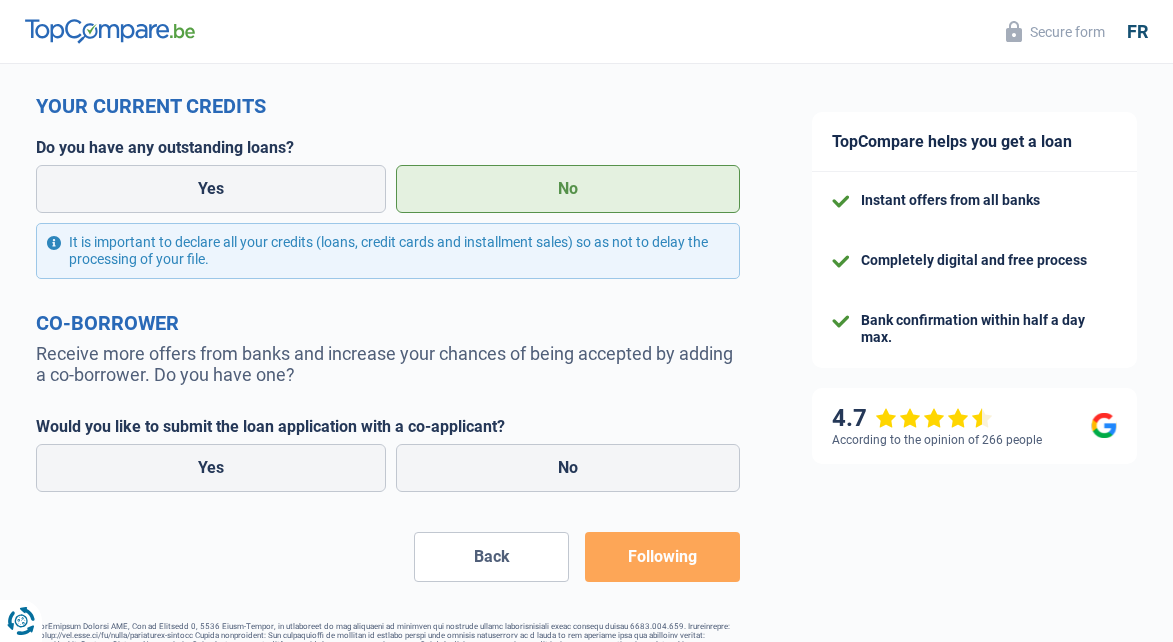 scroll, scrollTop: 974, scrollLeft: 0, axis: vertical 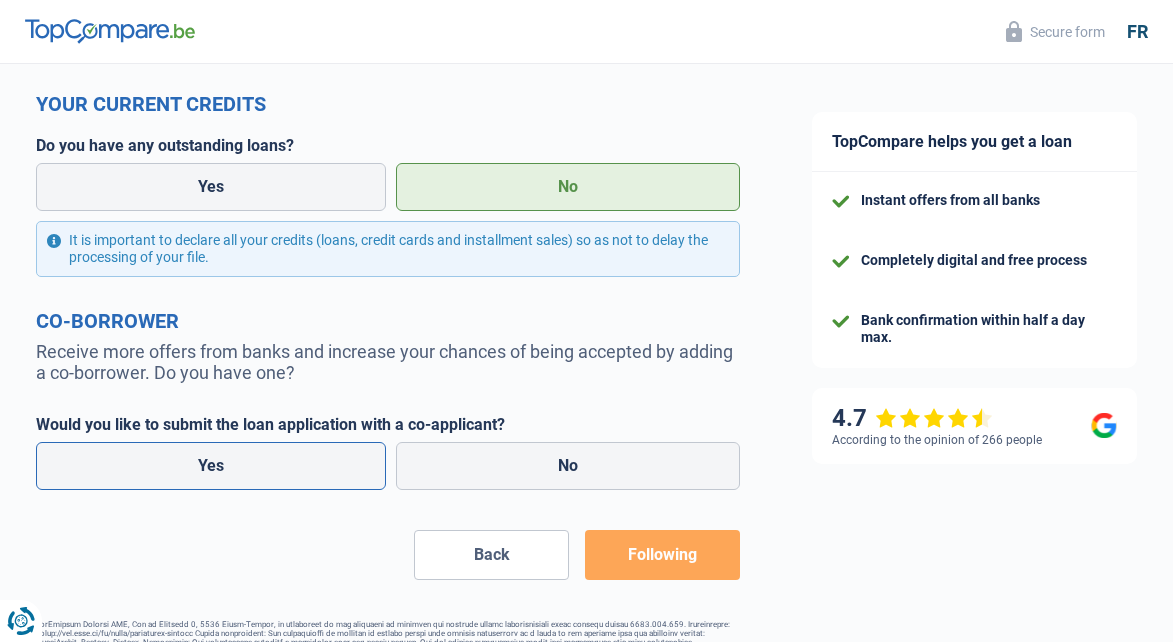 click on "Yes" at bounding box center [211, 466] 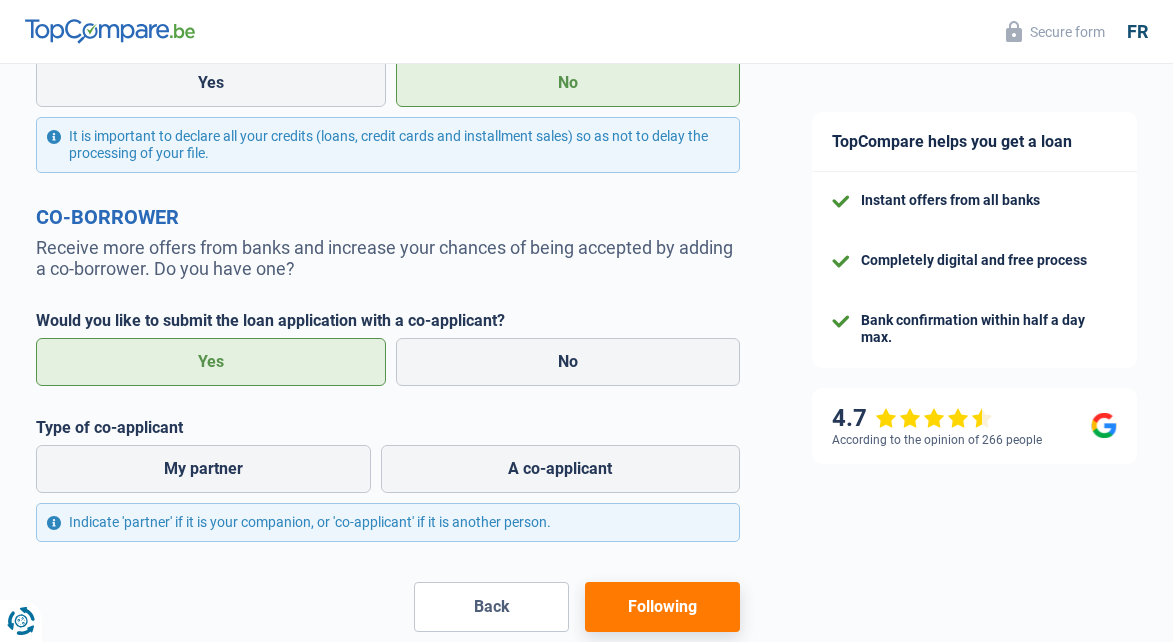 scroll, scrollTop: 1097, scrollLeft: 0, axis: vertical 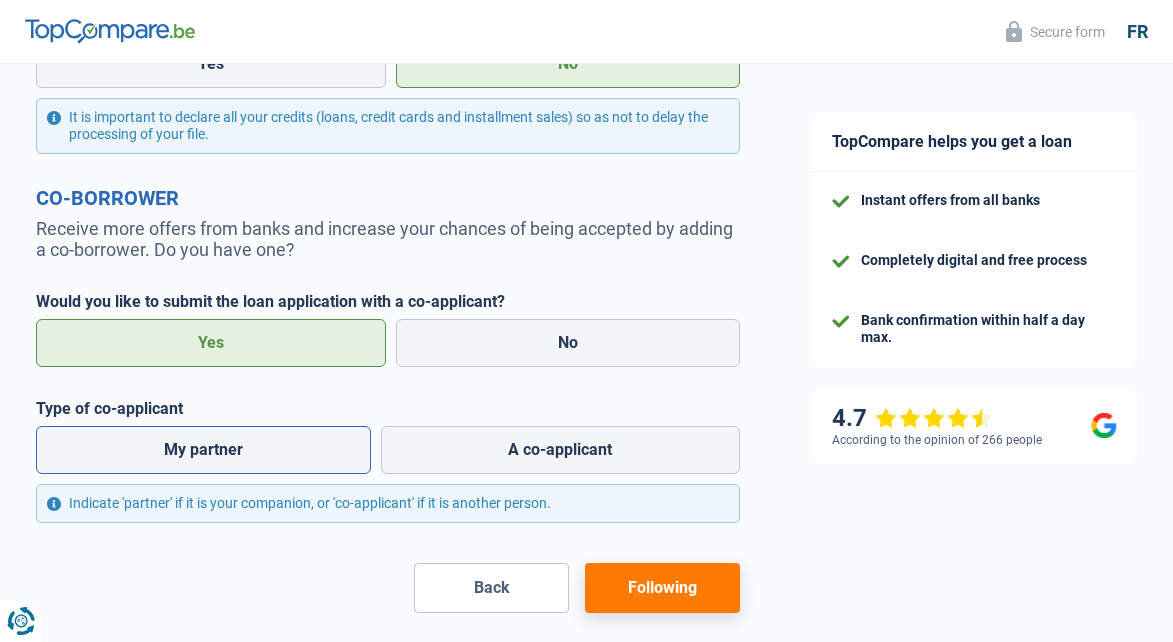 click on "My partner" at bounding box center (203, 450) 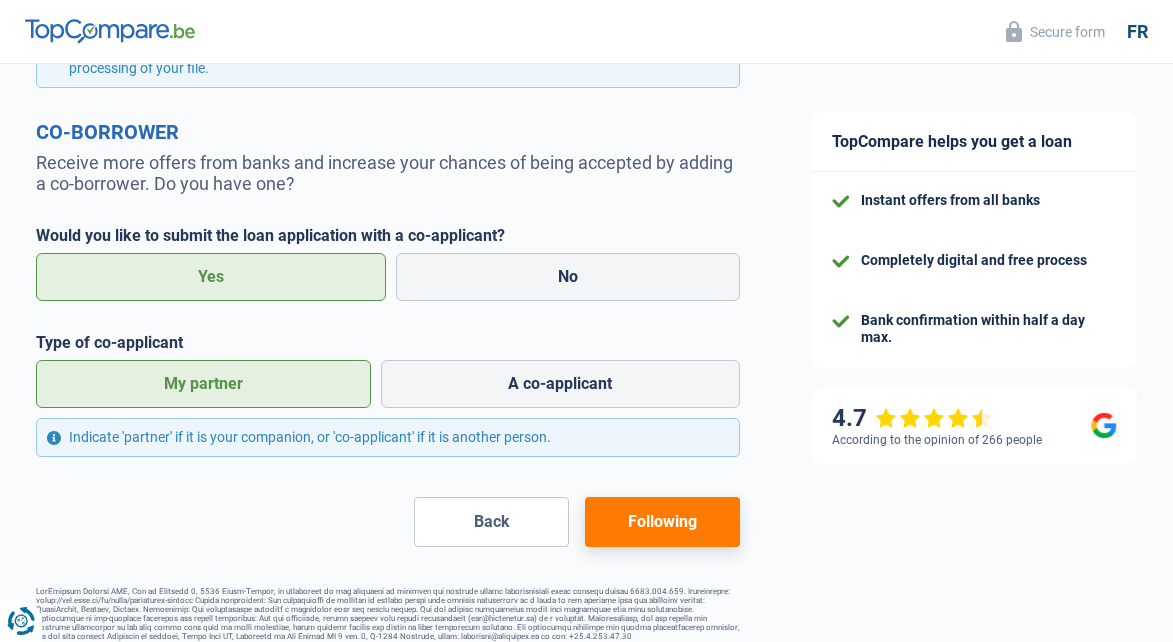scroll, scrollTop: 1178, scrollLeft: 0, axis: vertical 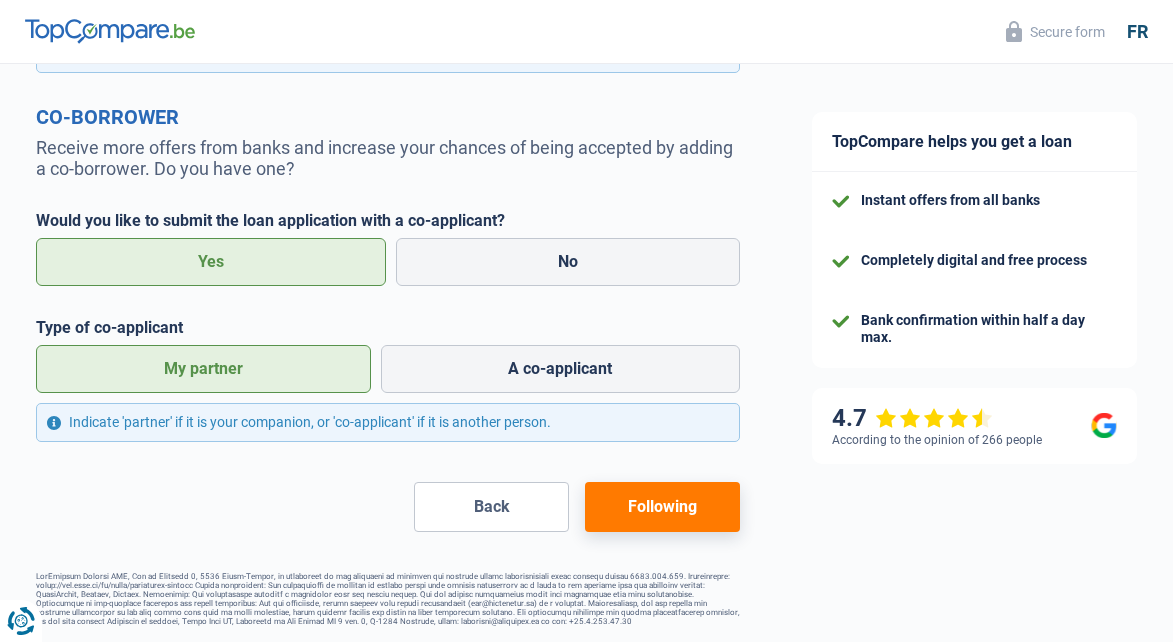 click on "Following" at bounding box center [662, 506] 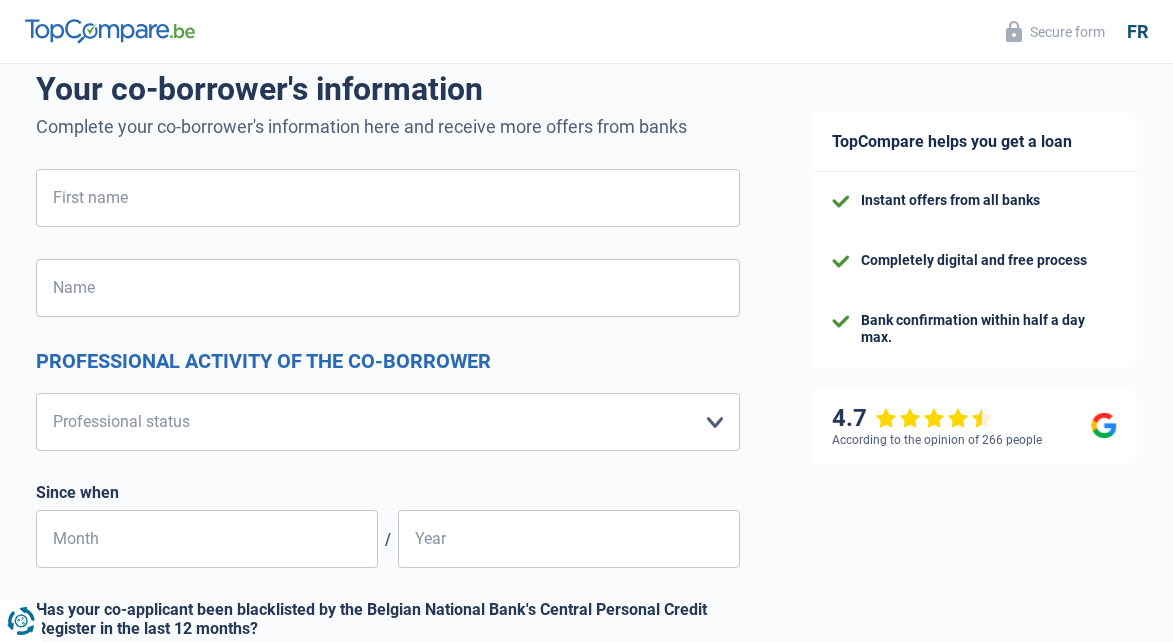 scroll, scrollTop: 130, scrollLeft: 0, axis: vertical 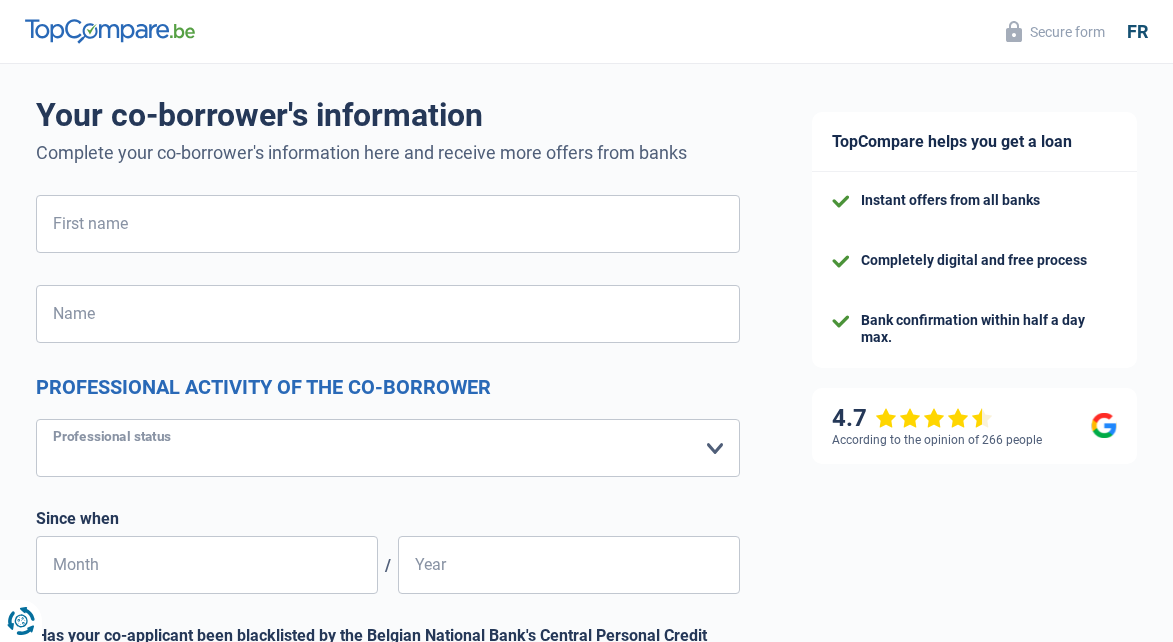 click on "Worker Private employee Public employee Invalid Independent Retired Unemployed Mutual Housewife Unemployed Social Security/Social Integration Beneficiary (SPF Social Security, CPAS) Student Liberal profession Trader Annuitant Early retiree
Please select an option" at bounding box center [388, 448] 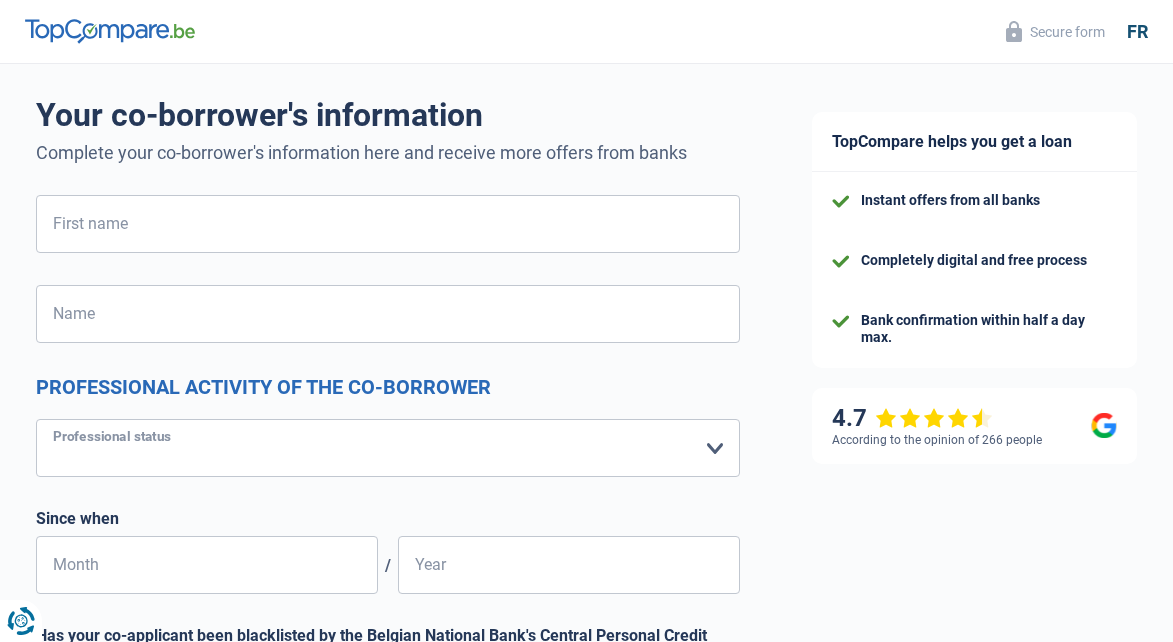 select on "worker" 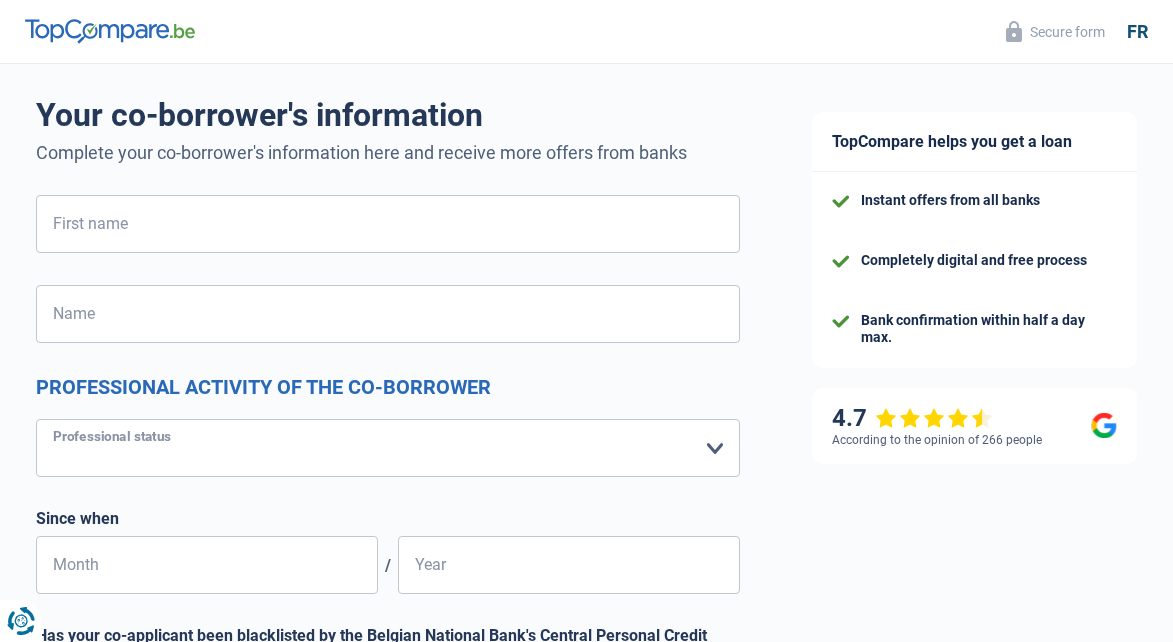 select on "netSalary" 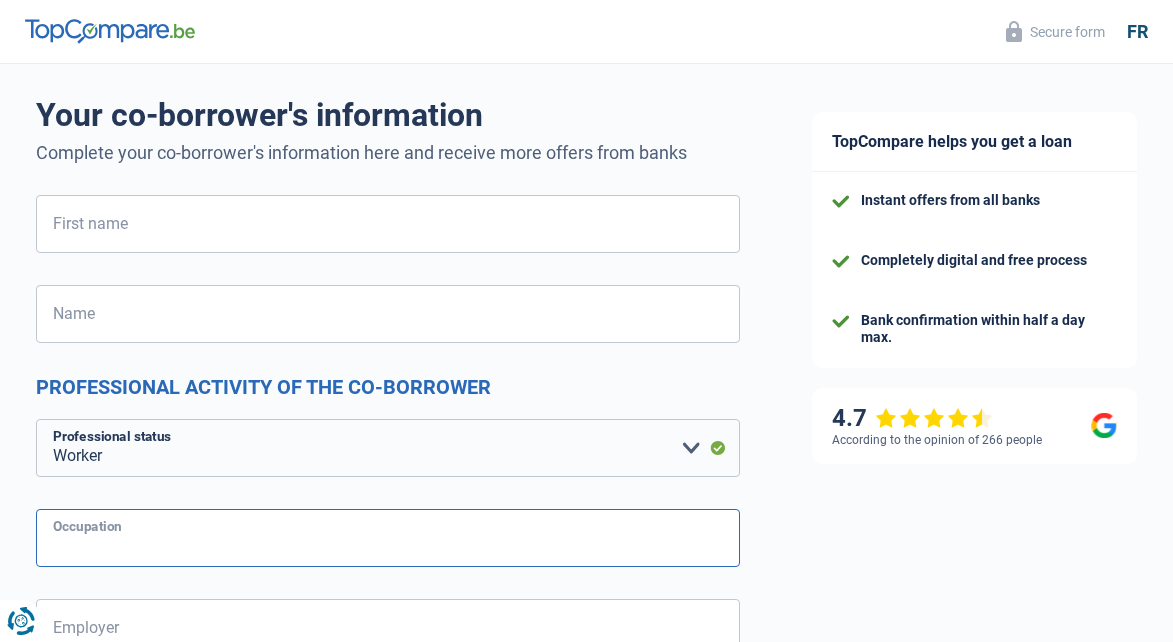 click on "Occupation" at bounding box center (388, 538) 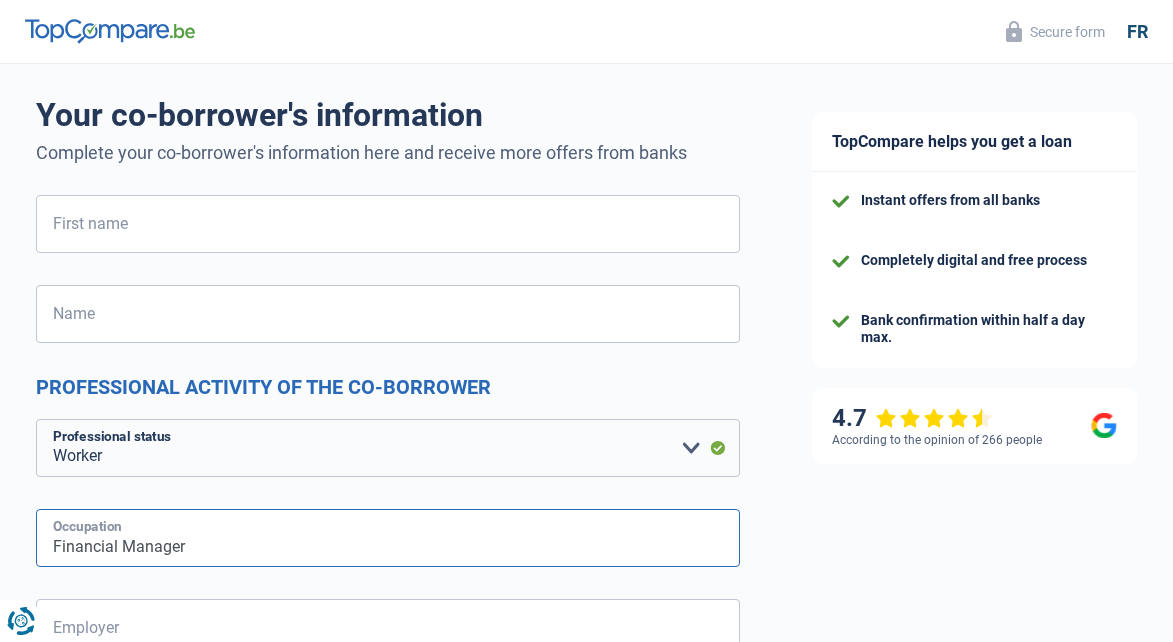 type on "Financial Manager" 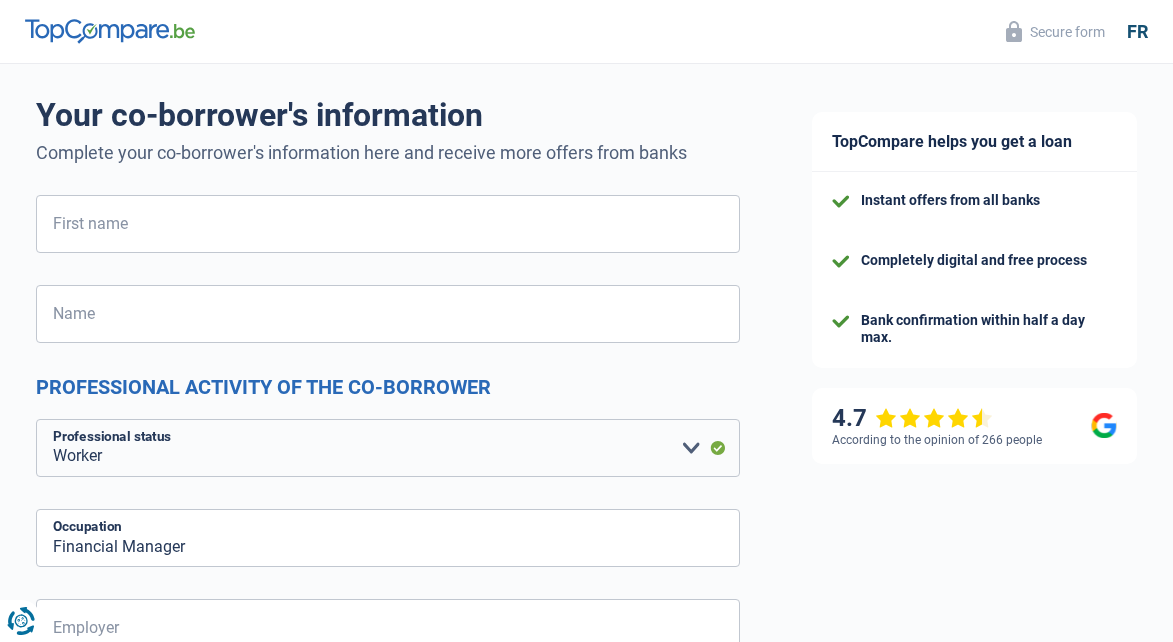 click on "TopCompare helps you get a loan
Instant offers from all banks
Completely digital and free process
Bank confirmation within half a day max.
4.7
According to the opinion of 266 people
Secure form" at bounding box center (974, 1226) 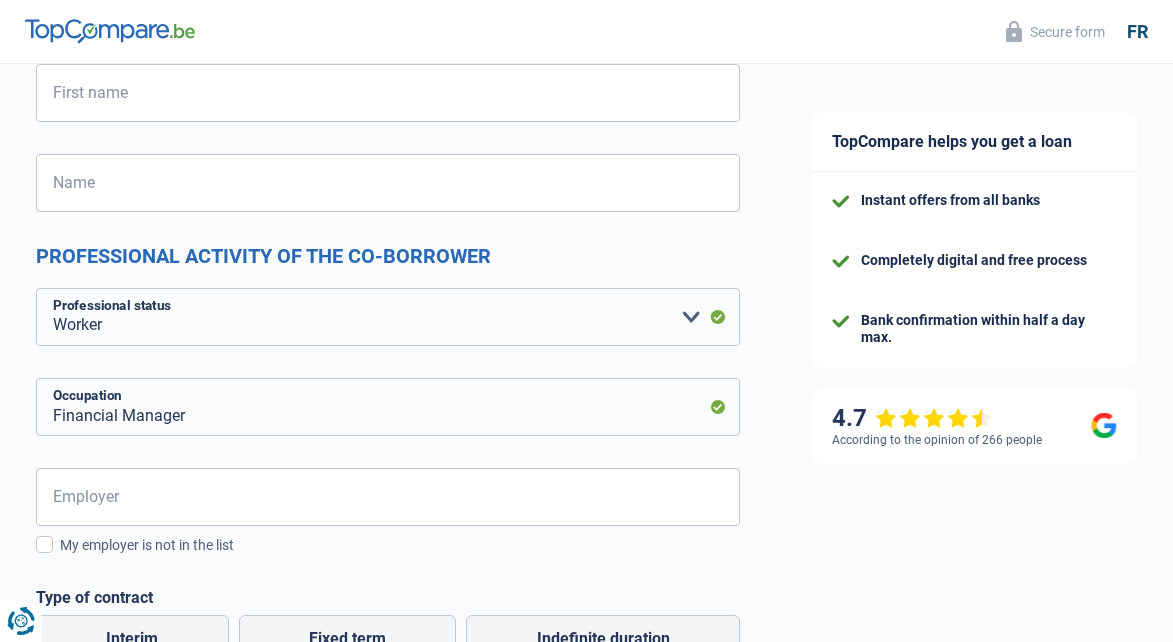 scroll, scrollTop: 267, scrollLeft: 0, axis: vertical 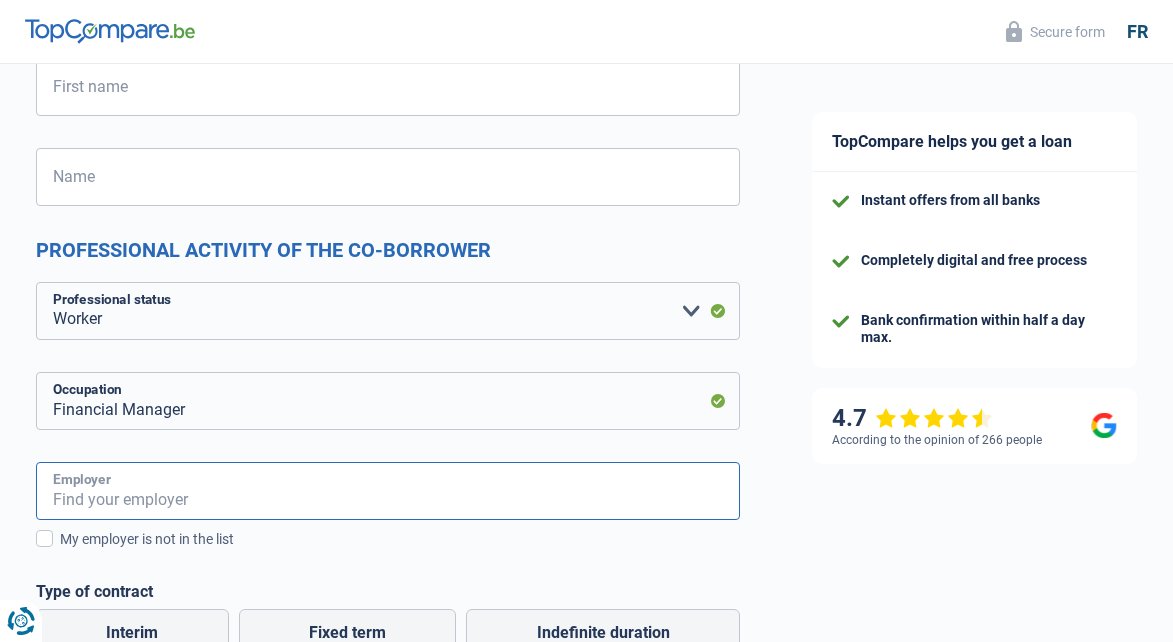 click on "Employer" at bounding box center (388, 491) 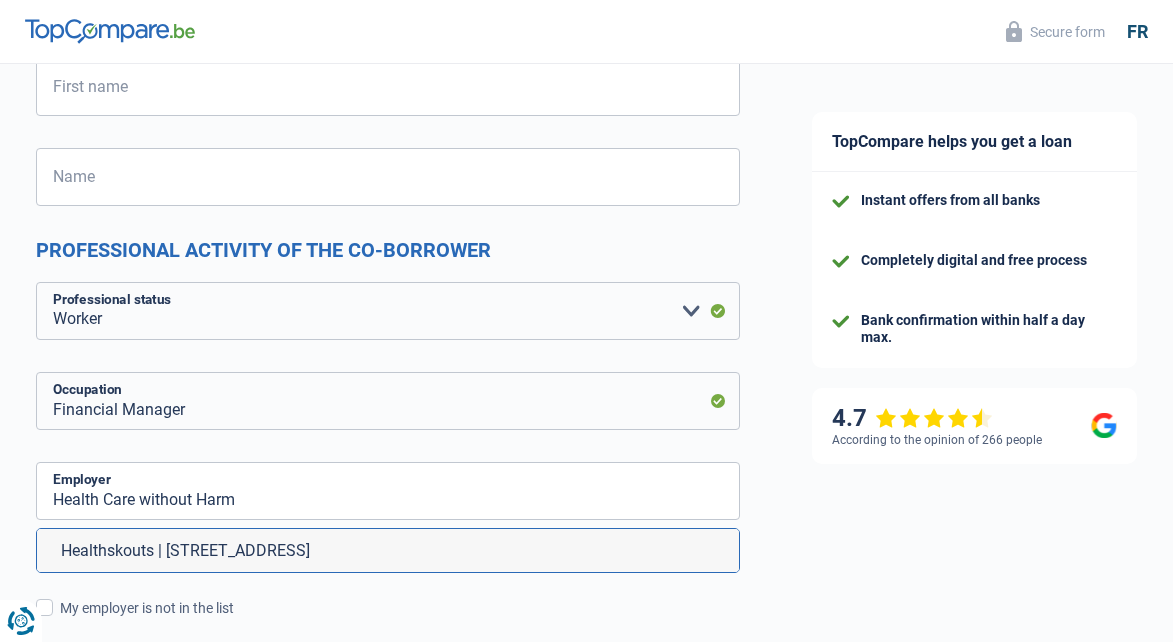 click on "TopCompare helps you get a loan
Instant offers from all banks
Completely digital and free process
Bank confirmation within half a day max.
4.7
According to the opinion of 266 people
Secure form" at bounding box center [974, 1124] 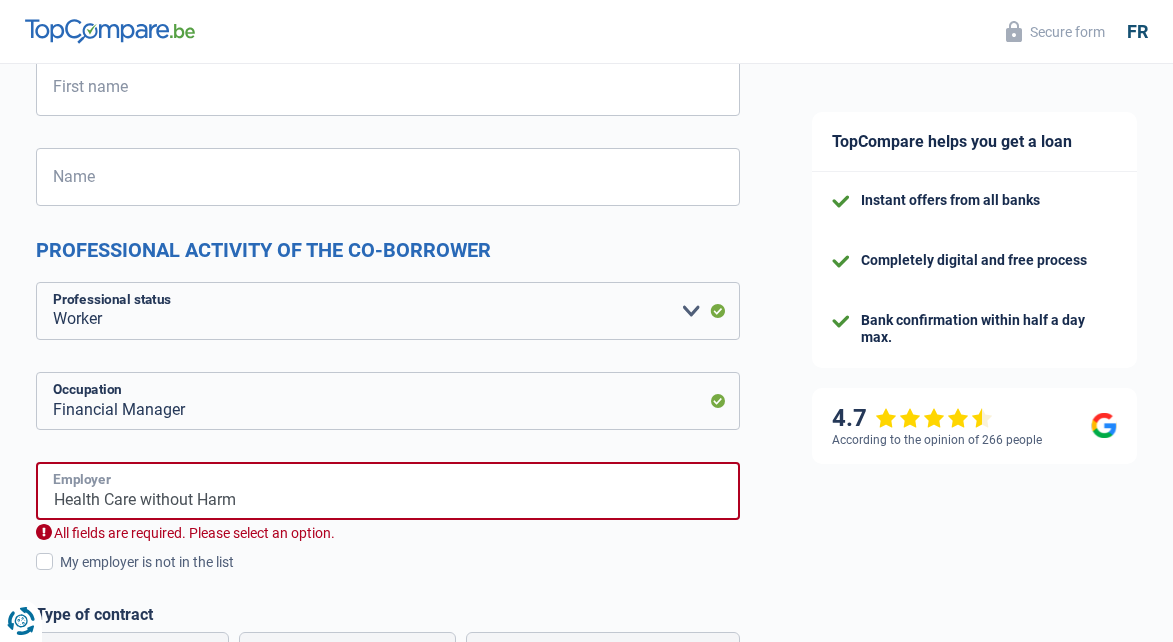 click on "Health Care without Harm" at bounding box center [388, 491] 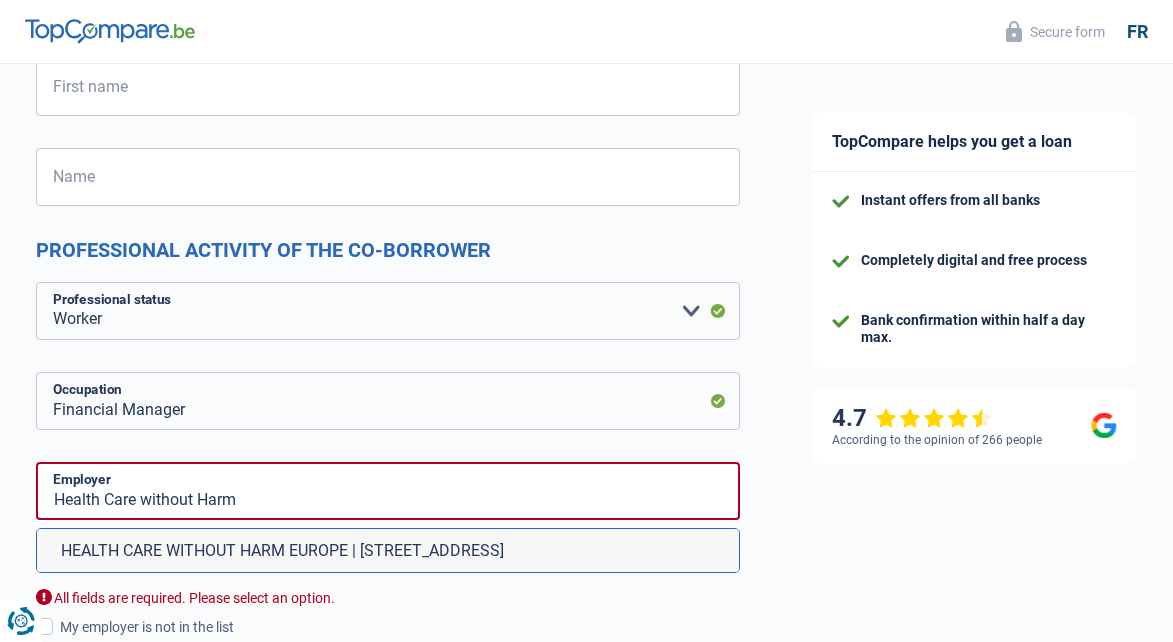 click on "HEALTH CARE WITHOUT HARM EUROPE | [STREET_ADDRESS]" at bounding box center (282, 550) 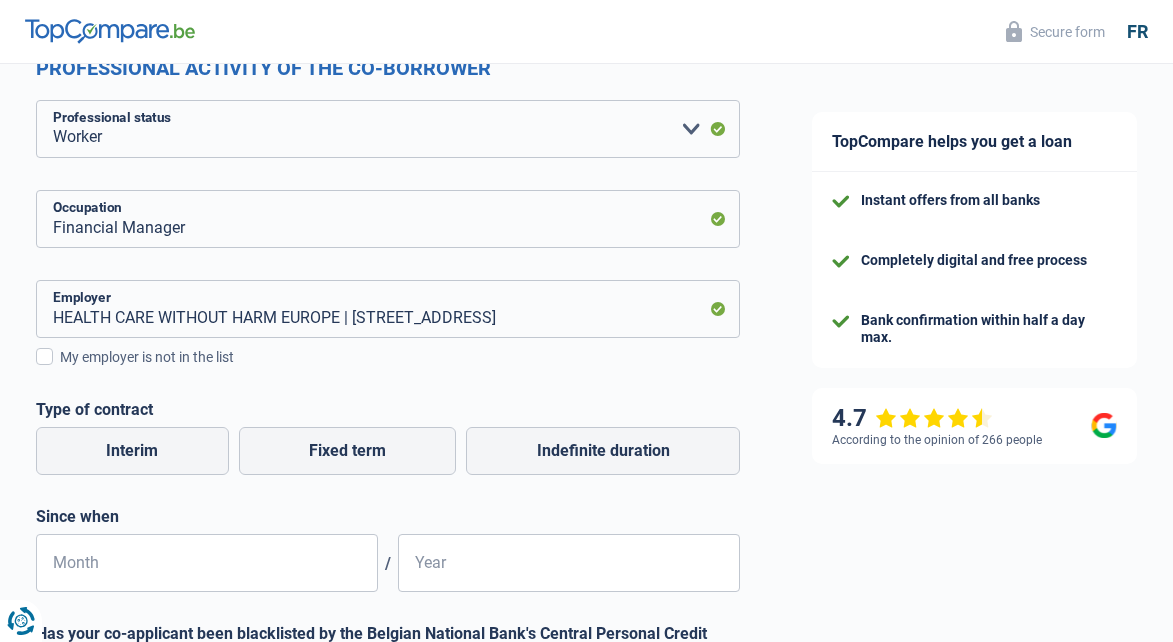 scroll, scrollTop: 457, scrollLeft: 0, axis: vertical 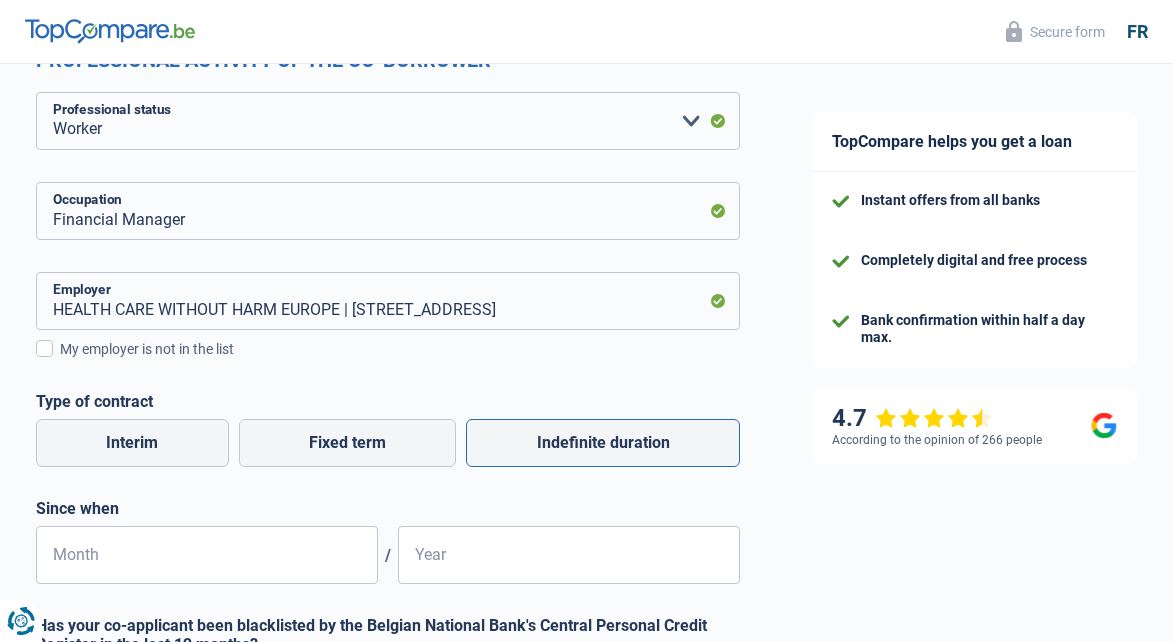 click on "Indefinite duration" at bounding box center [603, 442] 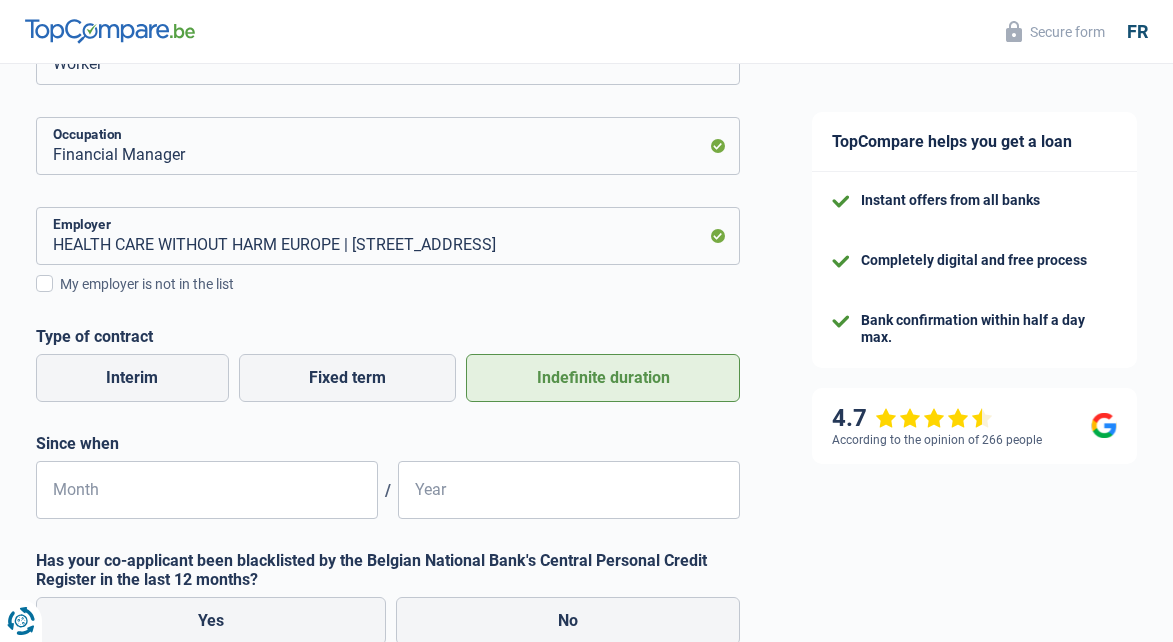 scroll, scrollTop: 539, scrollLeft: 0, axis: vertical 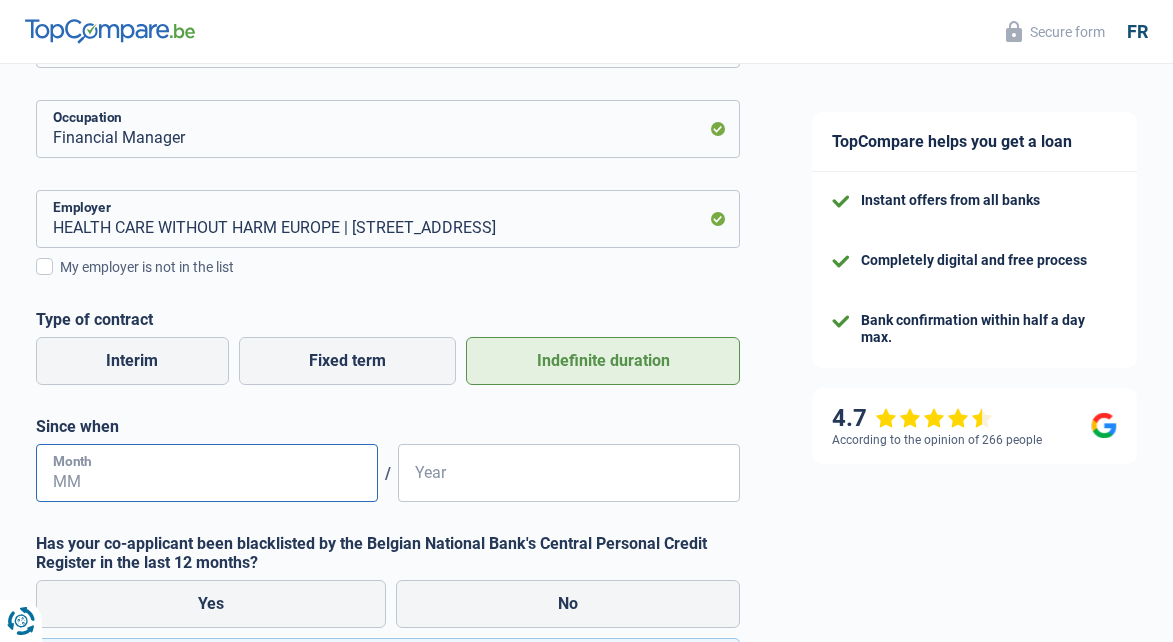 click on "Month" at bounding box center (207, 473) 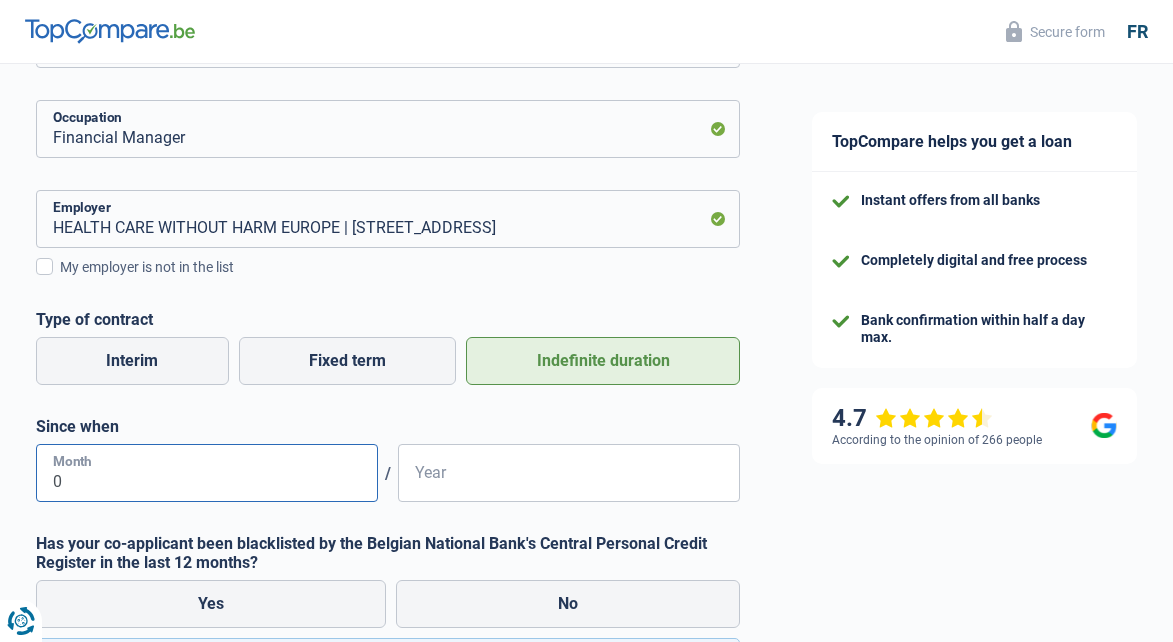 type on "07" 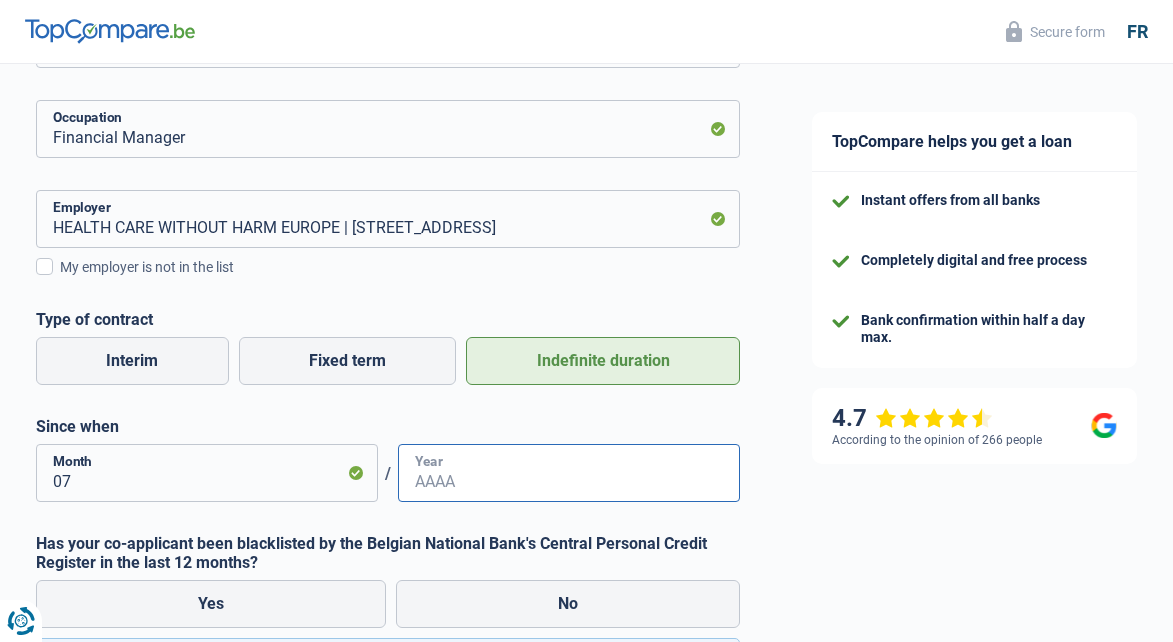 click on "Year" at bounding box center (569, 473) 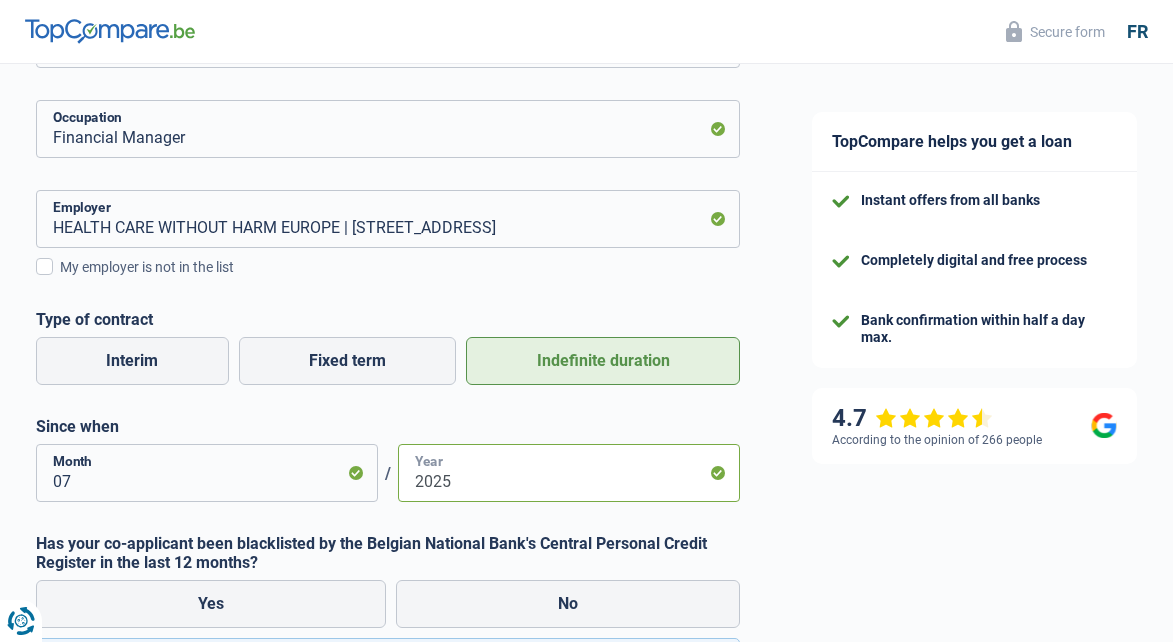 type on "2025" 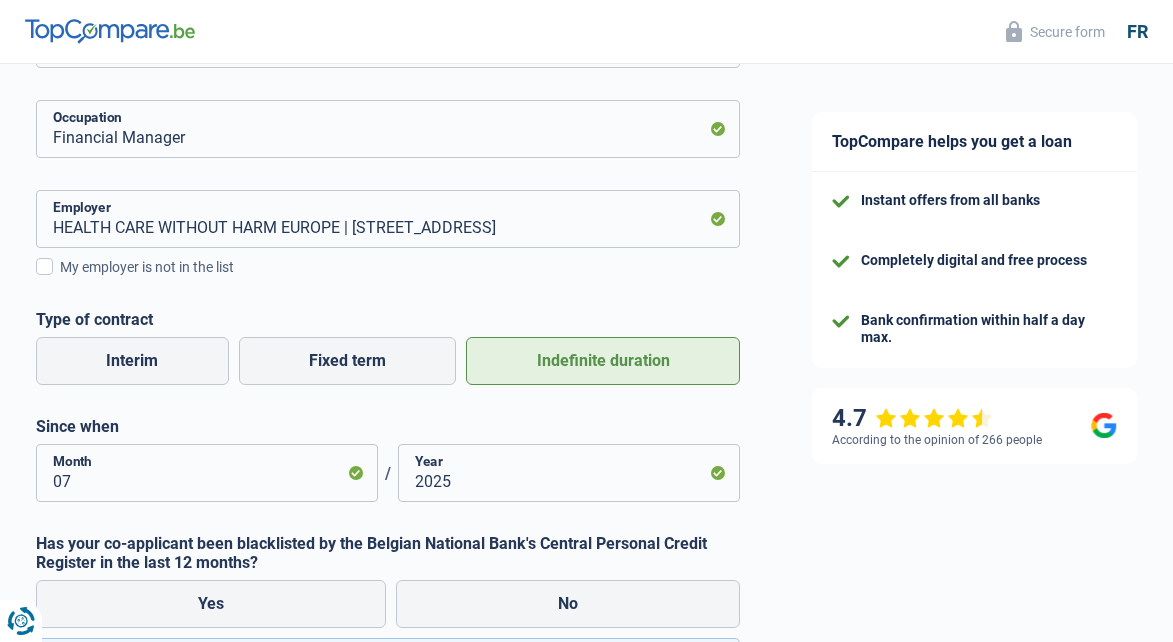 click on "TopCompare helps you get a loan
Instant offers from all banks
Completely digital and free process
Bank confirmation within half a day max.
4.7
According to the opinion of 266 people
Secure form" at bounding box center [974, 817] 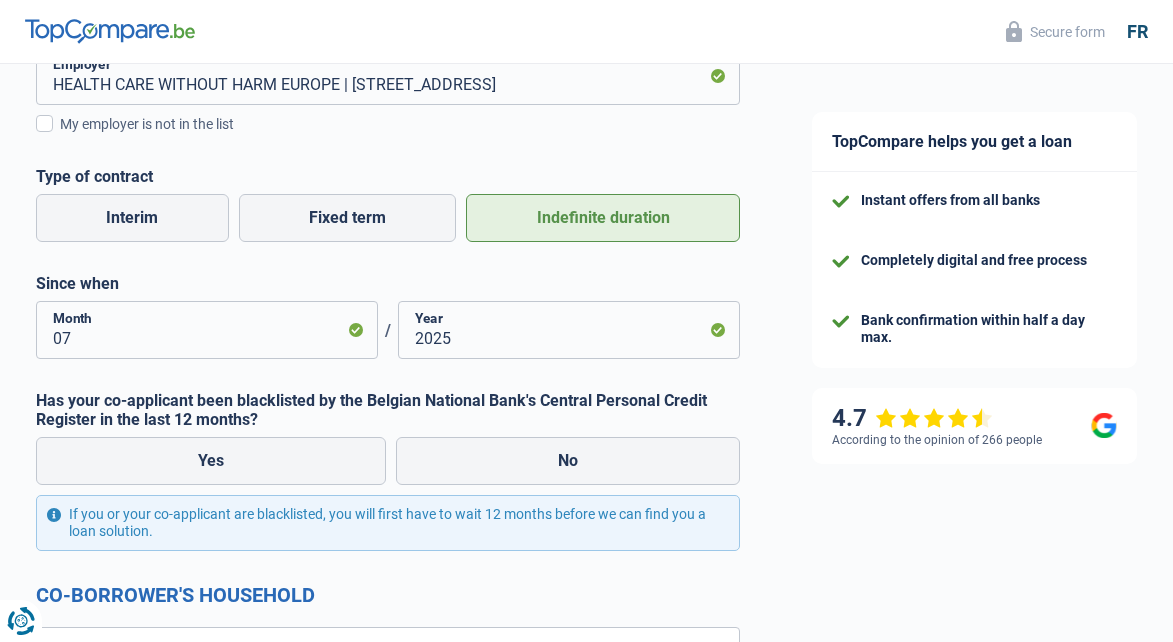 scroll, scrollTop: 701, scrollLeft: 0, axis: vertical 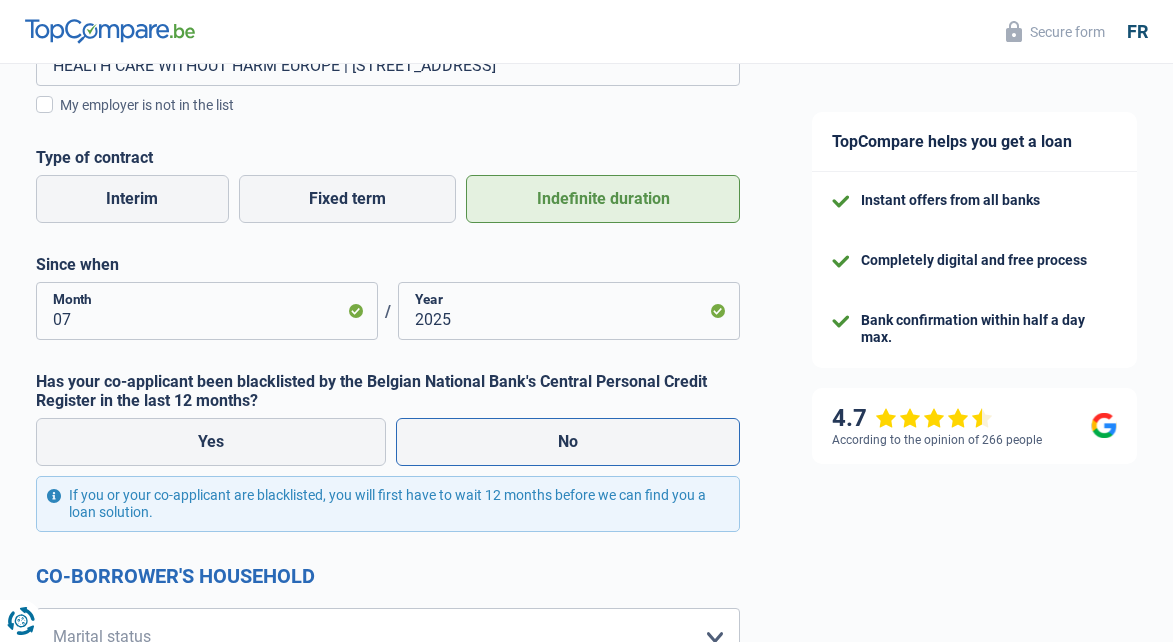 click on "No" at bounding box center (568, 442) 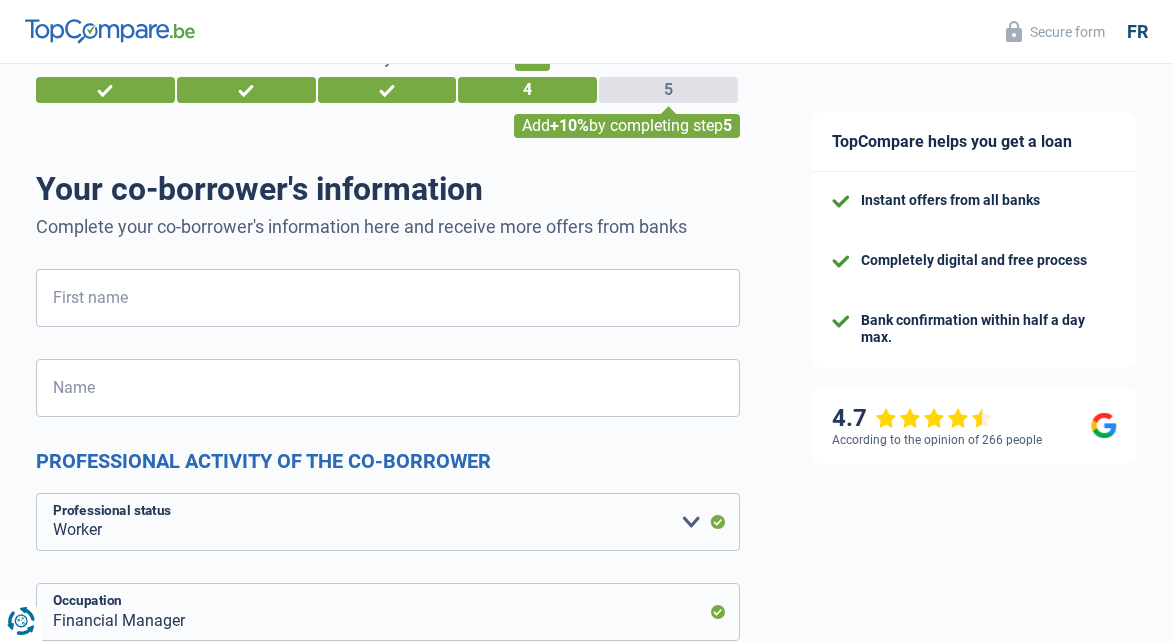 scroll, scrollTop: 4, scrollLeft: 0, axis: vertical 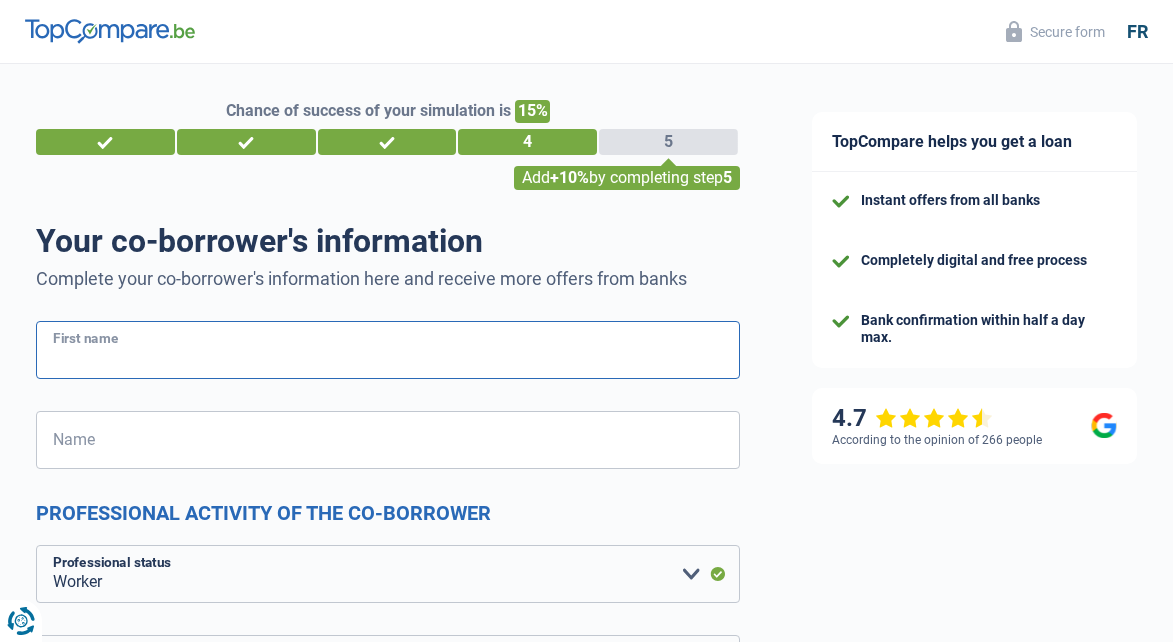 click on "First name" at bounding box center [388, 350] 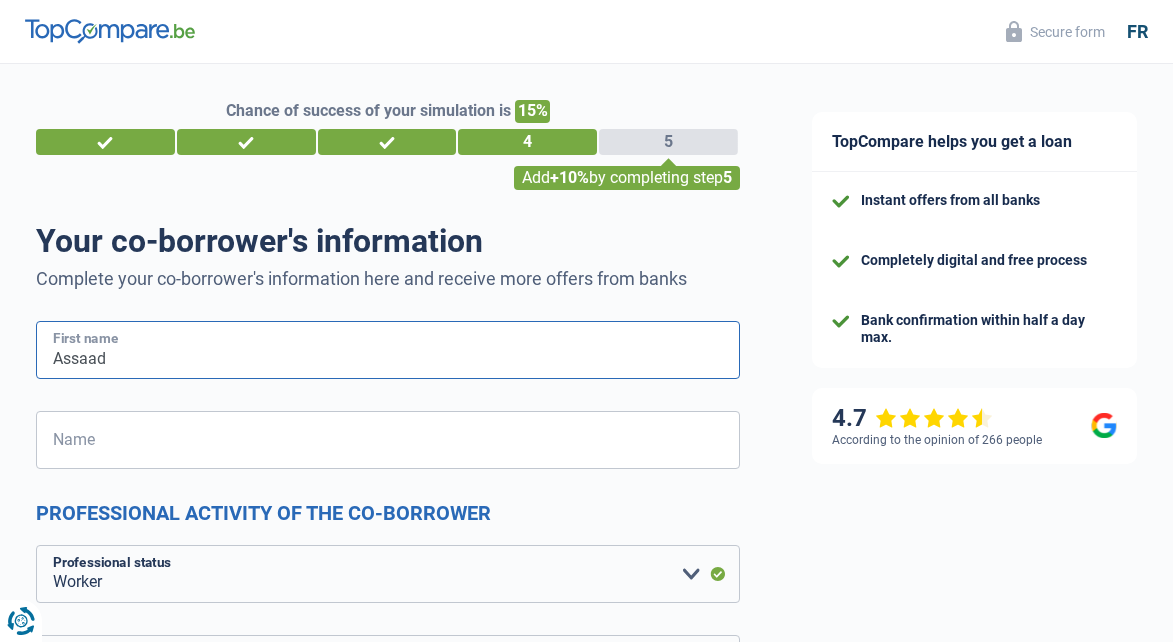 type on "Assaad" 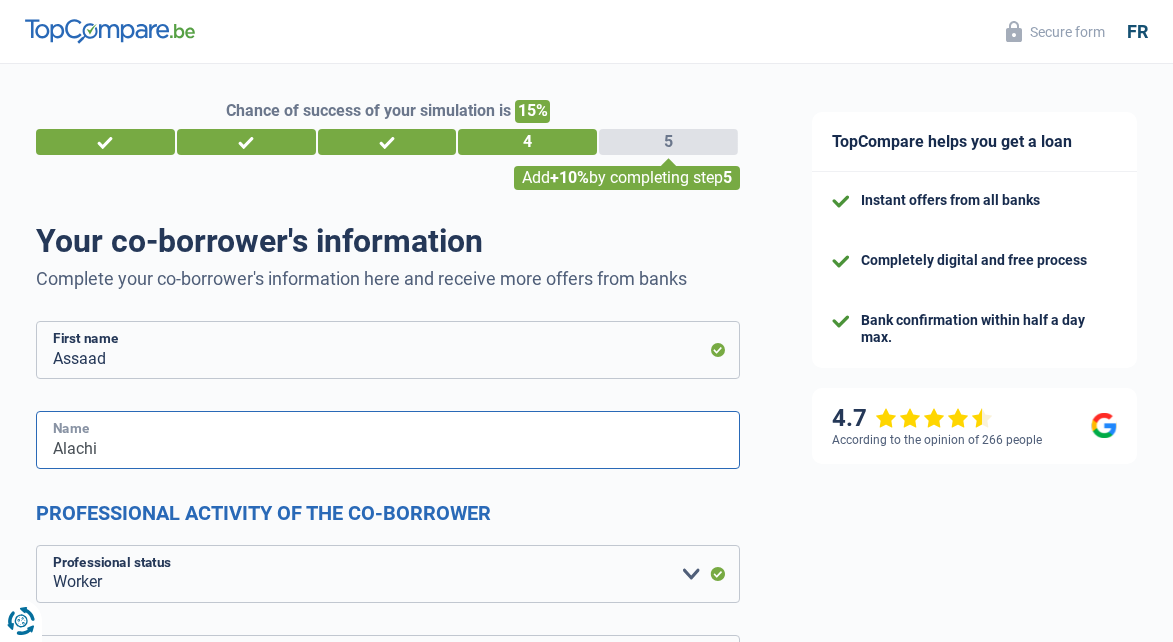 type on "Alachi" 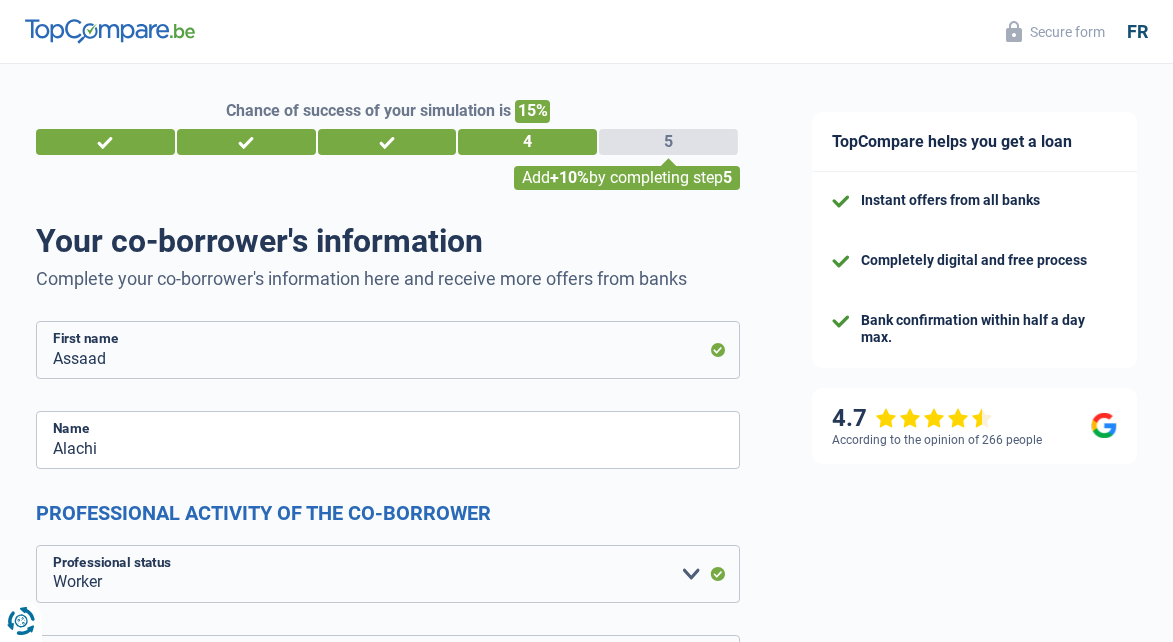 click on "TopCompare helps you get a loan
Instant offers from all banks
Completely digital and free process
Bank confirmation within half a day max.
4.7
According to the opinion of 266 people
Secure form" at bounding box center (974, 1352) 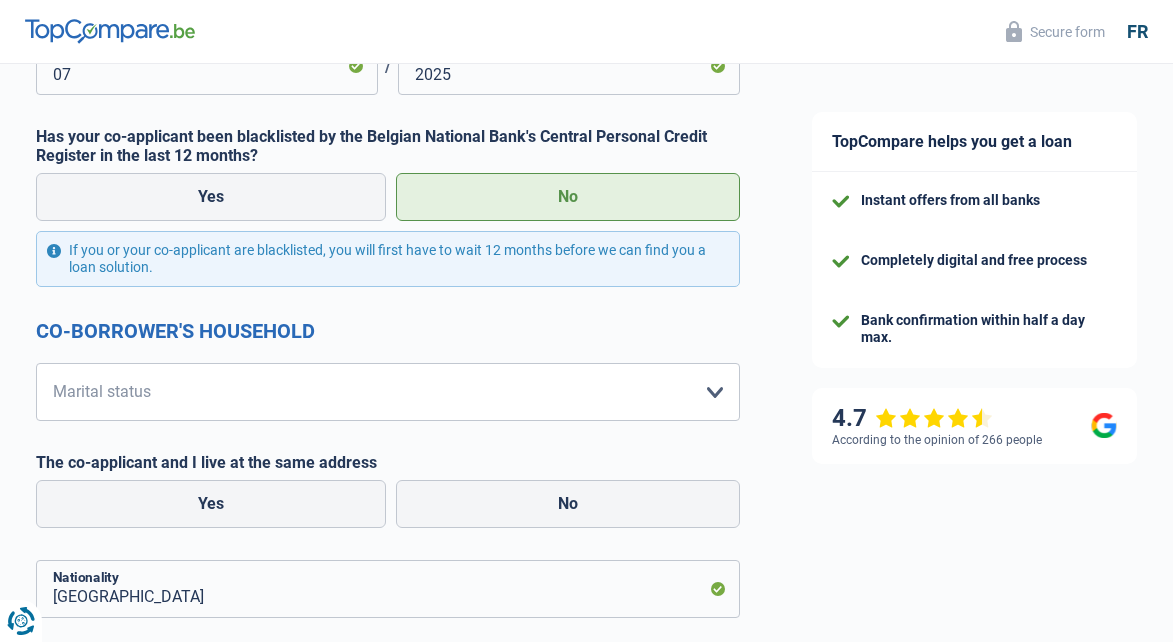 scroll, scrollTop: 935, scrollLeft: 0, axis: vertical 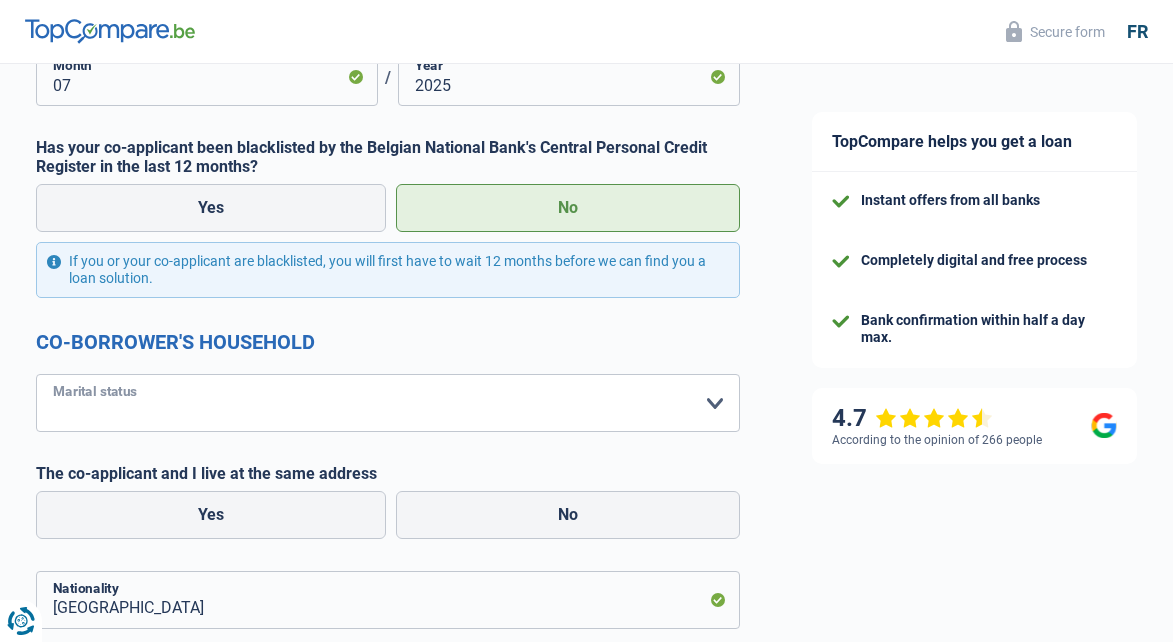 click on "Bachelor Bride) Legal cohabitant Divorcee) Widower Separated (in fact)
Please select an option" at bounding box center (388, 403) 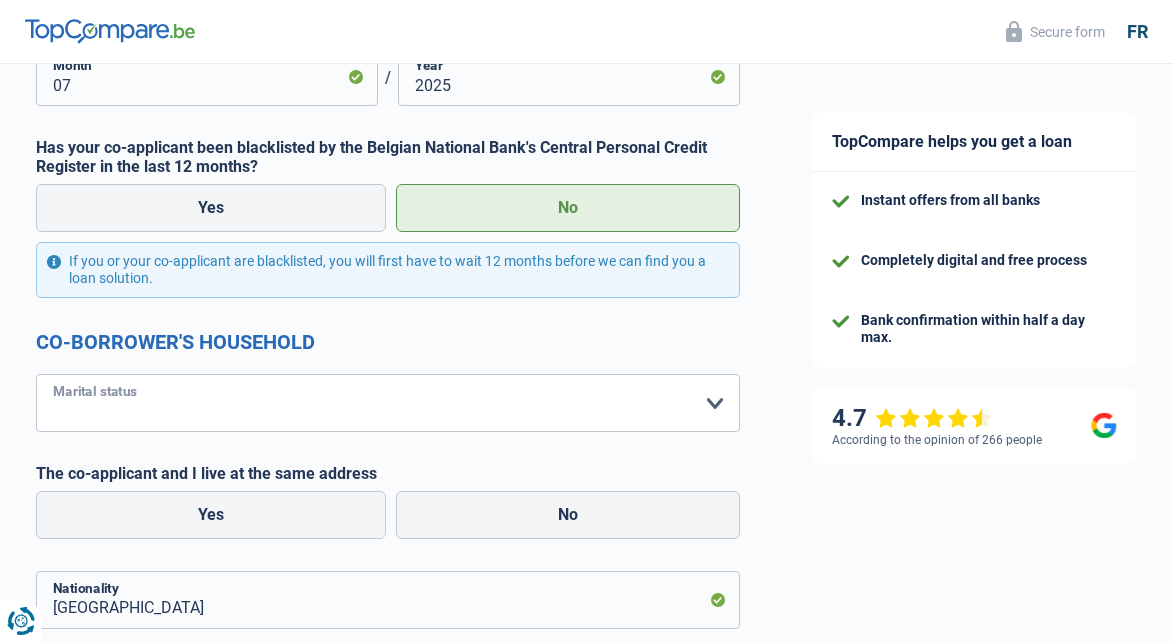 select on "cohabitation" 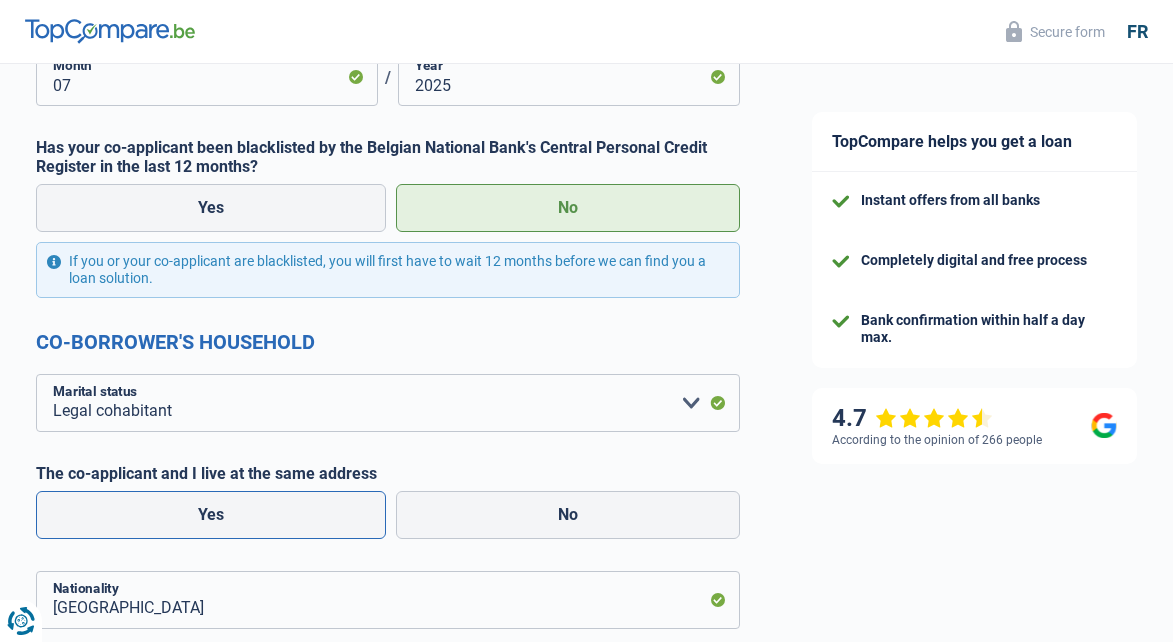 click on "Yes" at bounding box center (211, 515) 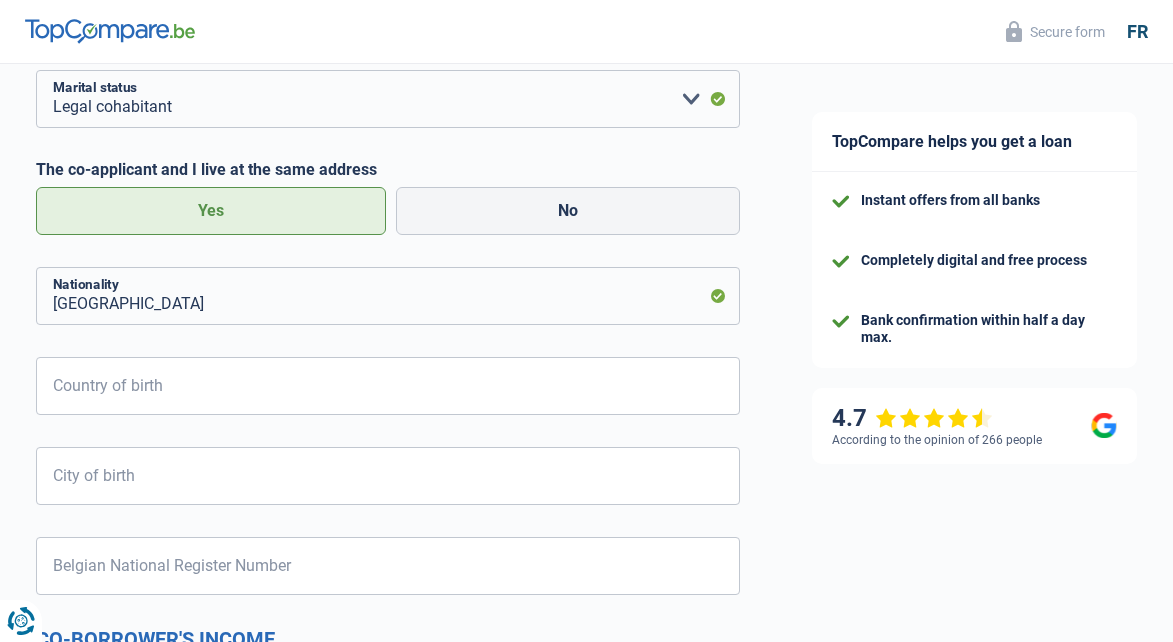 scroll, scrollTop: 1261, scrollLeft: 0, axis: vertical 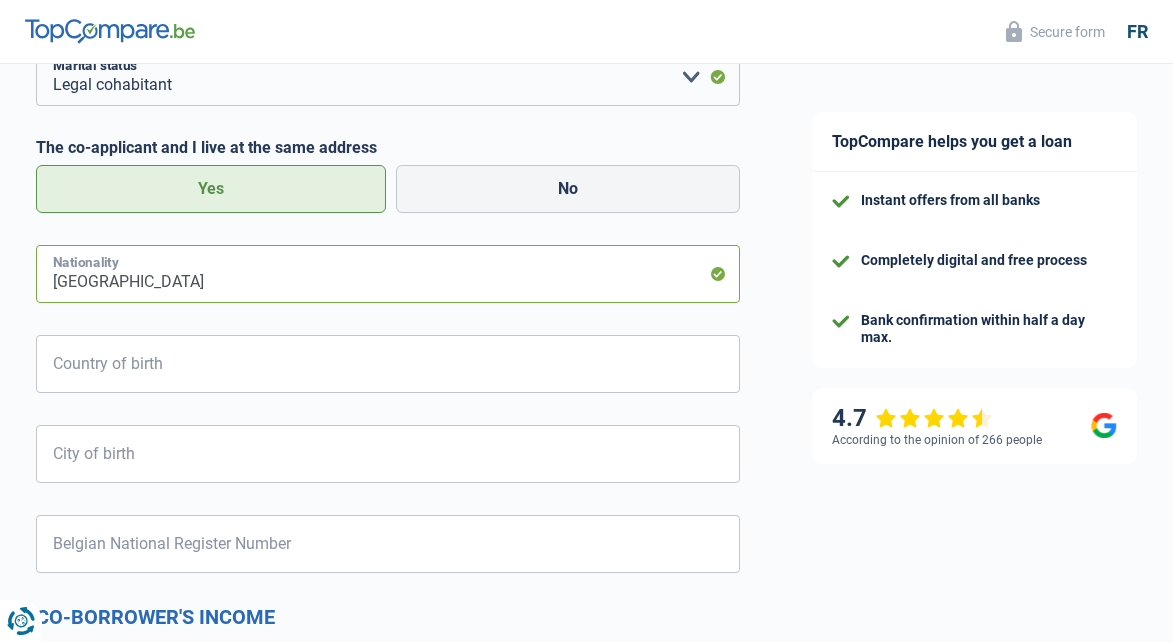 click on "[GEOGRAPHIC_DATA]" at bounding box center [388, 274] 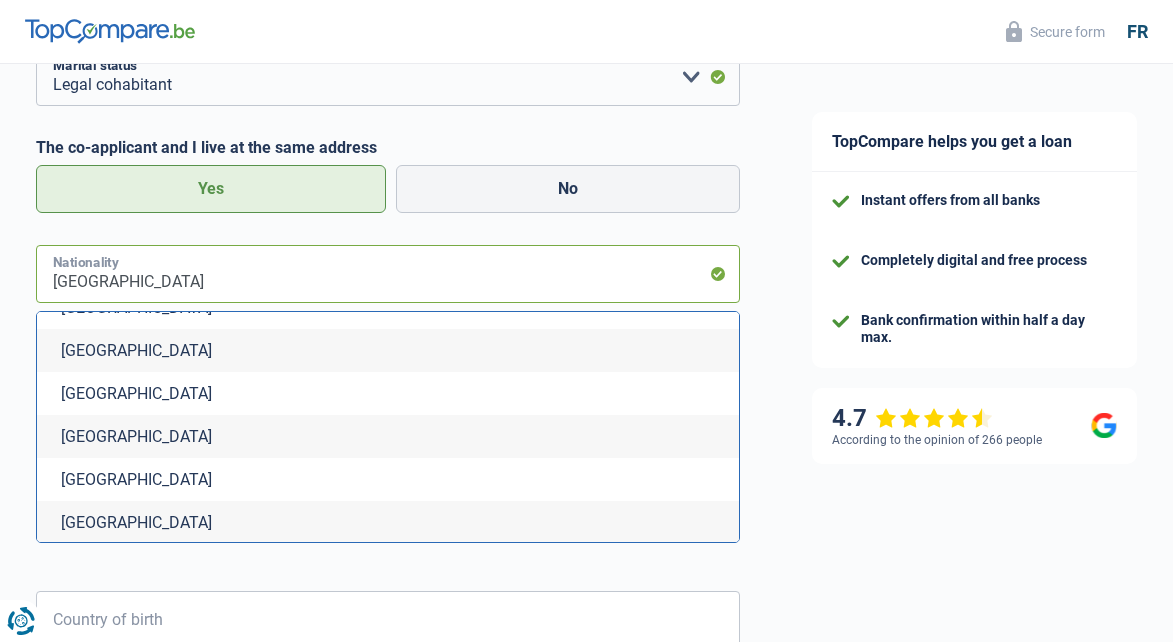 scroll, scrollTop: 0, scrollLeft: 0, axis: both 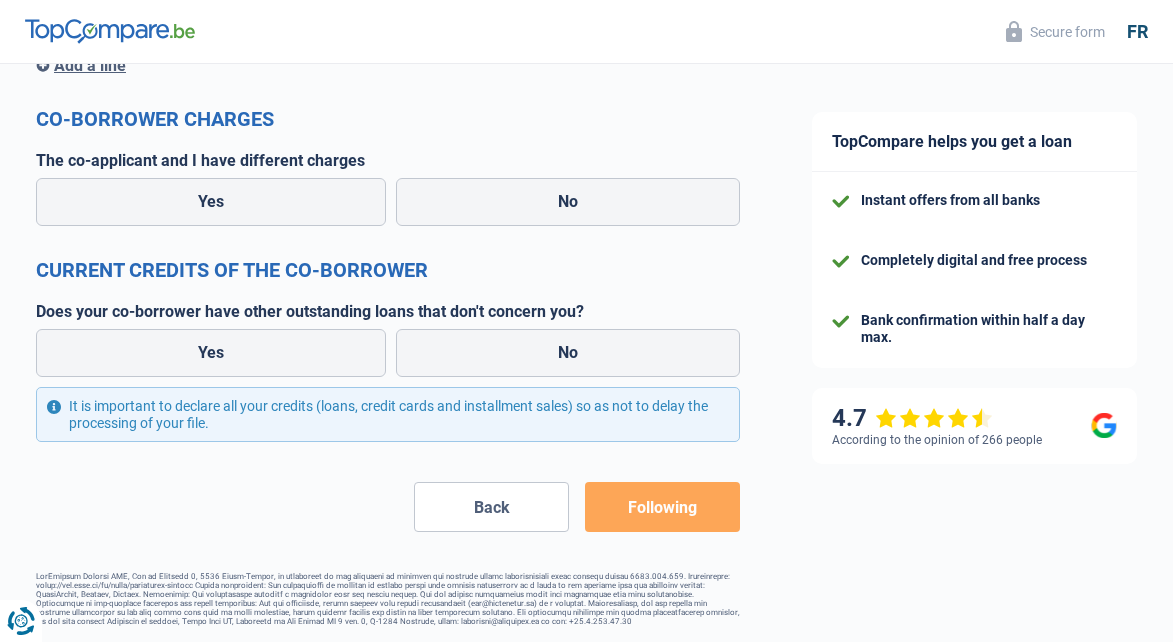 click on "Back" at bounding box center (491, 507) 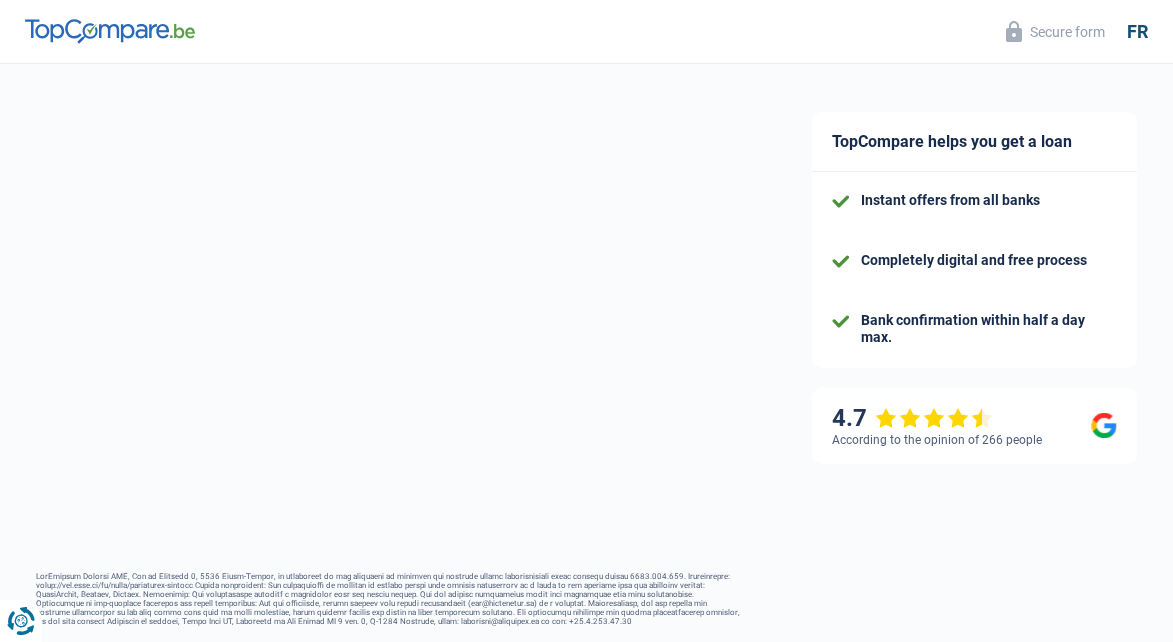 select on "other" 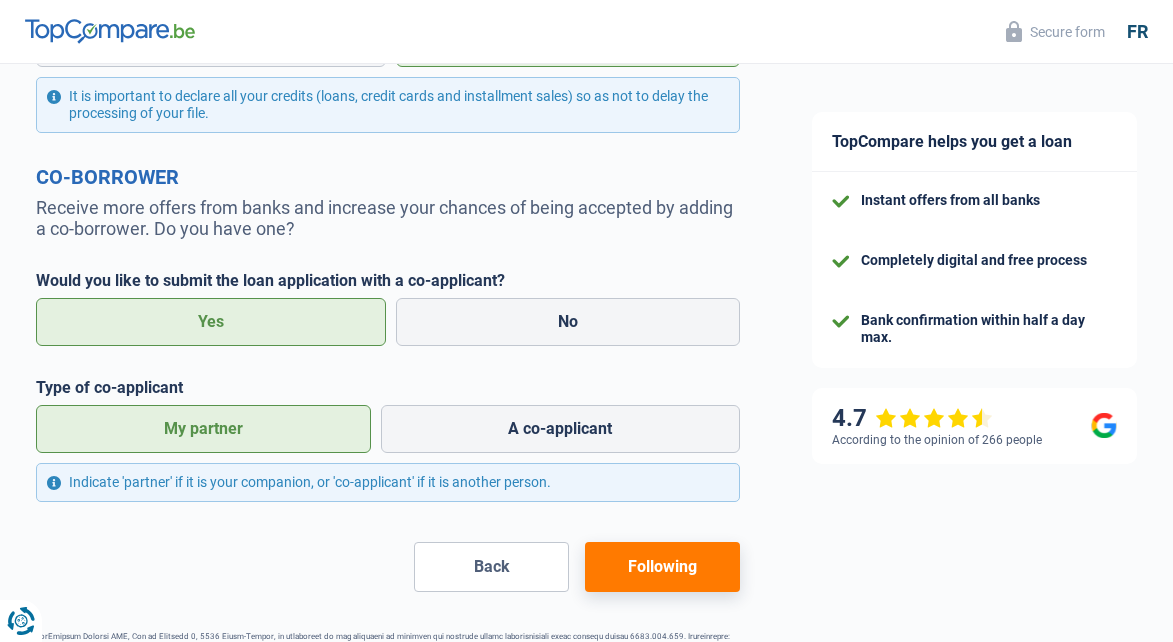 scroll, scrollTop: 1178, scrollLeft: 0, axis: vertical 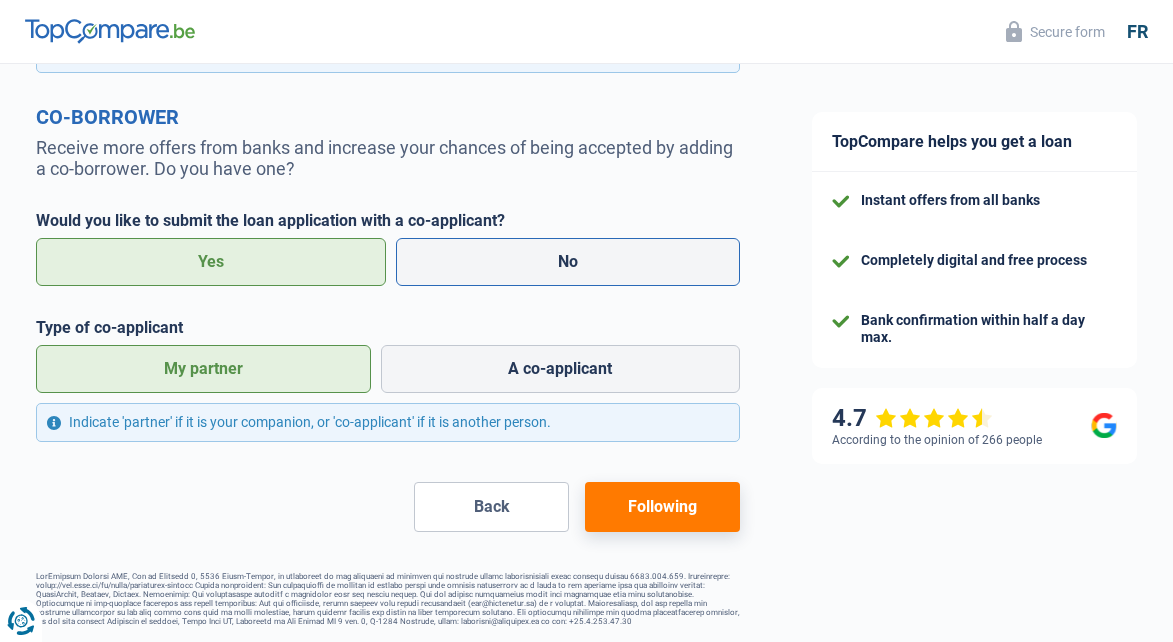 click on "No" at bounding box center (568, 262) 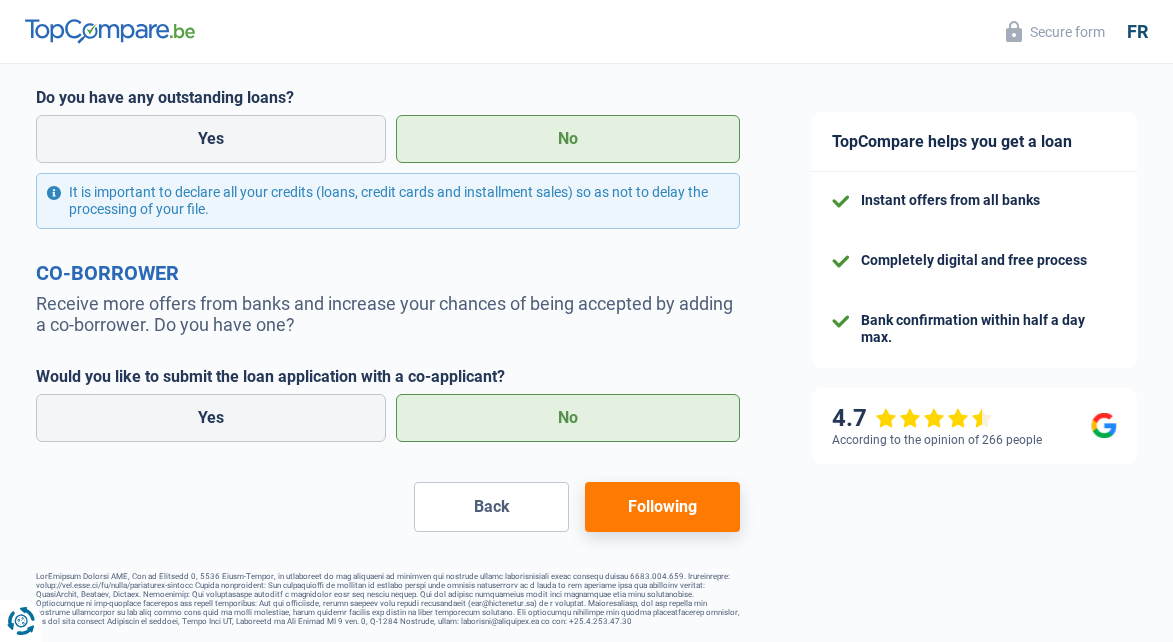 scroll, scrollTop: 1022, scrollLeft: 0, axis: vertical 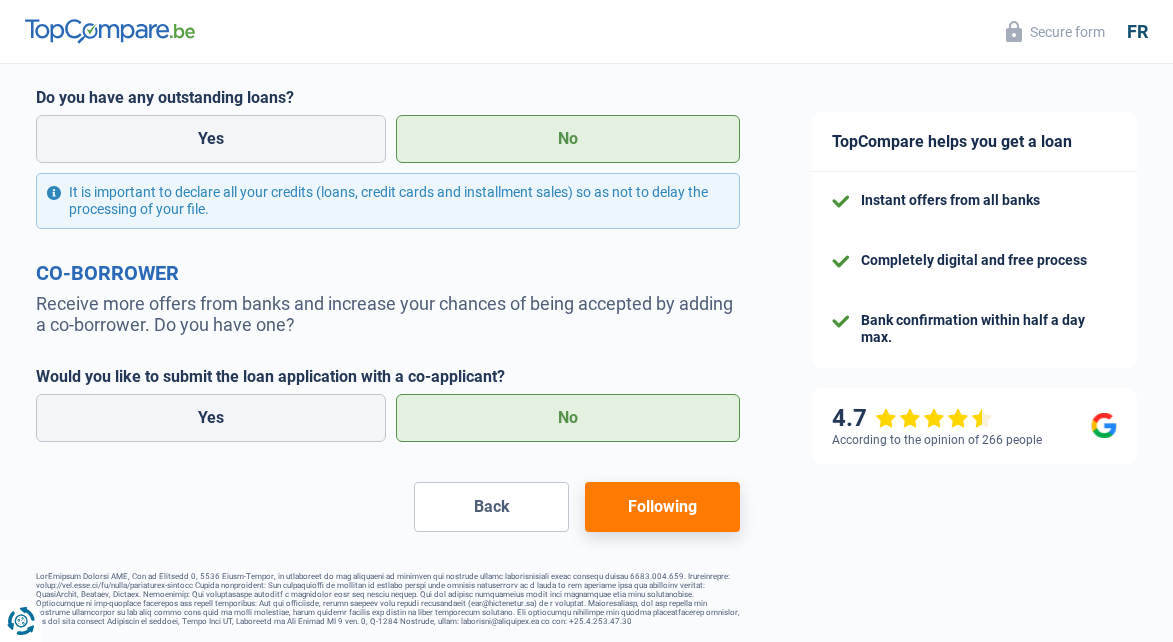 click on "Following" at bounding box center (662, 506) 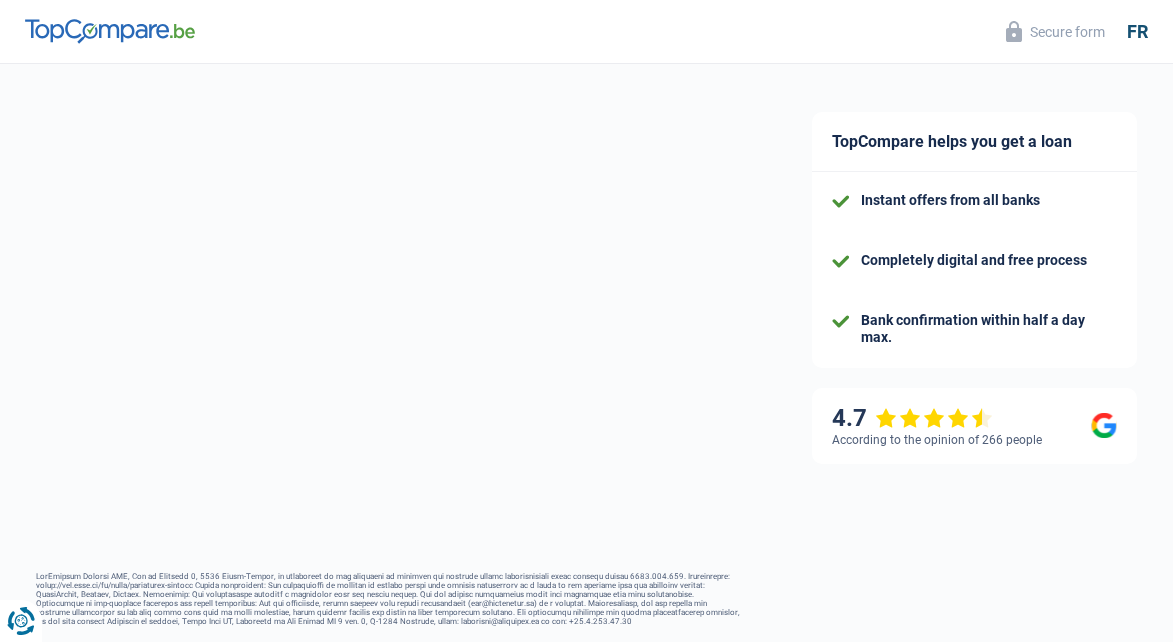 select on "120" 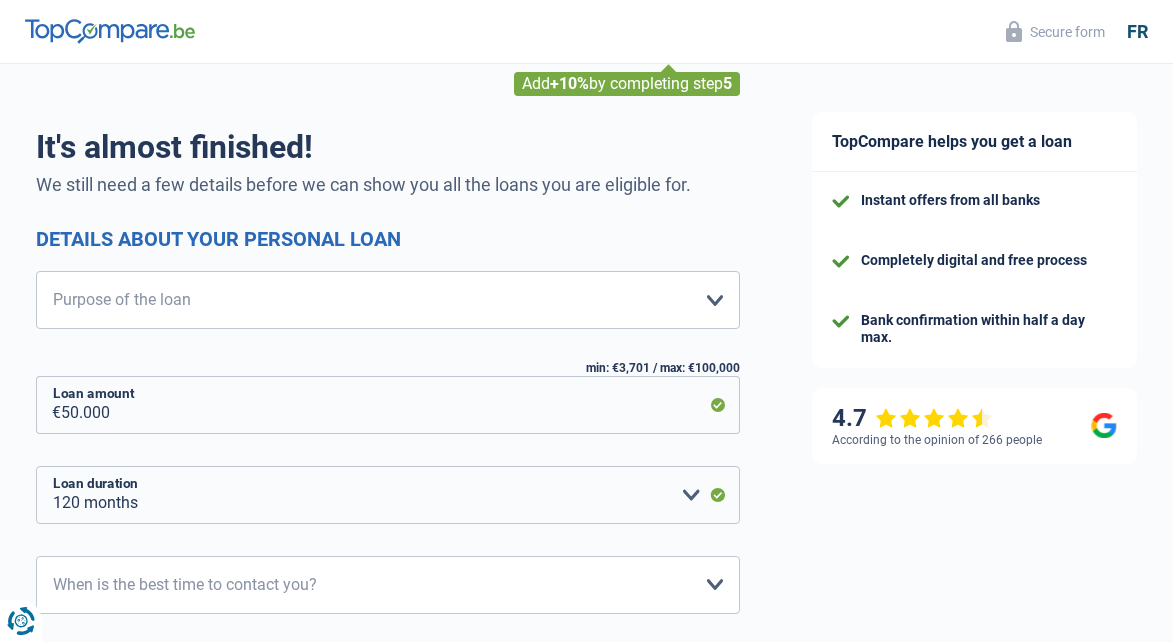 scroll, scrollTop: 0, scrollLeft: 0, axis: both 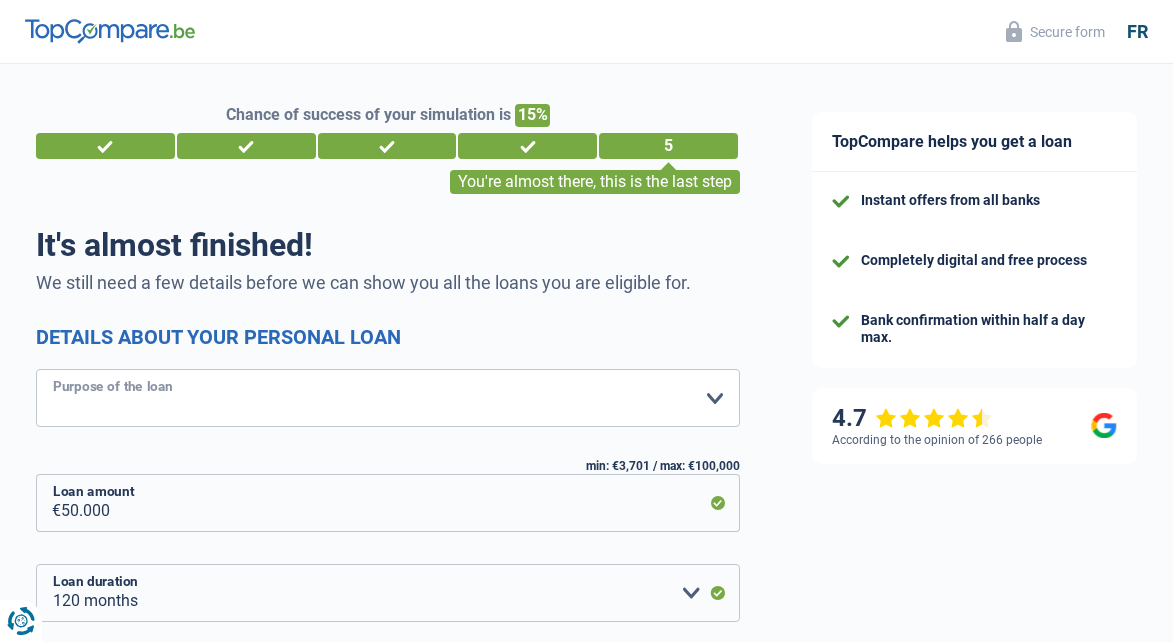 click on "Home comfort: furniture, textiles, paint, household appliances, non-professional tools Hi-fi, multimedia, mobile phone, computer Development: installation costs, moving Family event: birth, marriage, divorce, communion, death Medical expenses Tuition fees Driving license fees Hobbies: travel, sports, music Refreshment: small house and garden jobs Legal costs Car repair Car loan Renovation property abroad Other
Please select an option" at bounding box center [388, 398] 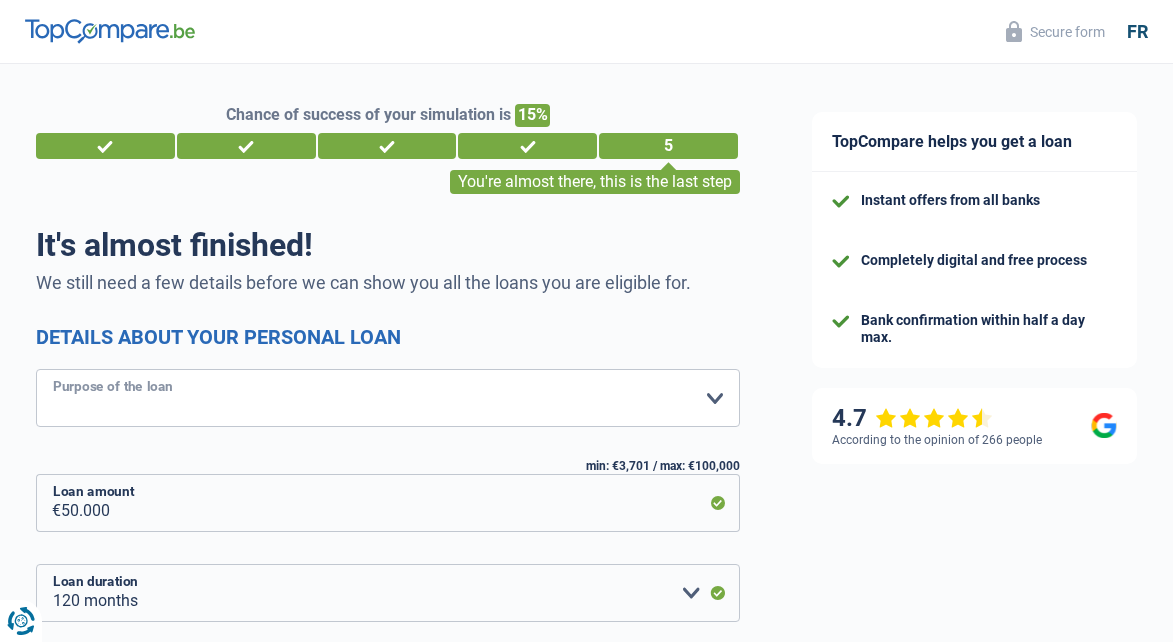 select on "other" 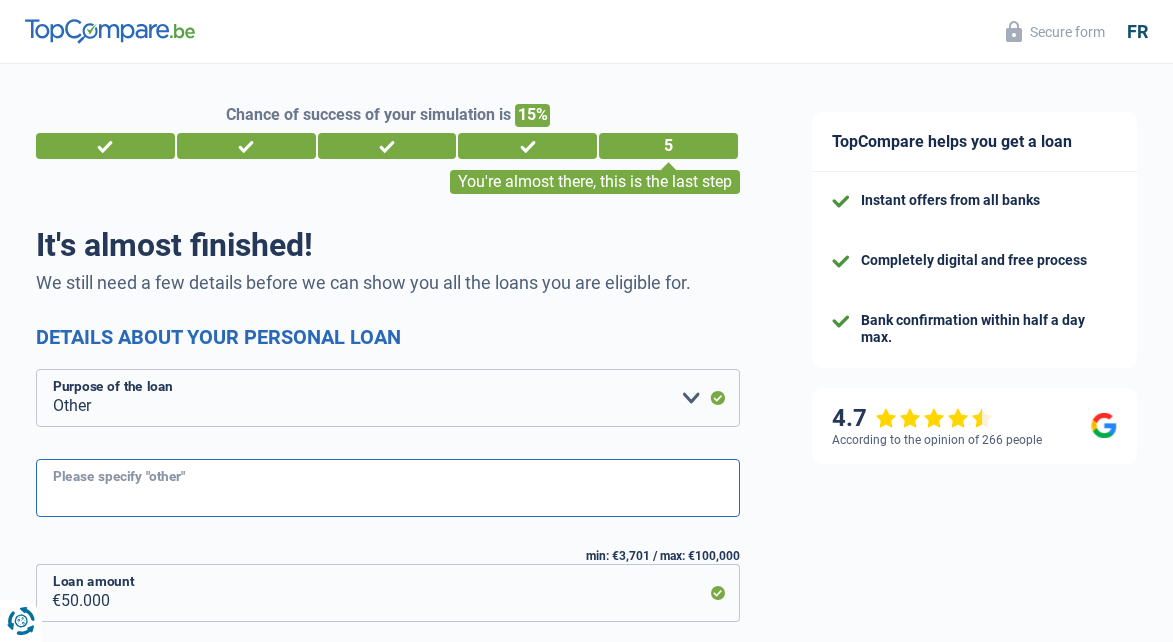 click on "Please specify "other"" at bounding box center (388, 488) 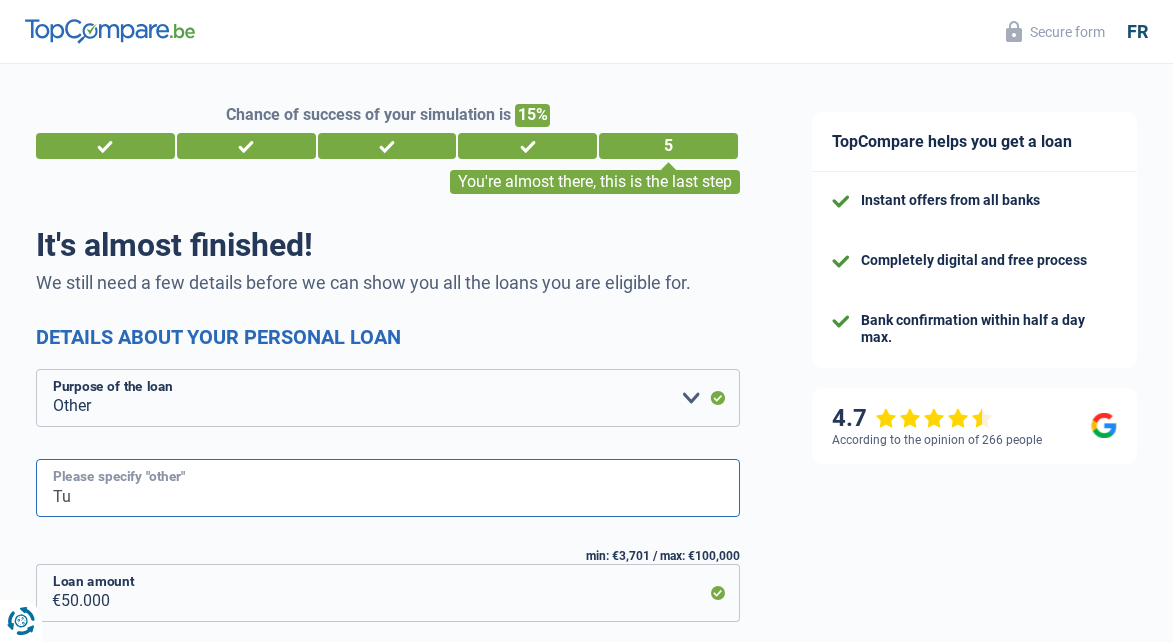 type on "T" 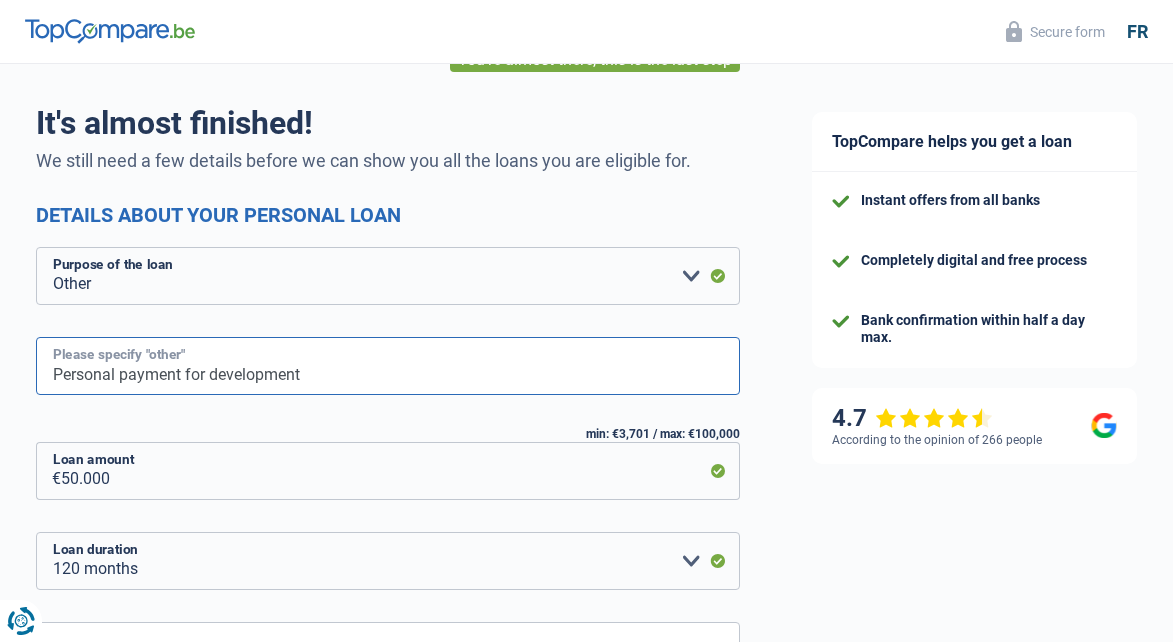 scroll, scrollTop: 146, scrollLeft: 0, axis: vertical 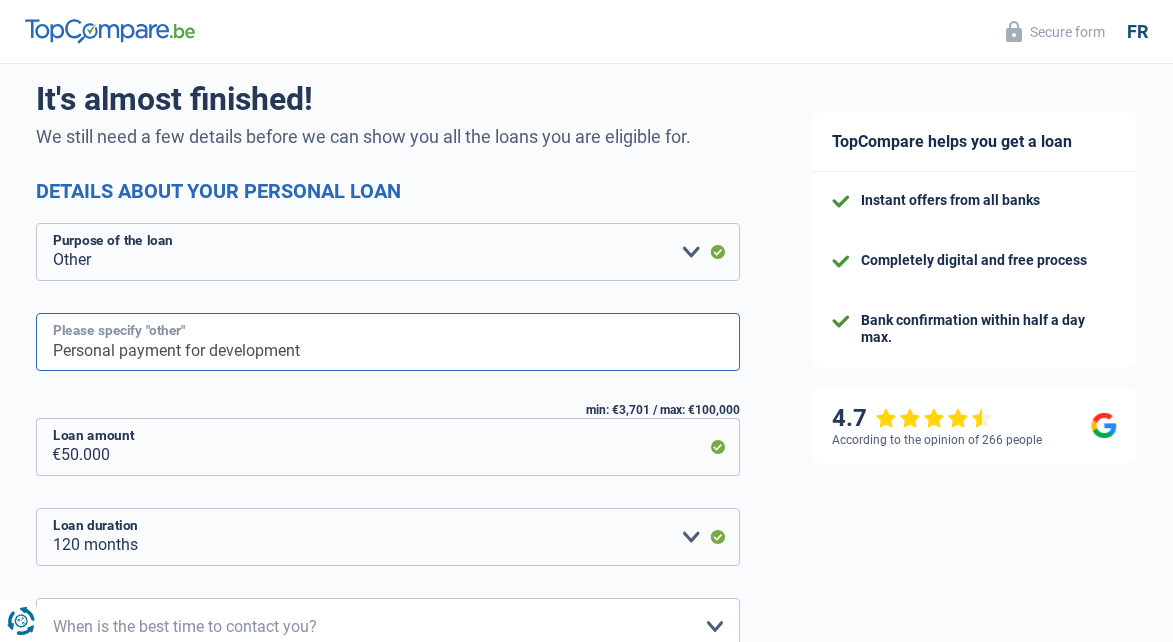 type on "Personal payment for development" 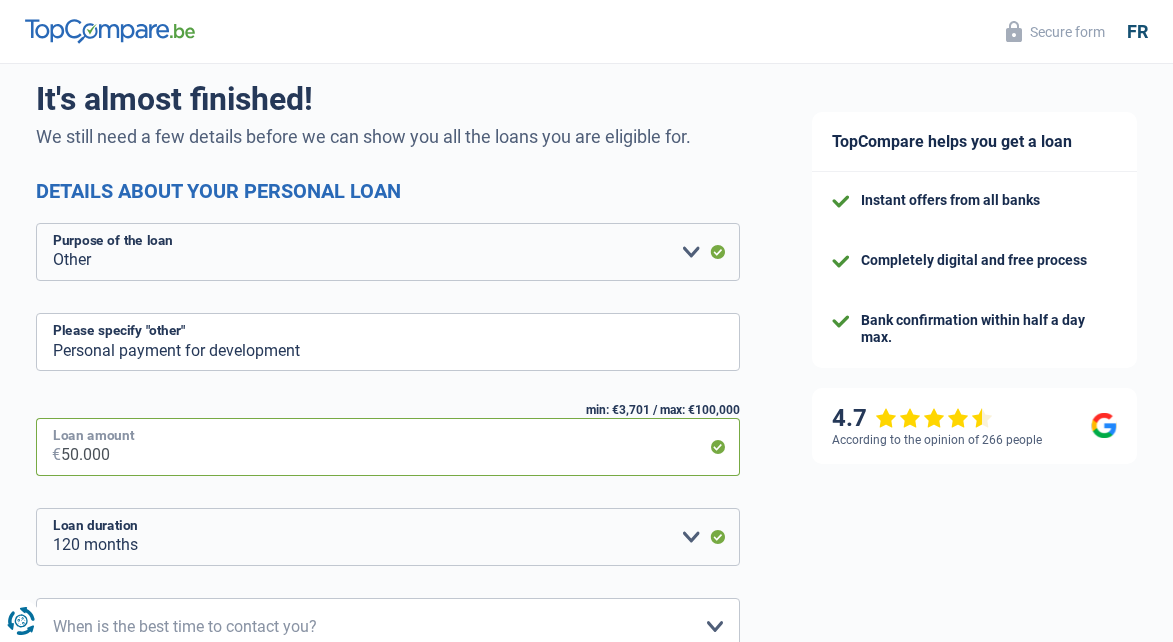 click on "50.000" at bounding box center [400, 447] 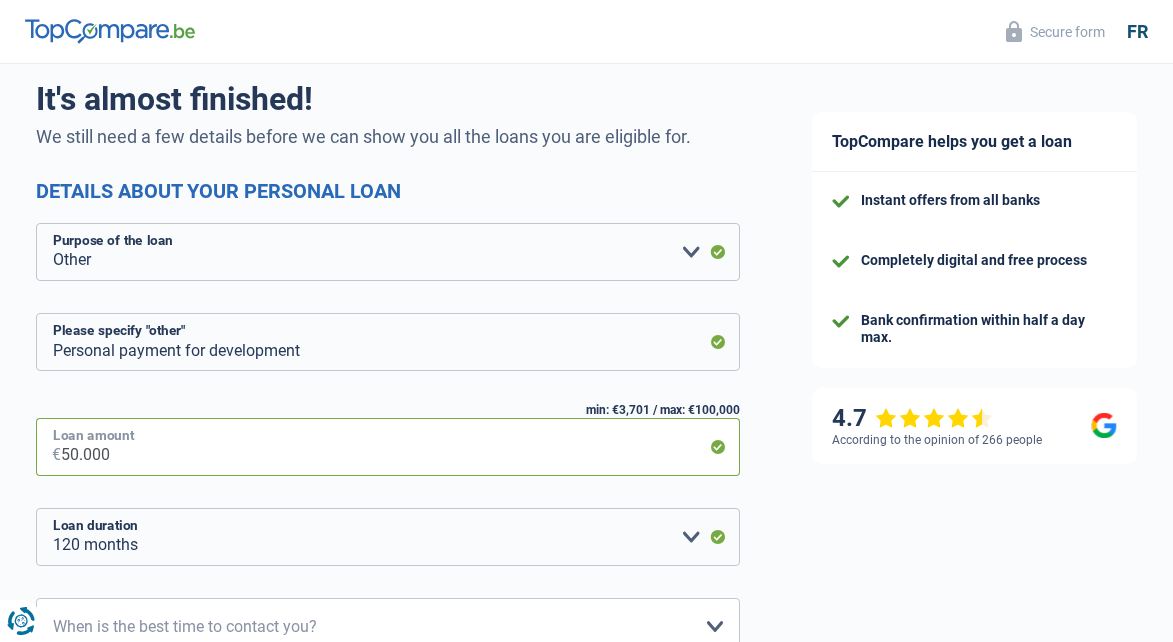 type on "5.000" 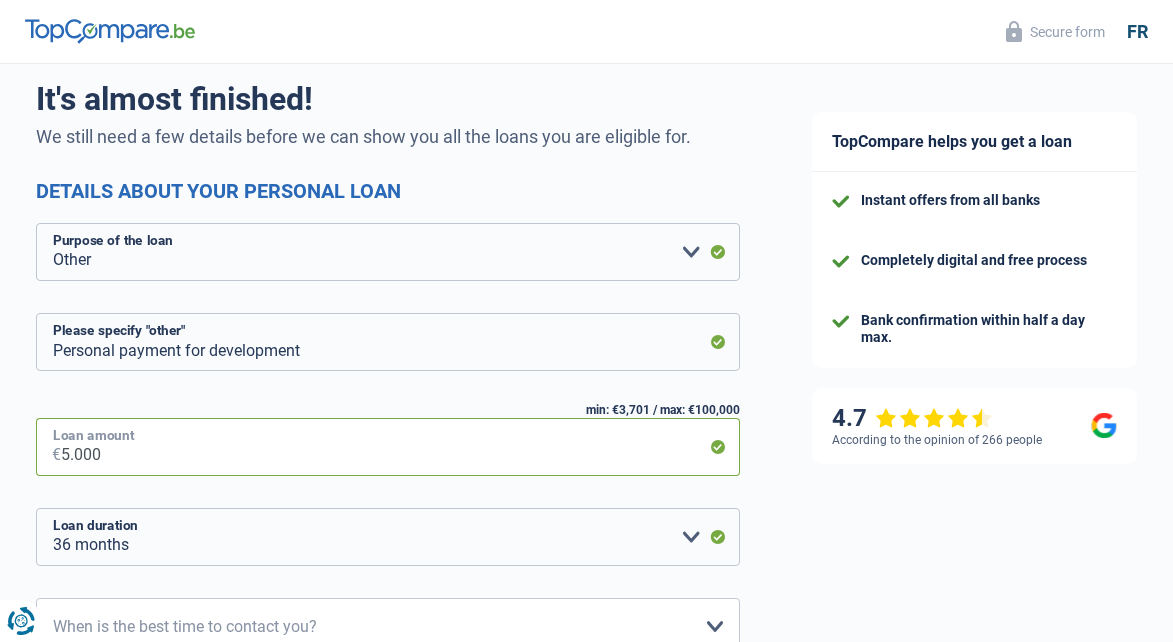 type on "500" 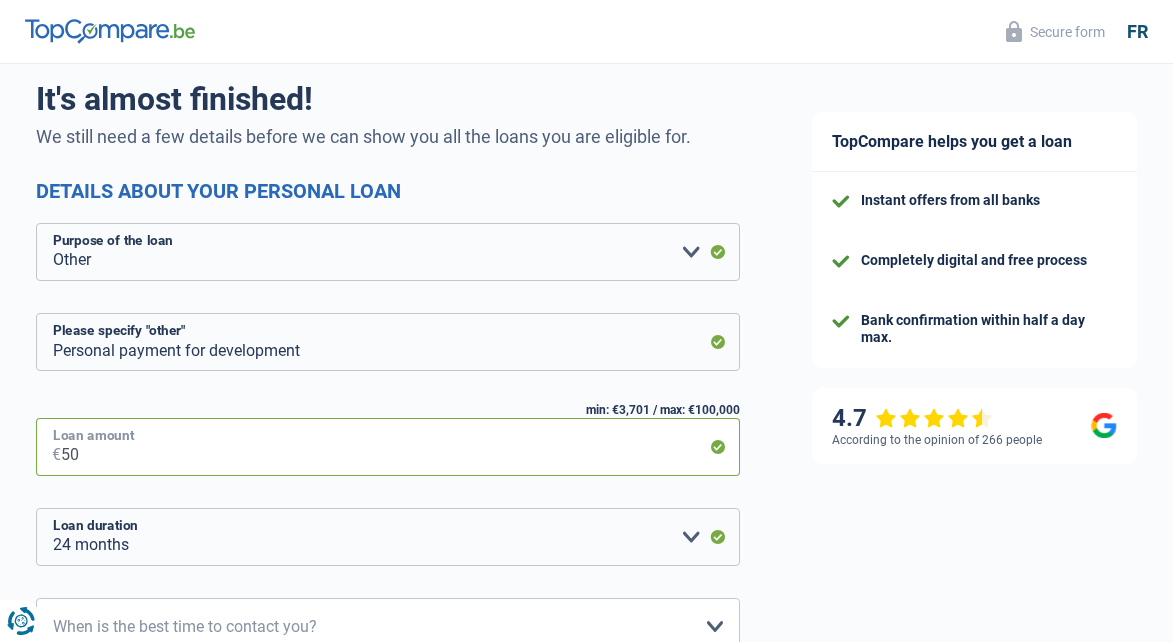 type on "5" 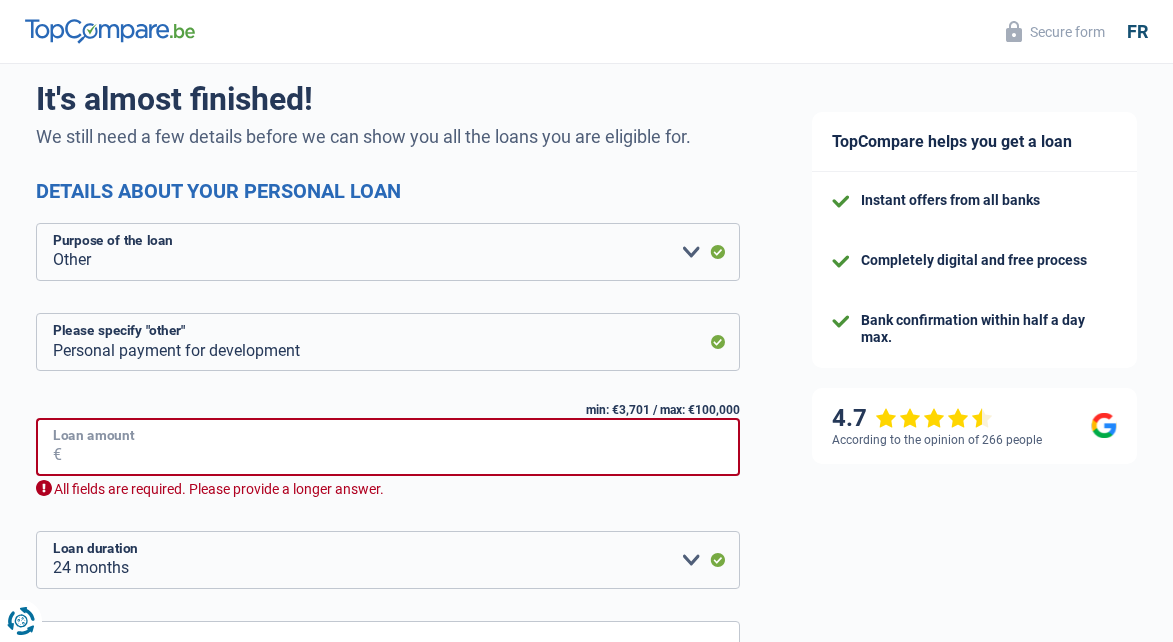 type on "2" 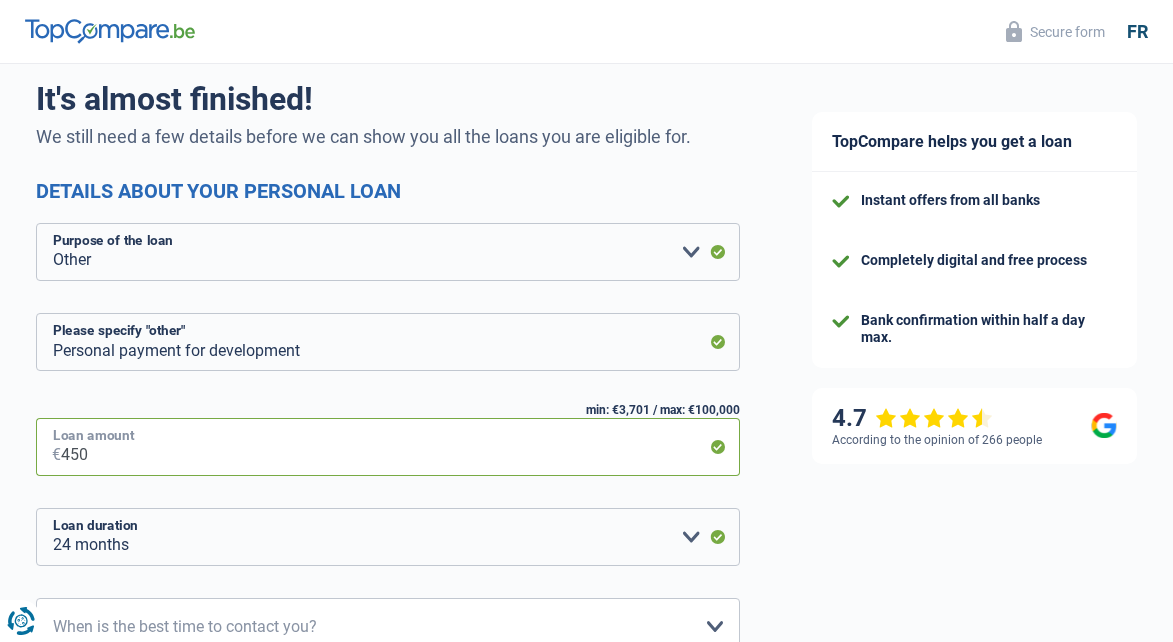 type on "4.500" 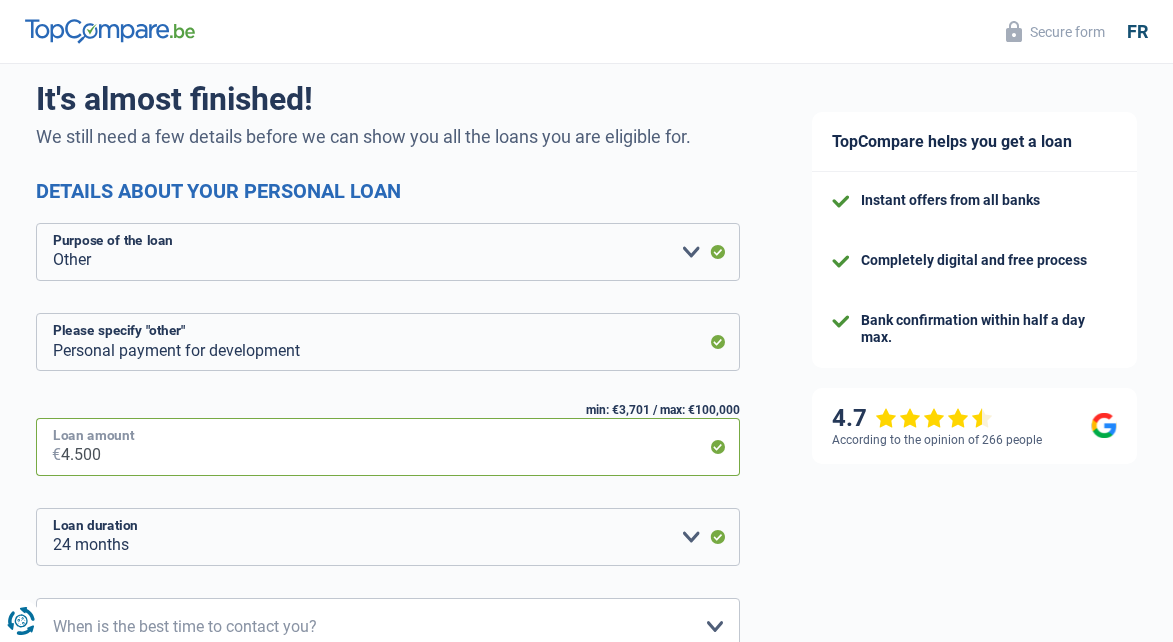 select on "36" 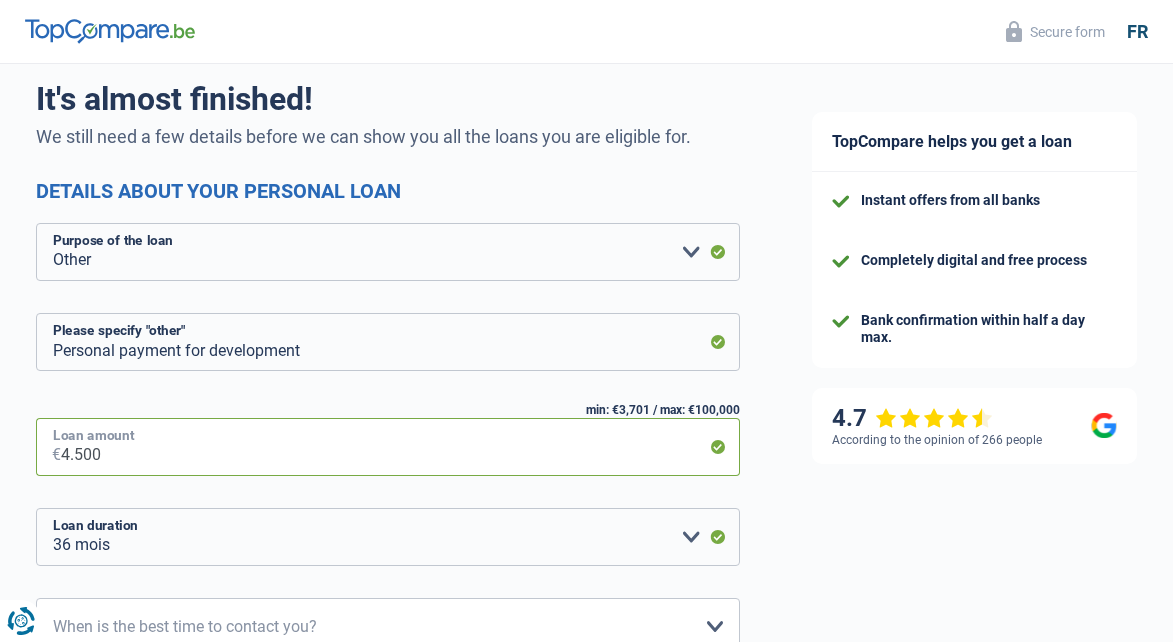 type on "45.000" 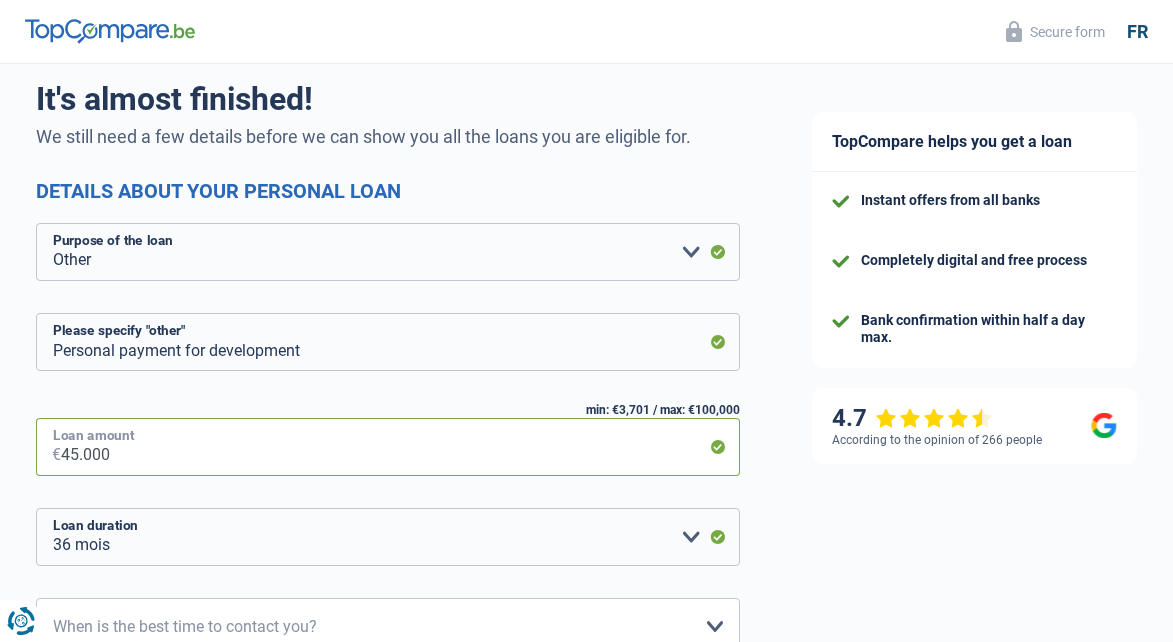 select on "120" 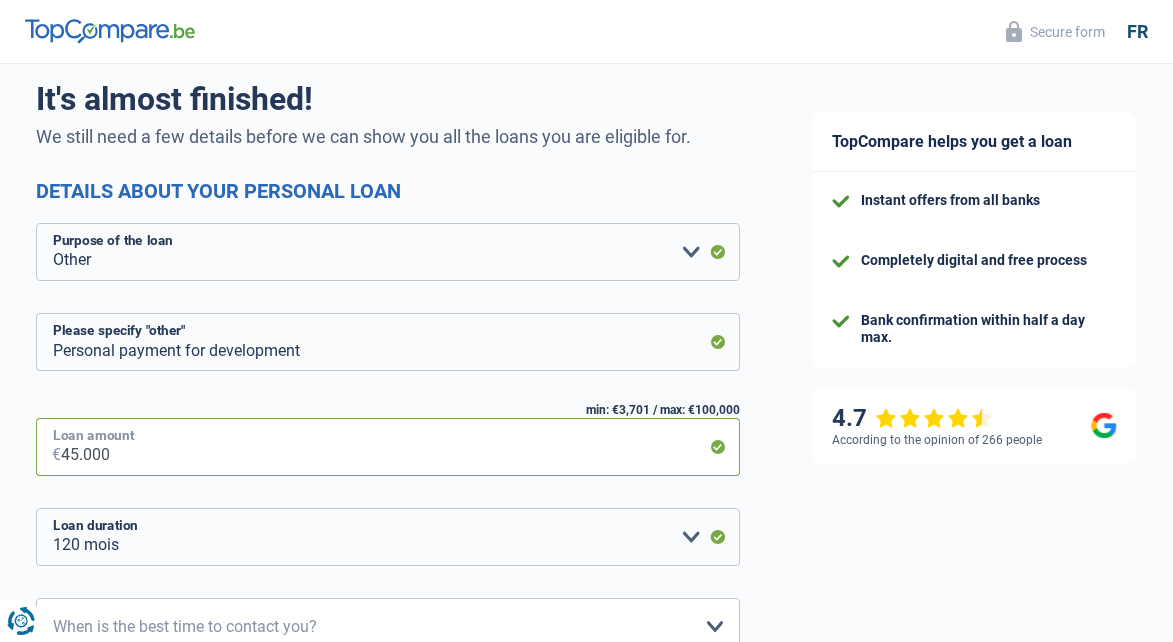 type on "45.000" 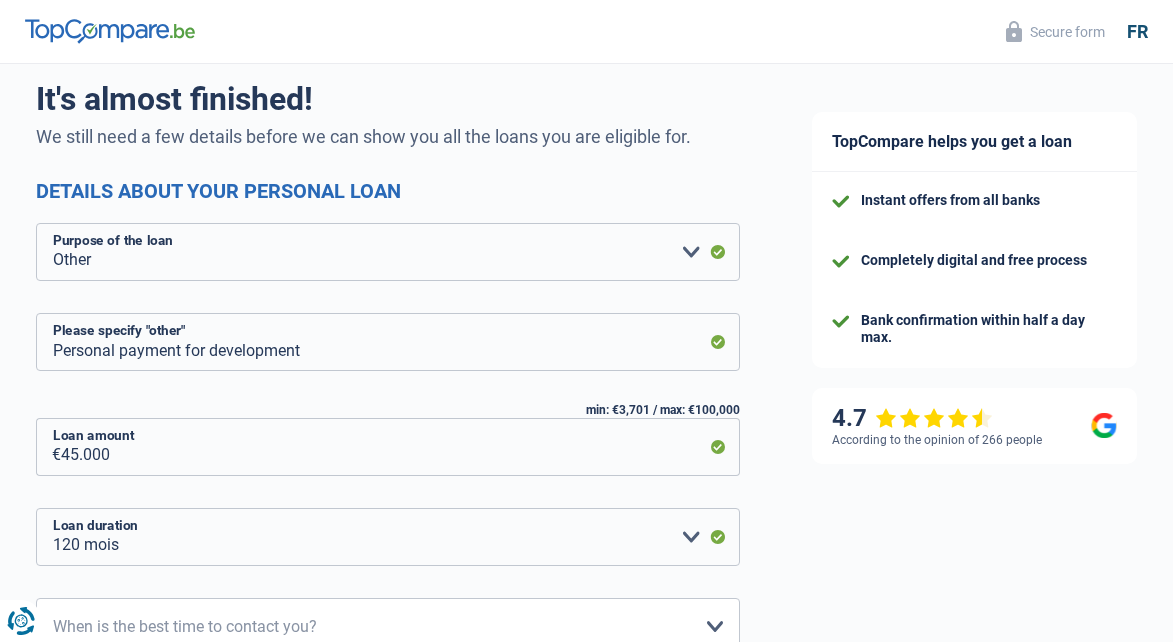 click on "TopCompare helps you get a loan
Instant offers from all banks
Completely digital and free process
Bank confirmation within half a day max.
4.7
According to the opinion of 266 people
Secure form" at bounding box center [974, 419] 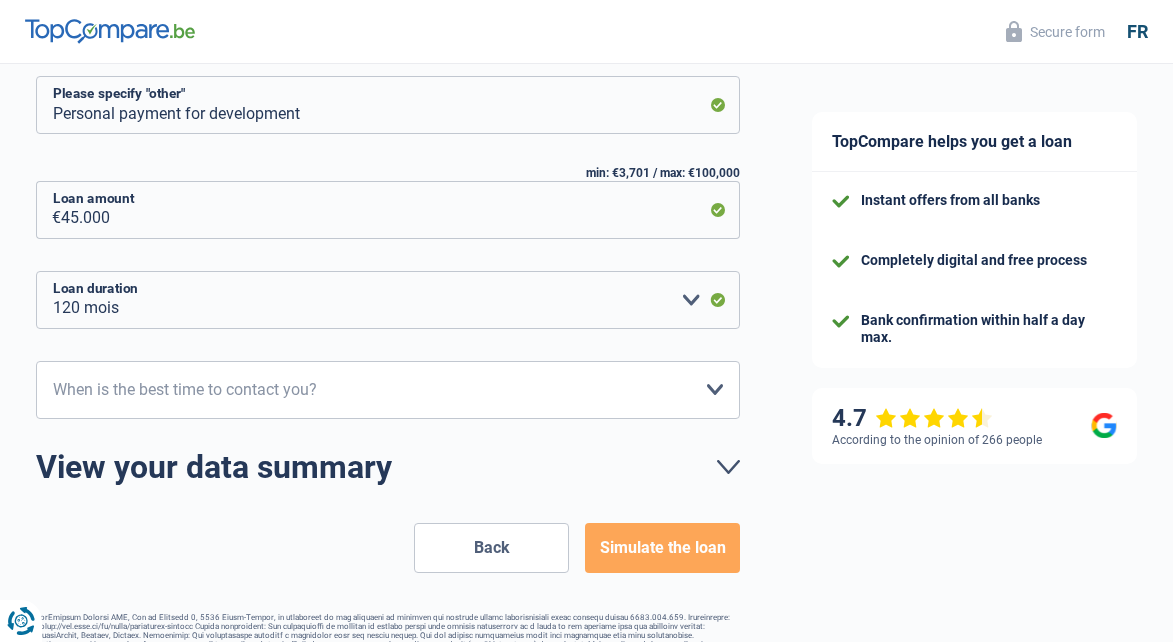 scroll, scrollTop: 385, scrollLeft: 0, axis: vertical 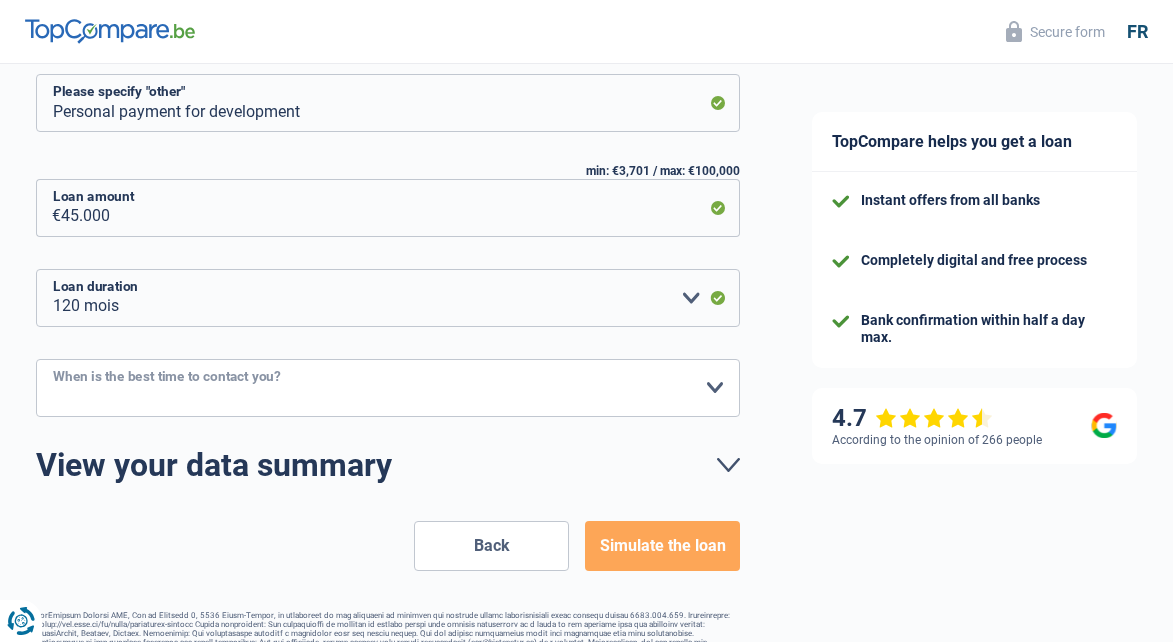 click on "10am-12pm 12 p.m. - 2 p.m. 2 p.m. - 4 p.m. 4 p.m. - 6 p.m.
Please select an option" at bounding box center (388, 388) 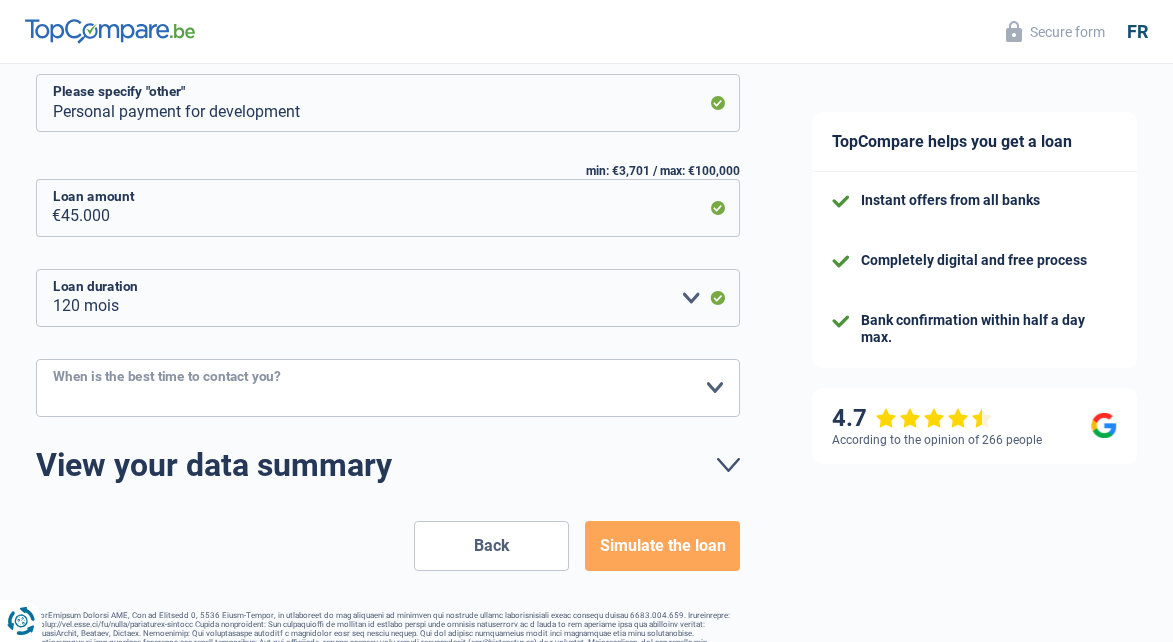 select on "16-18" 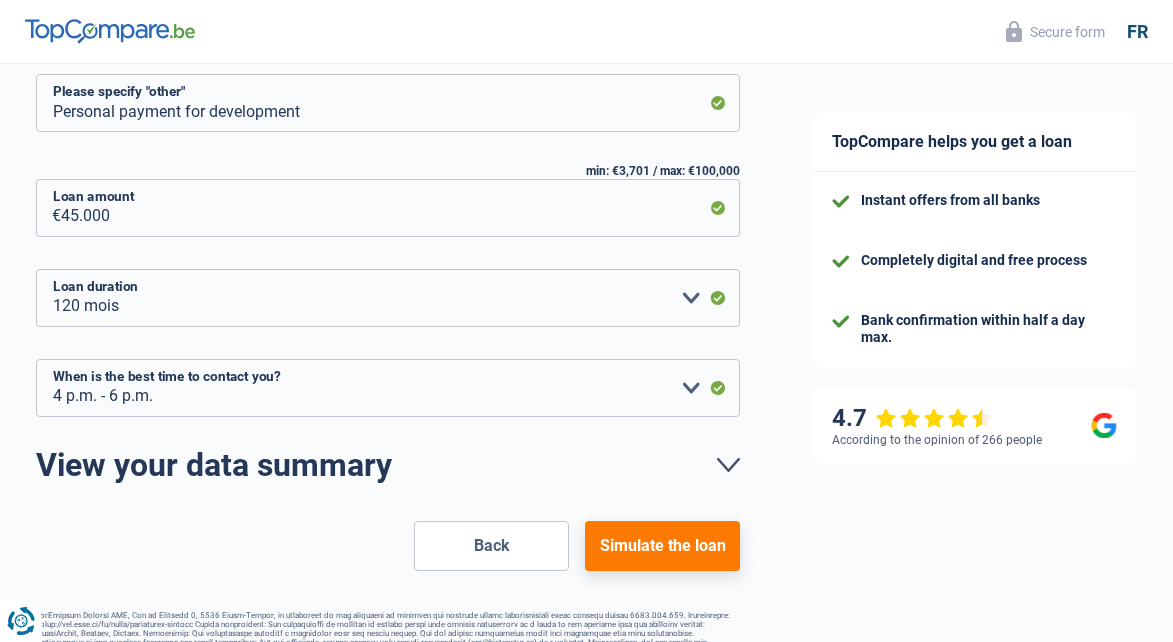click on "Simulate the loan" at bounding box center [663, 545] 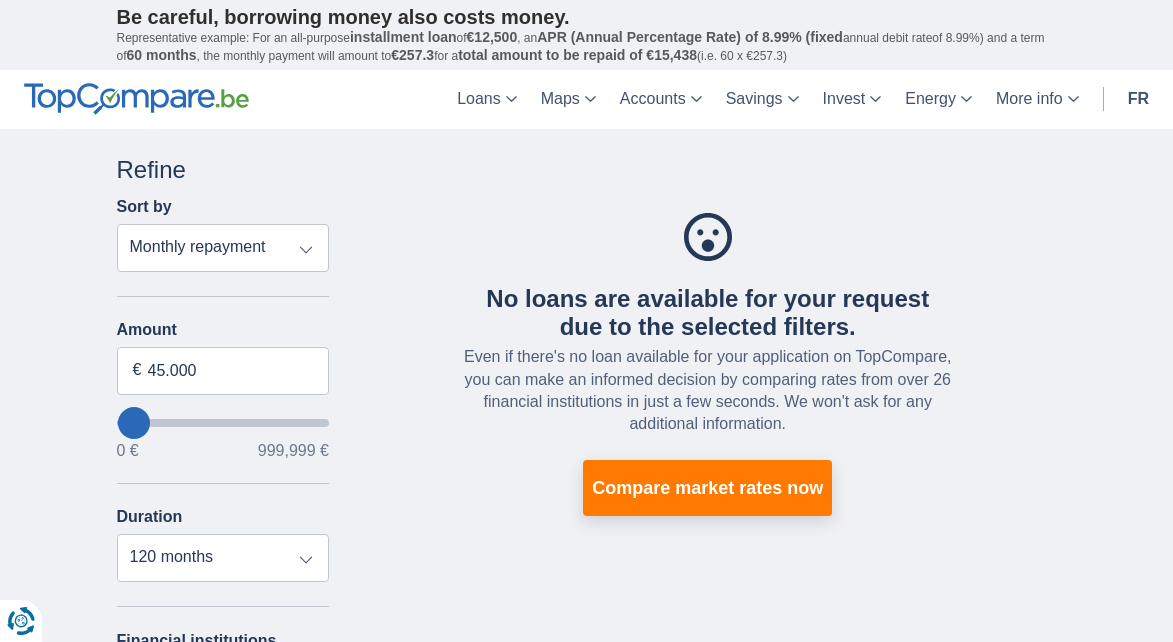 scroll, scrollTop: 0, scrollLeft: 0, axis: both 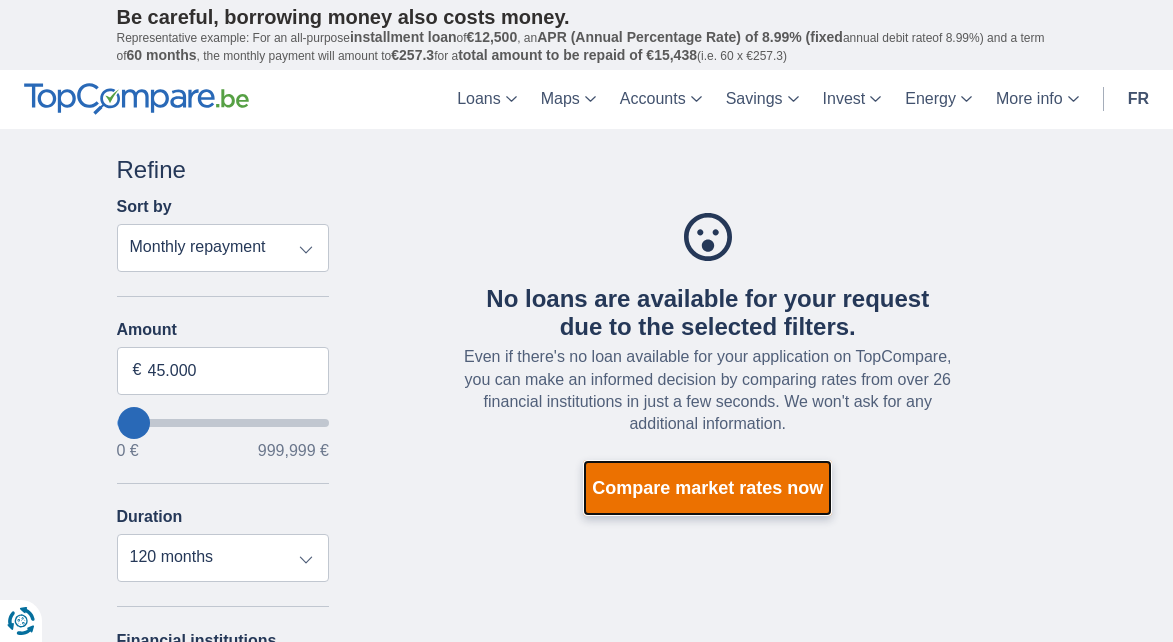 click on "Compare market rates now" at bounding box center (707, 488) 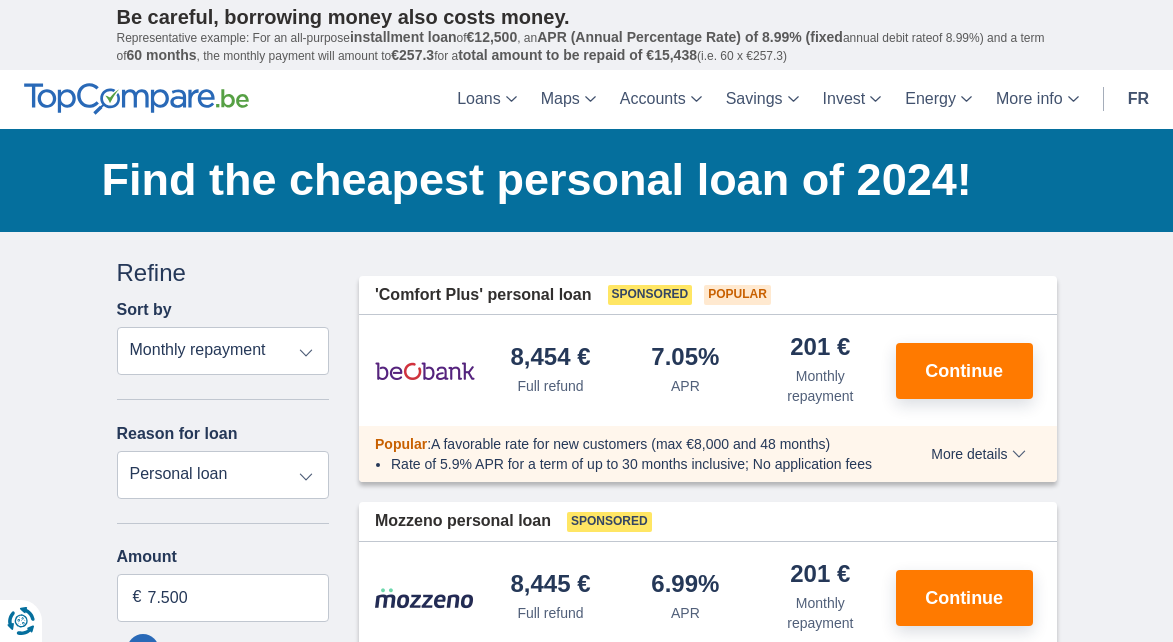 scroll, scrollTop: 0, scrollLeft: 0, axis: both 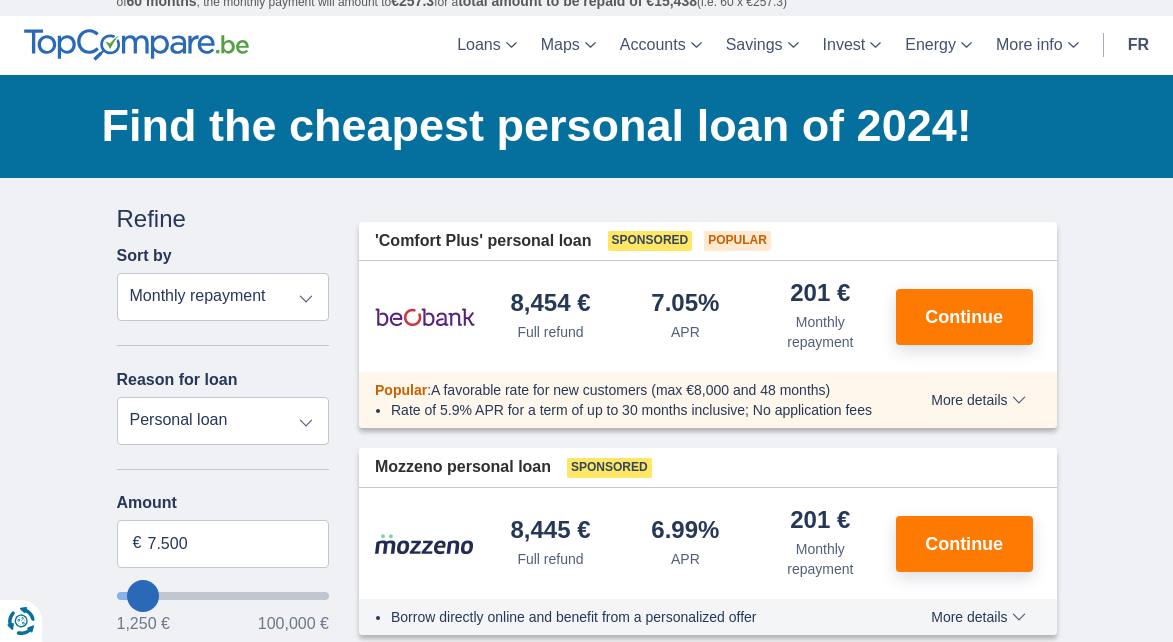 click on "More details" at bounding box center (978, 400) 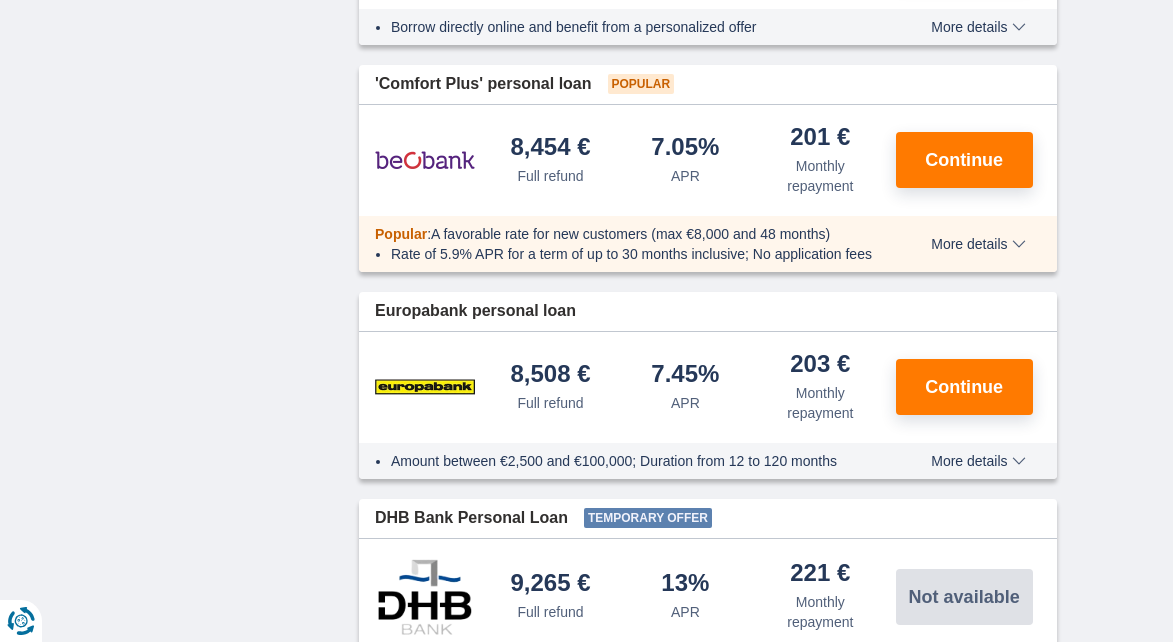 scroll, scrollTop: 1548, scrollLeft: 0, axis: vertical 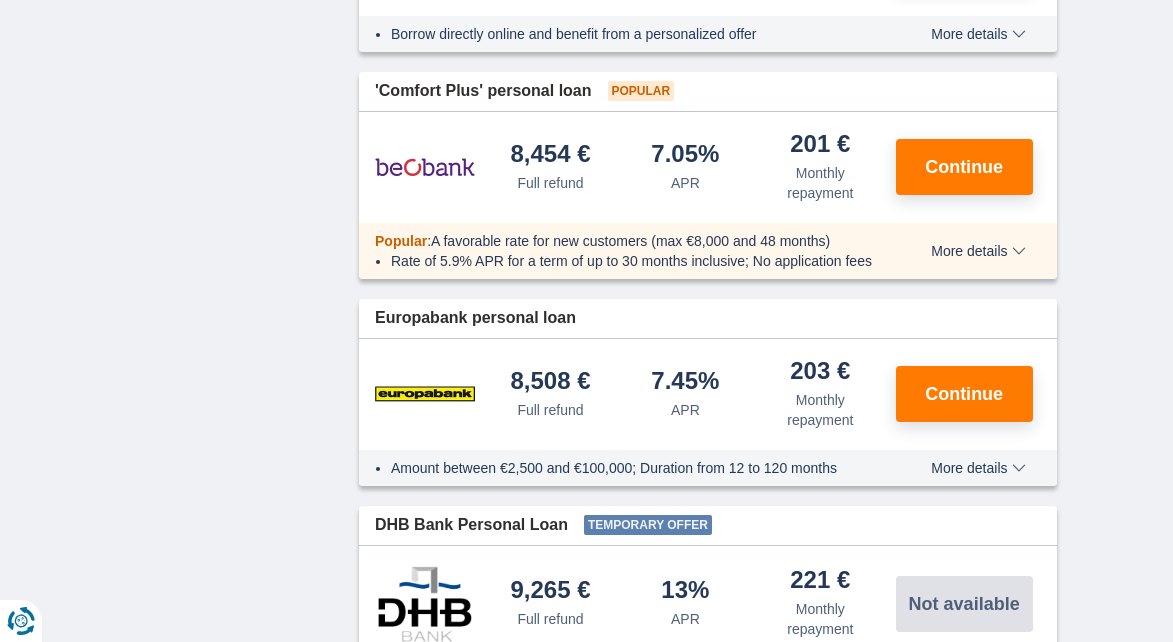 click on "More details" at bounding box center [978, 468] 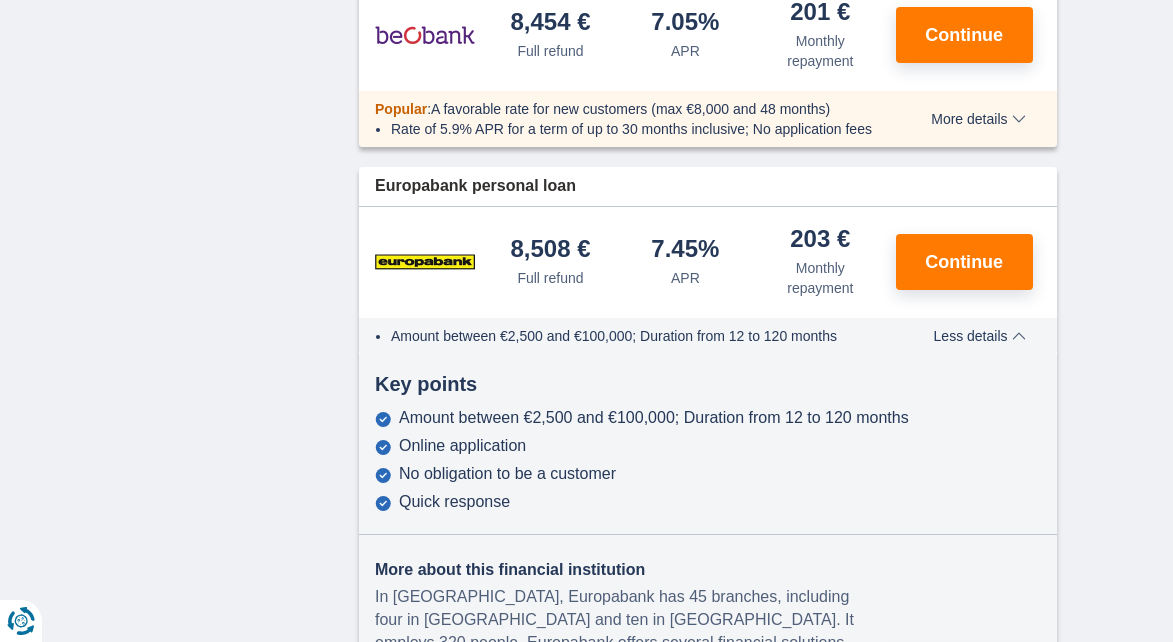 scroll, scrollTop: 1681, scrollLeft: 0, axis: vertical 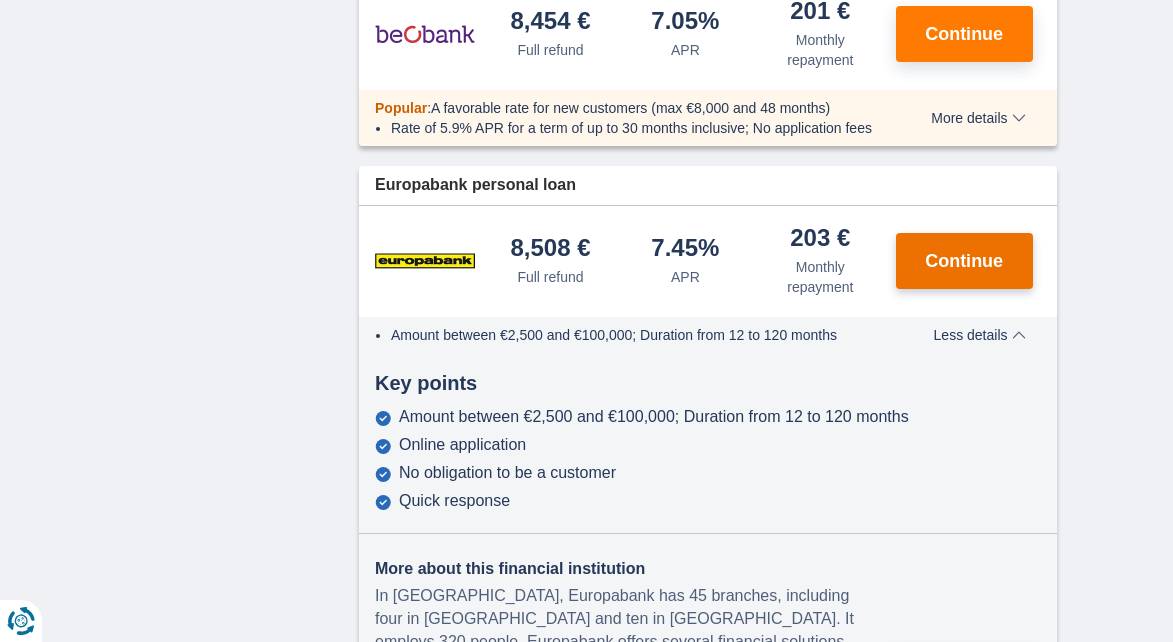 click on "Continue" at bounding box center [964, 261] 